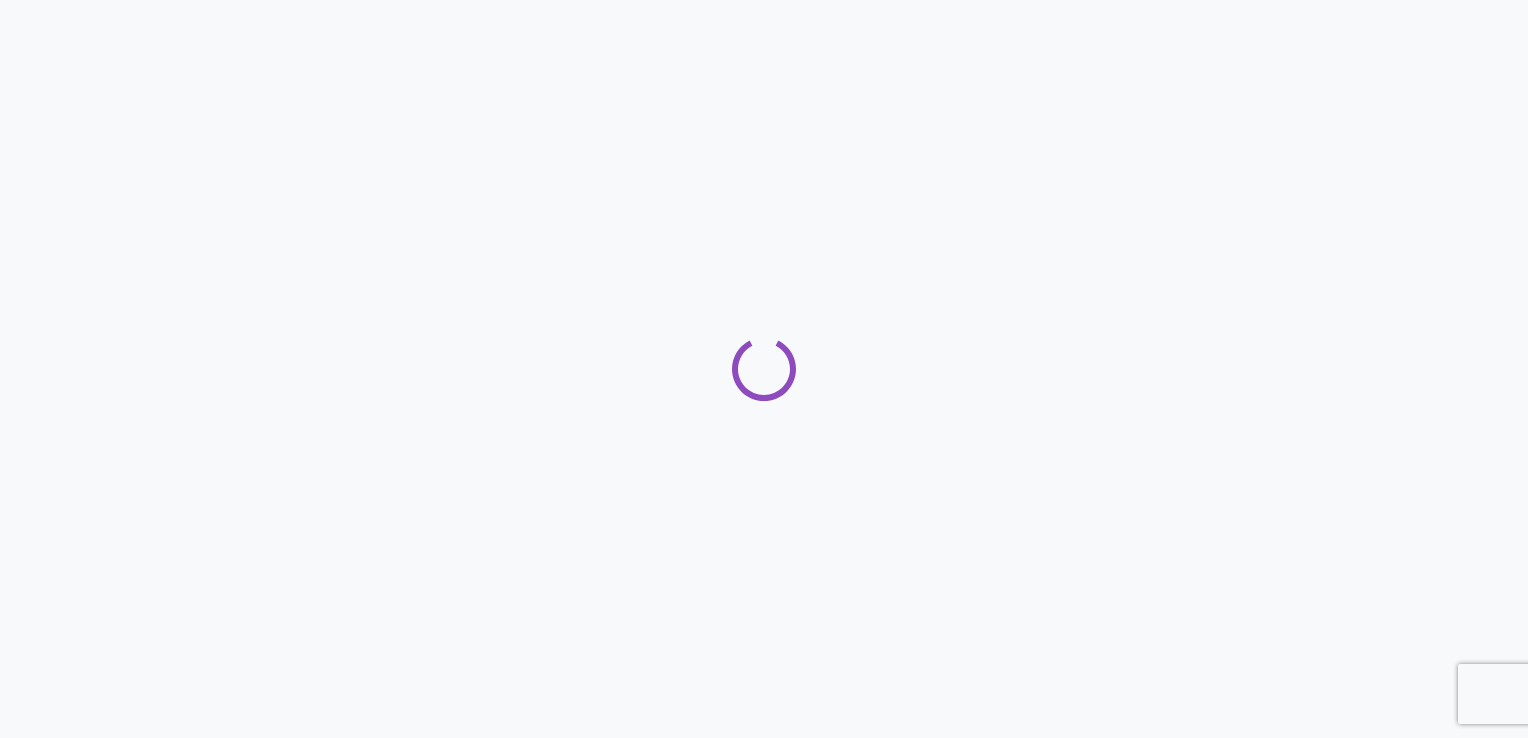 scroll, scrollTop: 0, scrollLeft: 0, axis: both 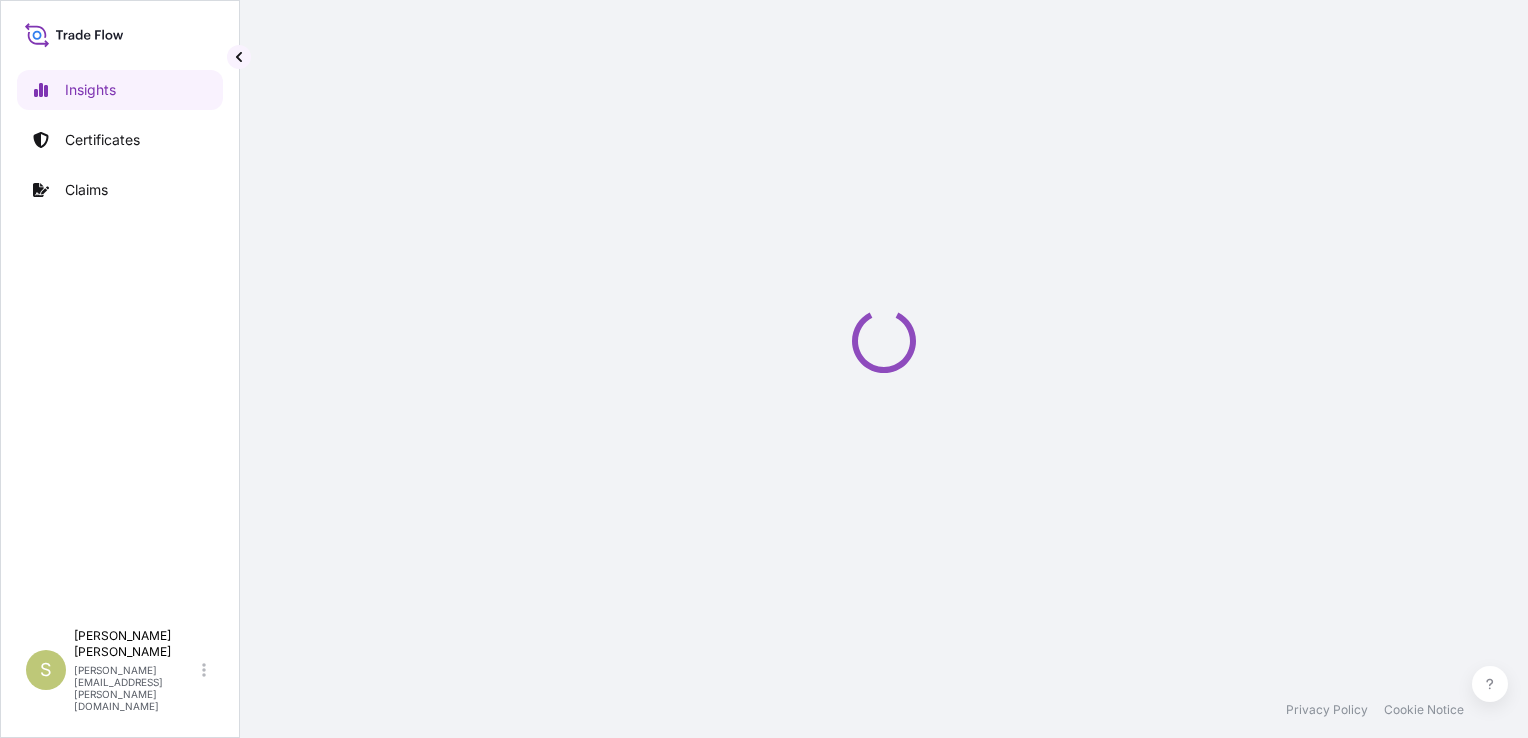 select on "2025" 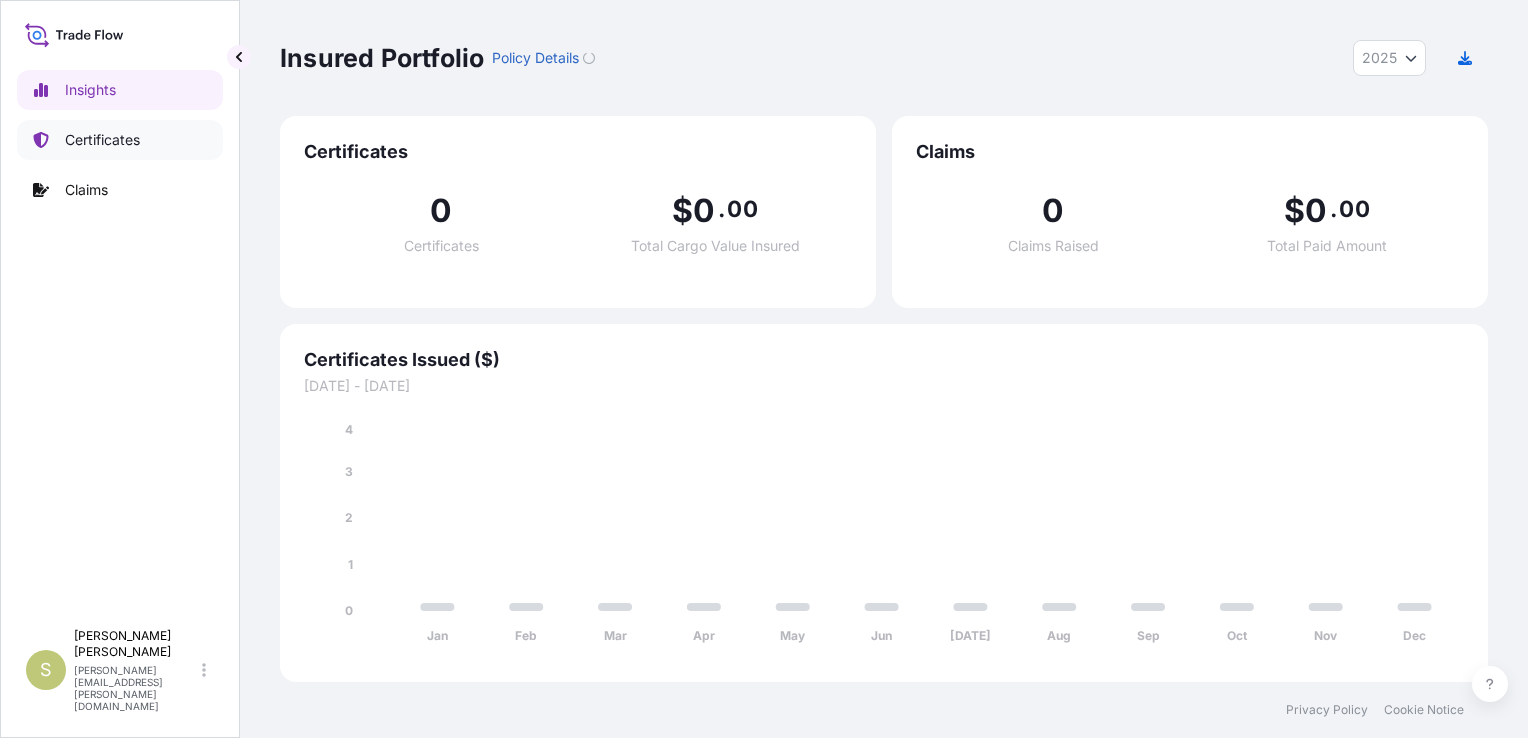 click on "Certificates" at bounding box center [102, 140] 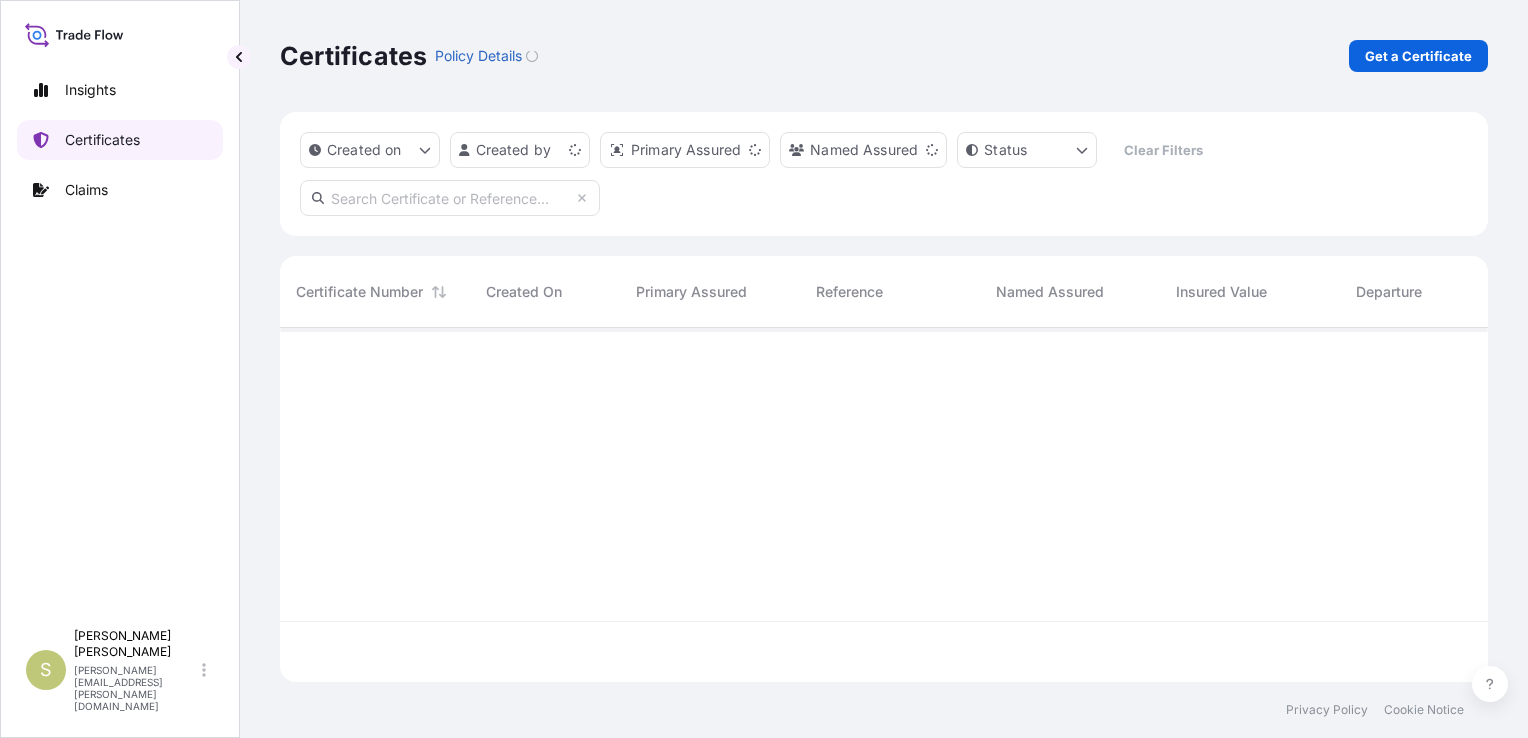 scroll, scrollTop: 16, scrollLeft: 16, axis: both 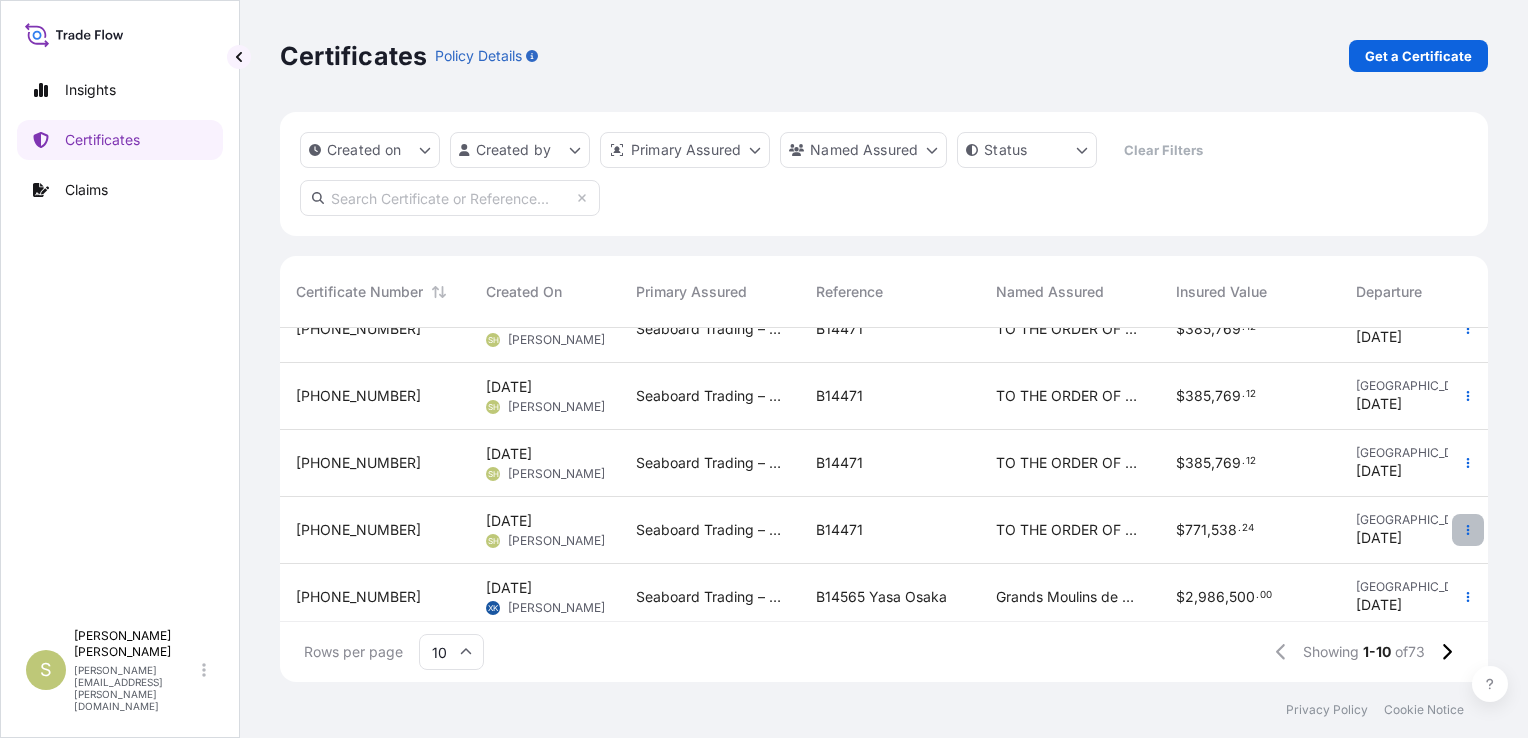 click at bounding box center [1468, 530] 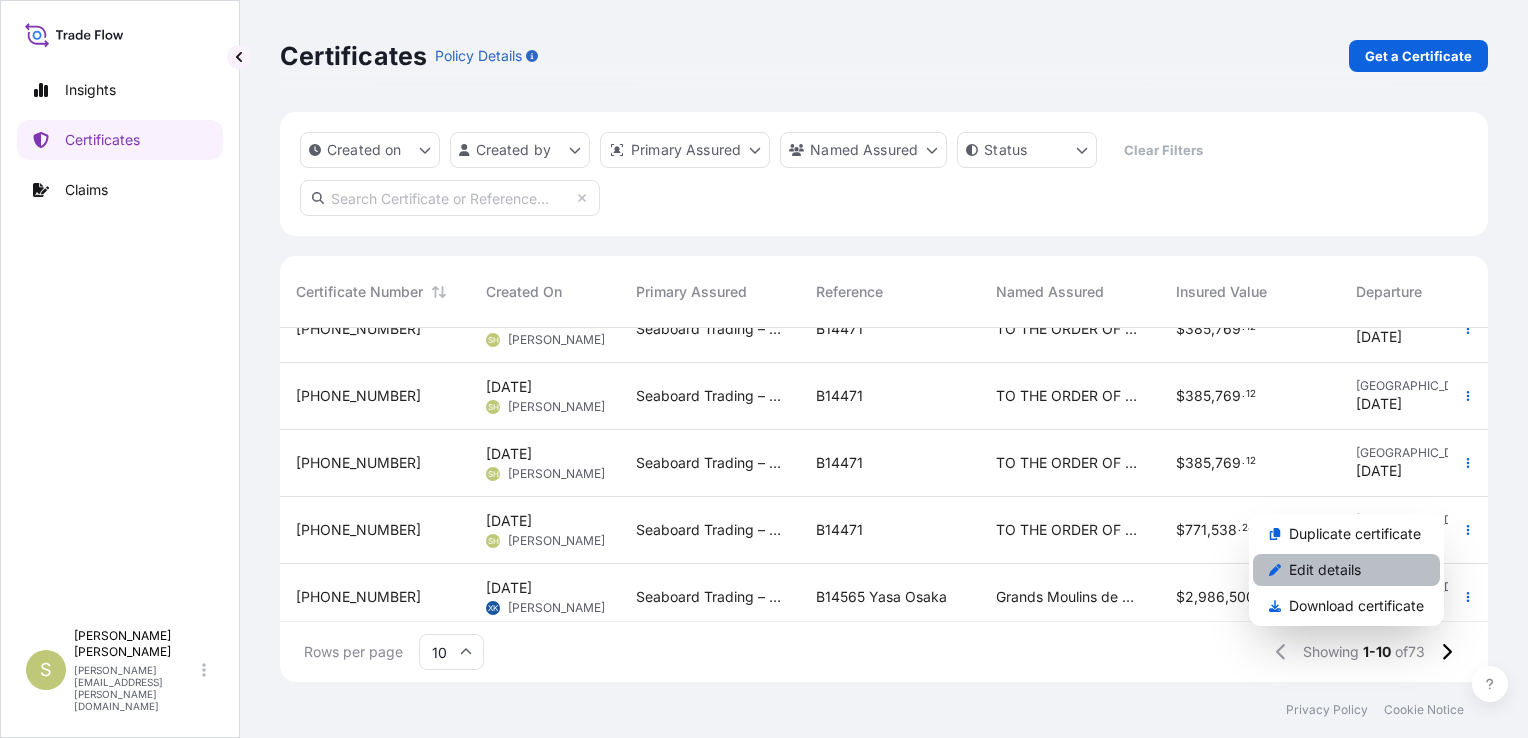 click on "Edit details" at bounding box center [1325, 570] 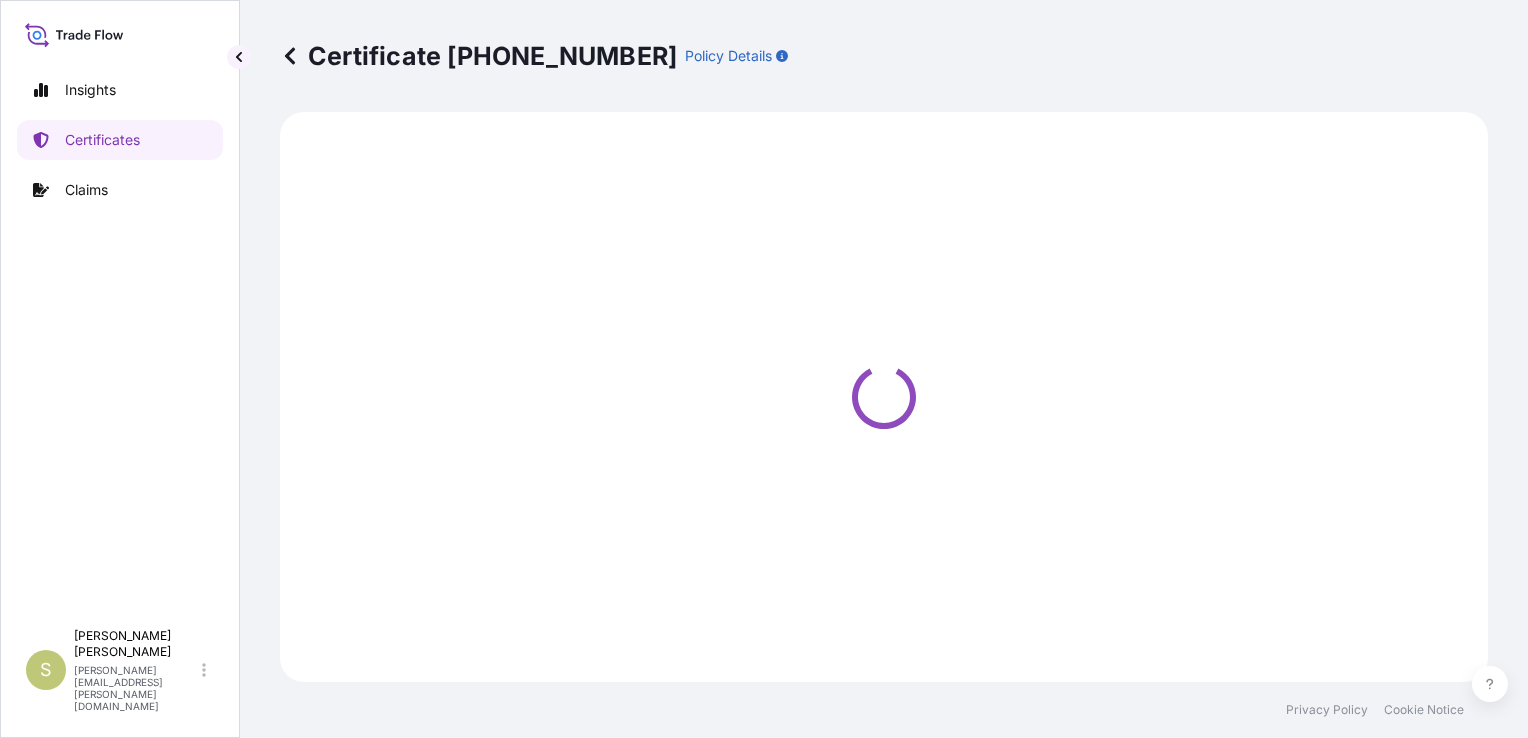 select on "Ocean Vessel" 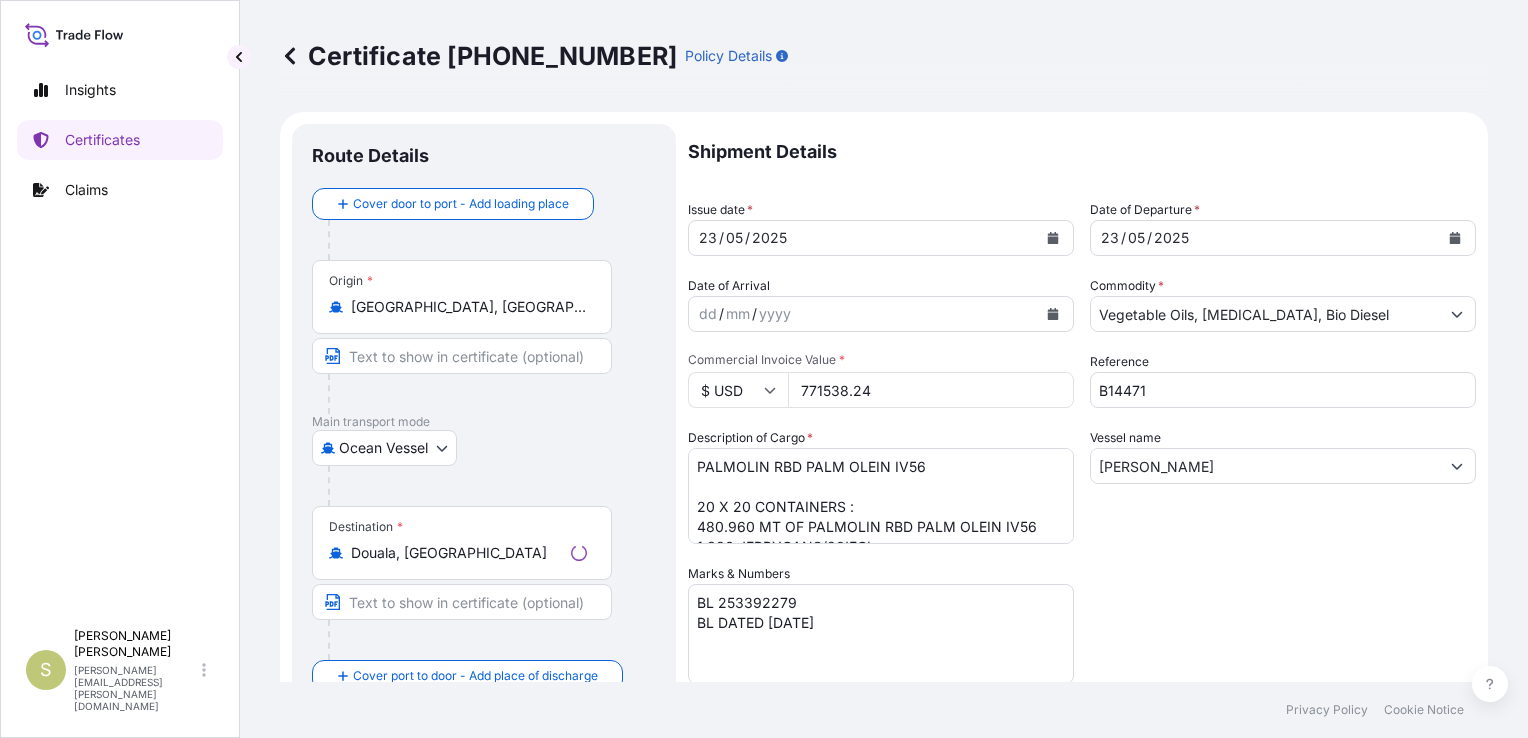 select on "31640" 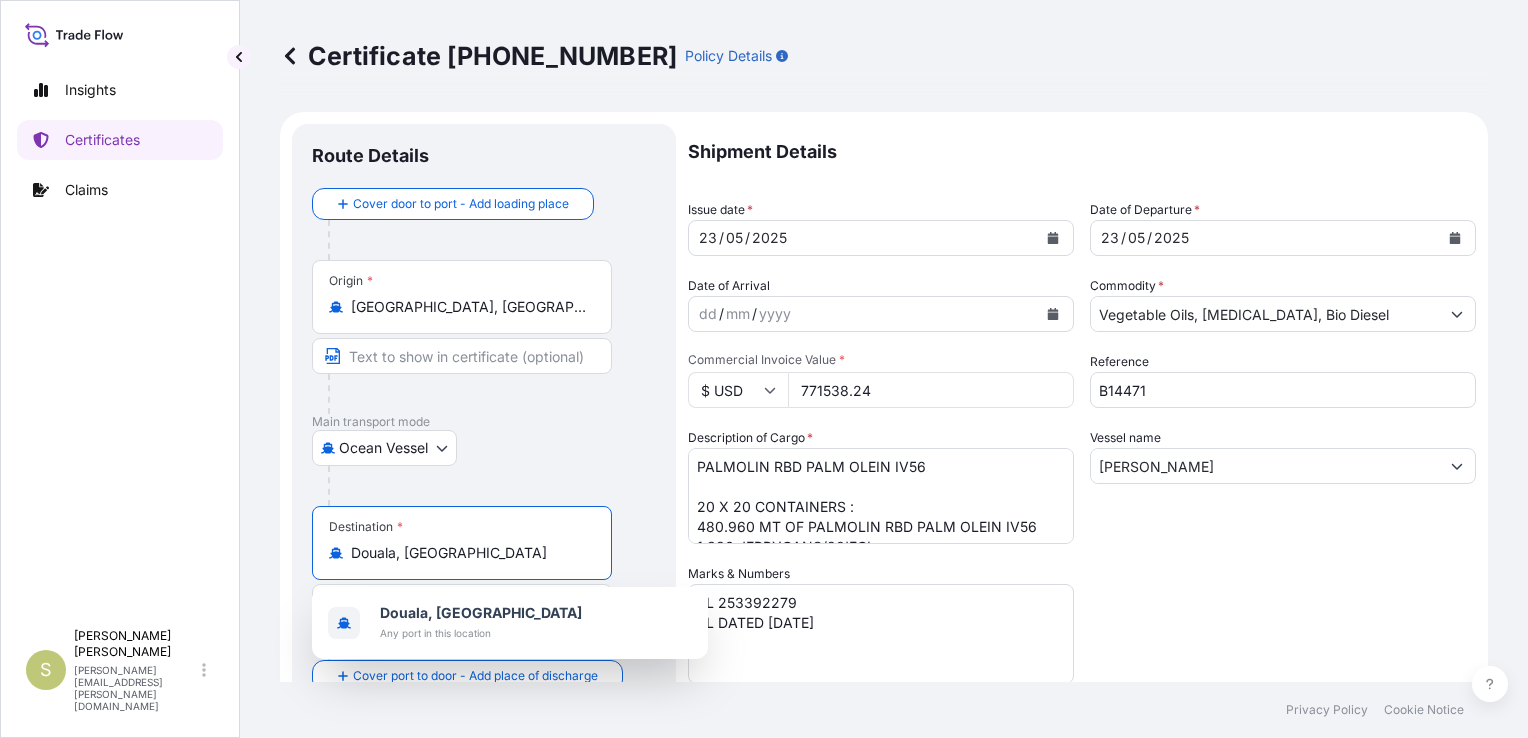drag, startPoint x: 524, startPoint y: 561, endPoint x: 324, endPoint y: 566, distance: 200.06248 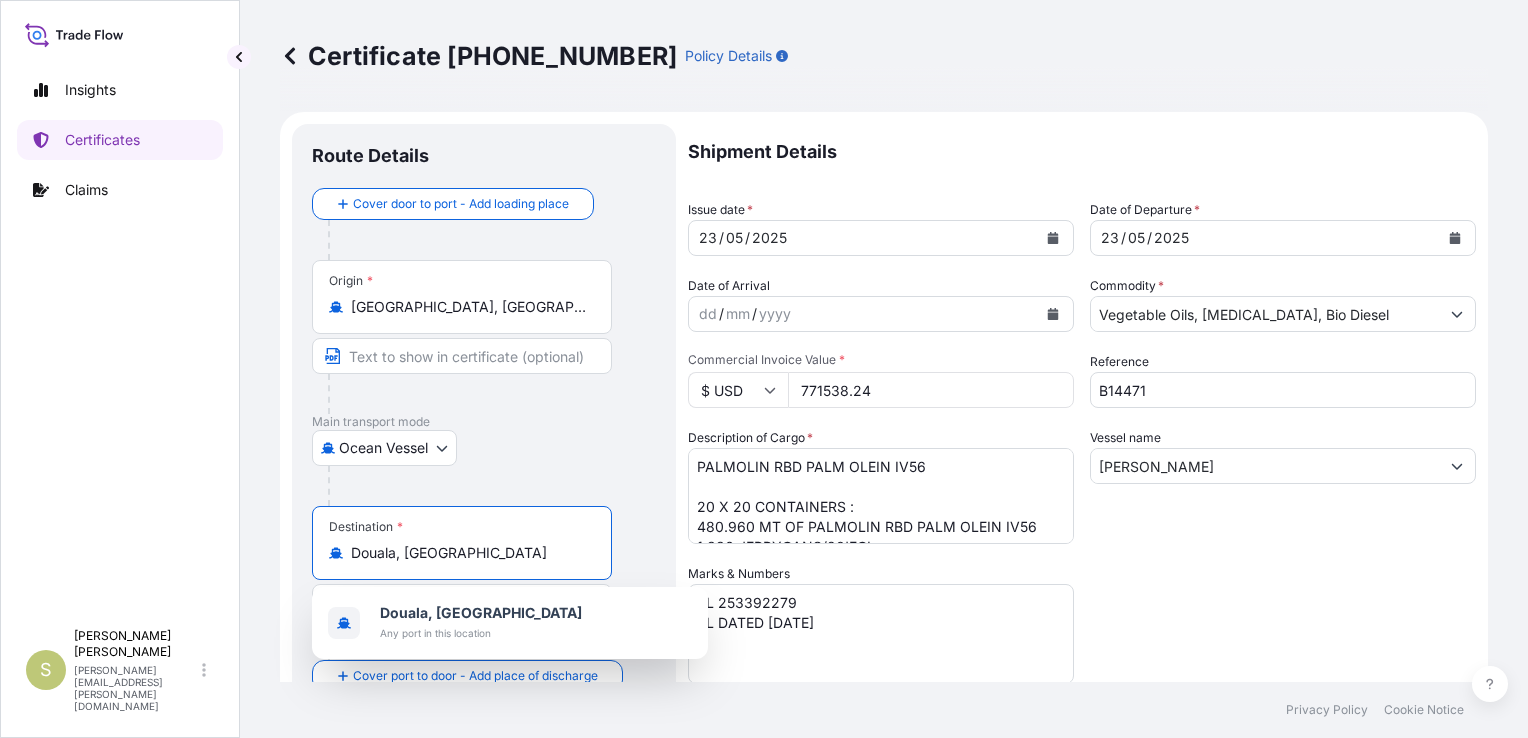 click on "Destination * Douala, Cameroon" at bounding box center (462, 543) 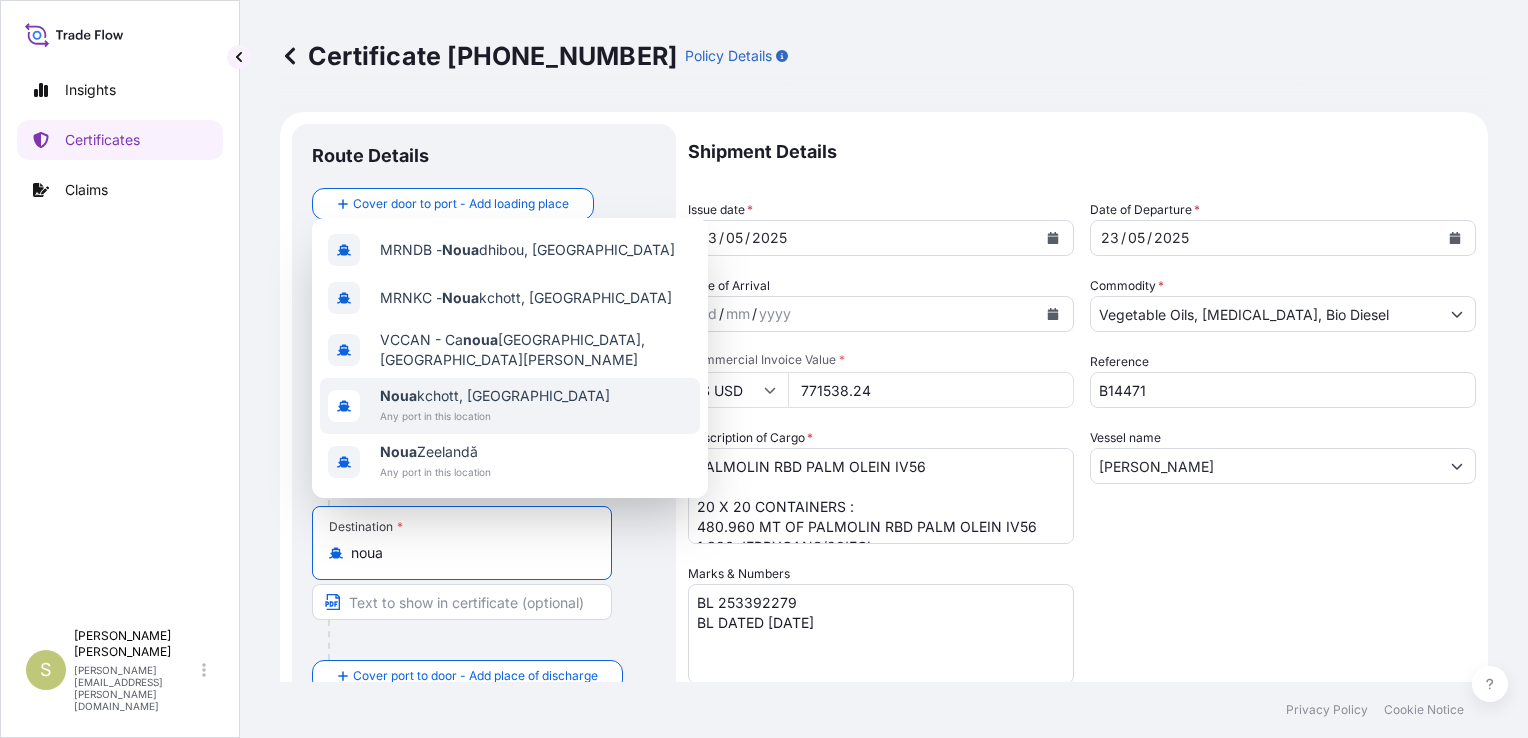 click on "Any port in this location" at bounding box center [495, 416] 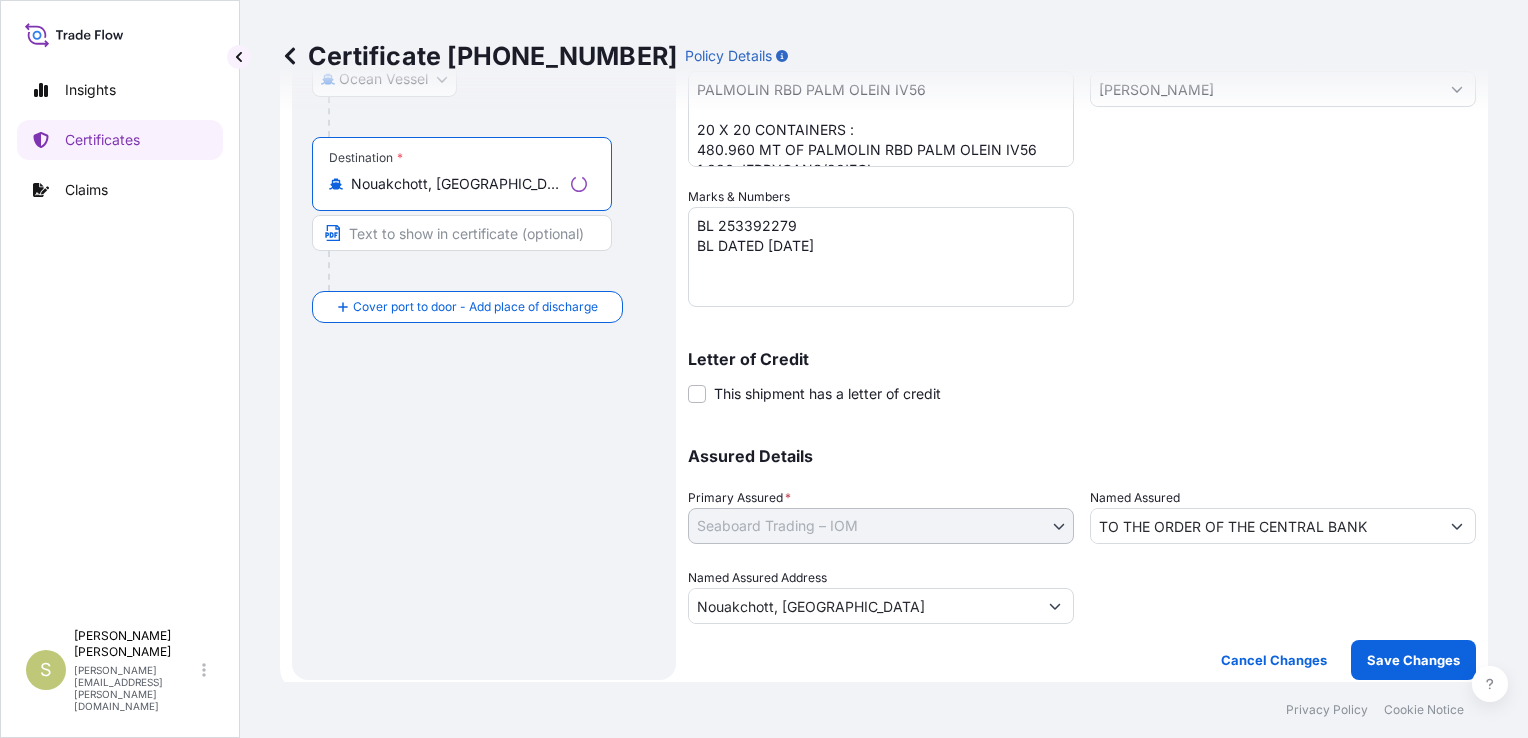 scroll, scrollTop: 385, scrollLeft: 0, axis: vertical 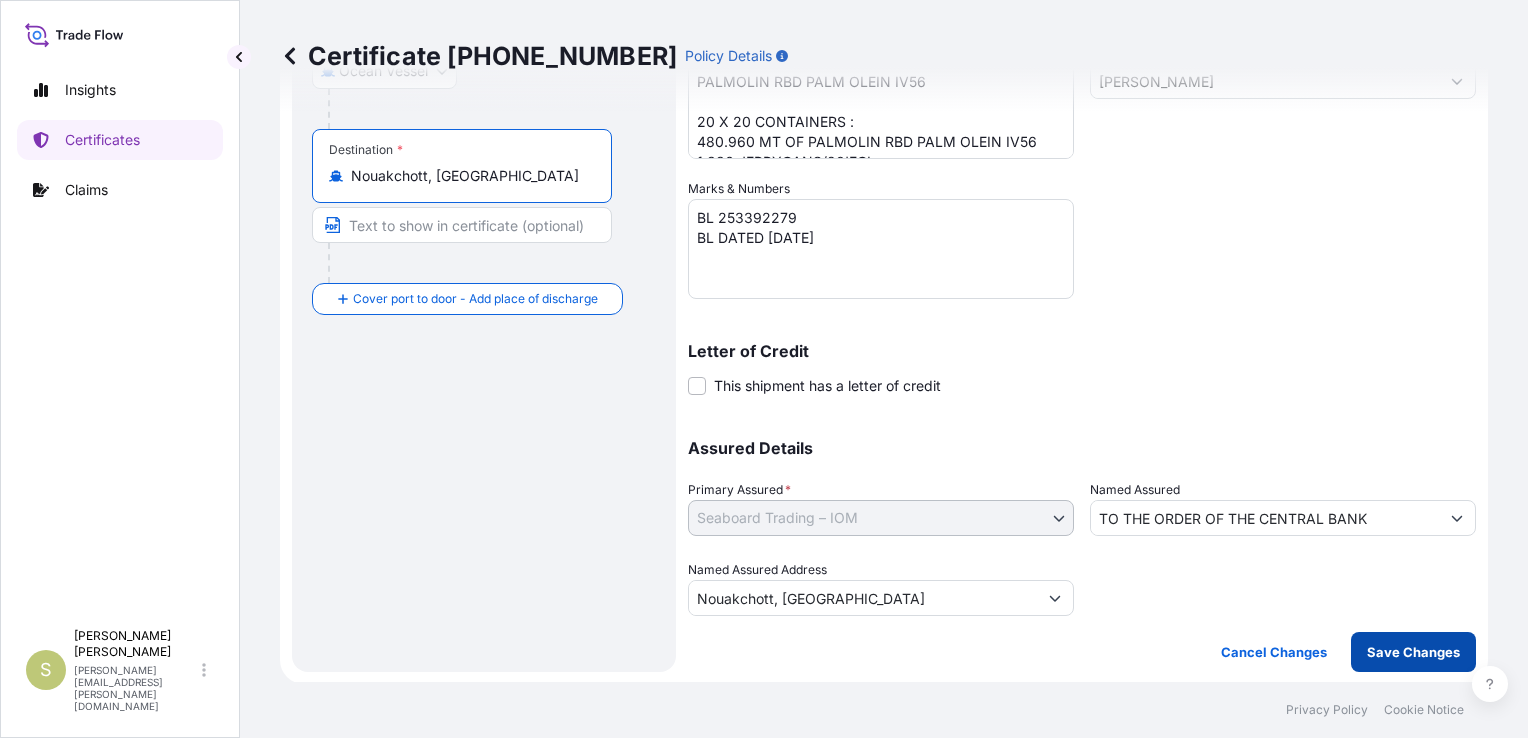 type on "Nouakchott, Mauritania" 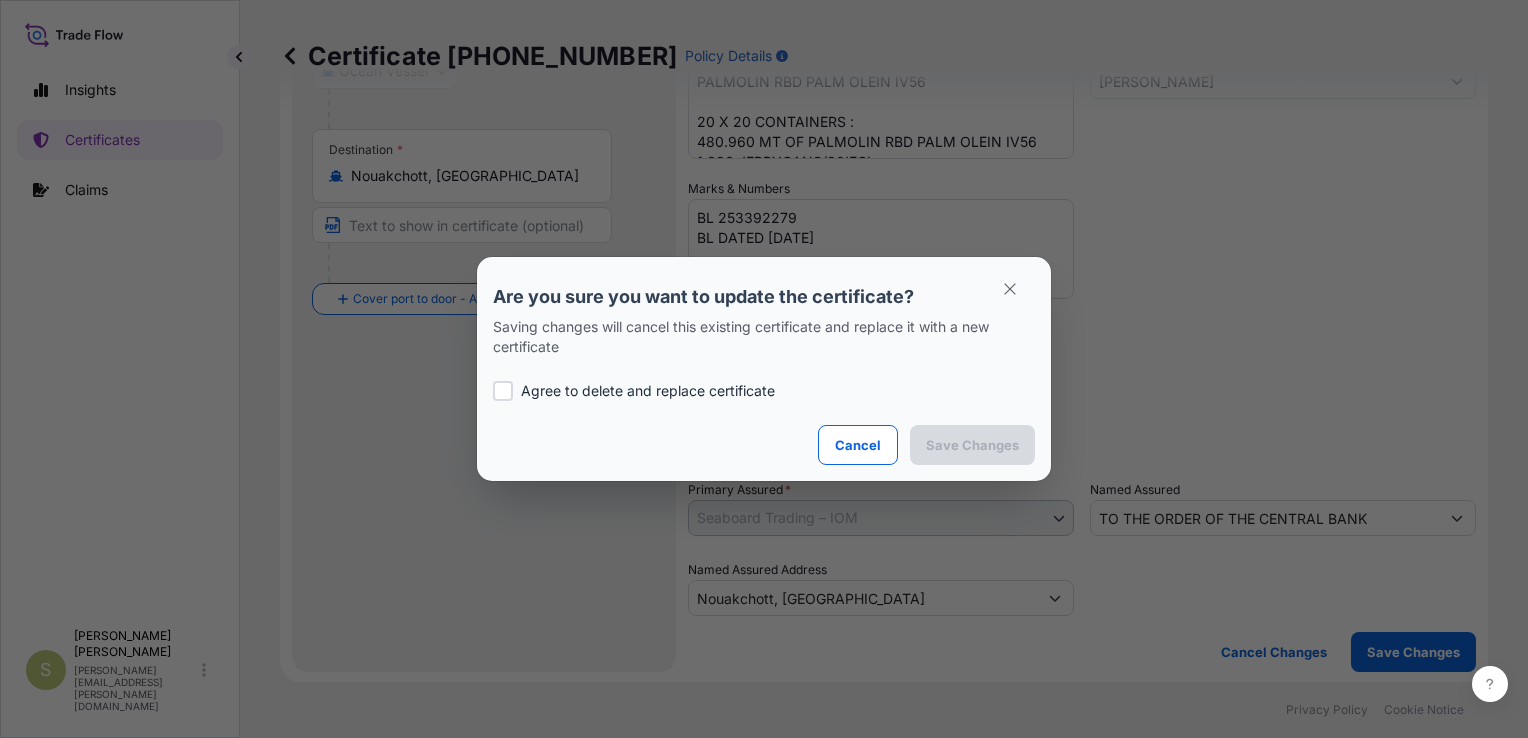 click on "Agree to delete and replace certificate" at bounding box center [648, 391] 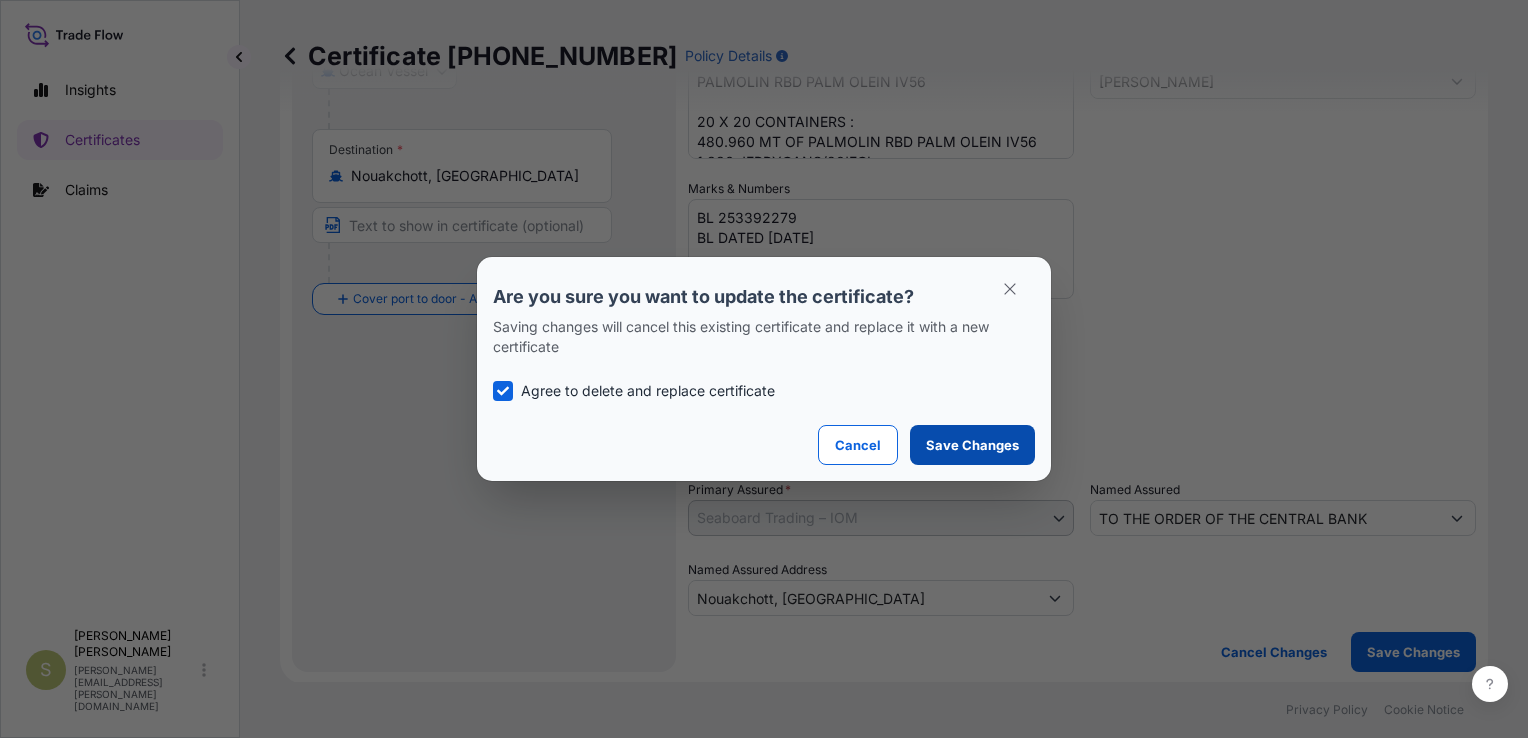 click on "Save Changes" at bounding box center (972, 445) 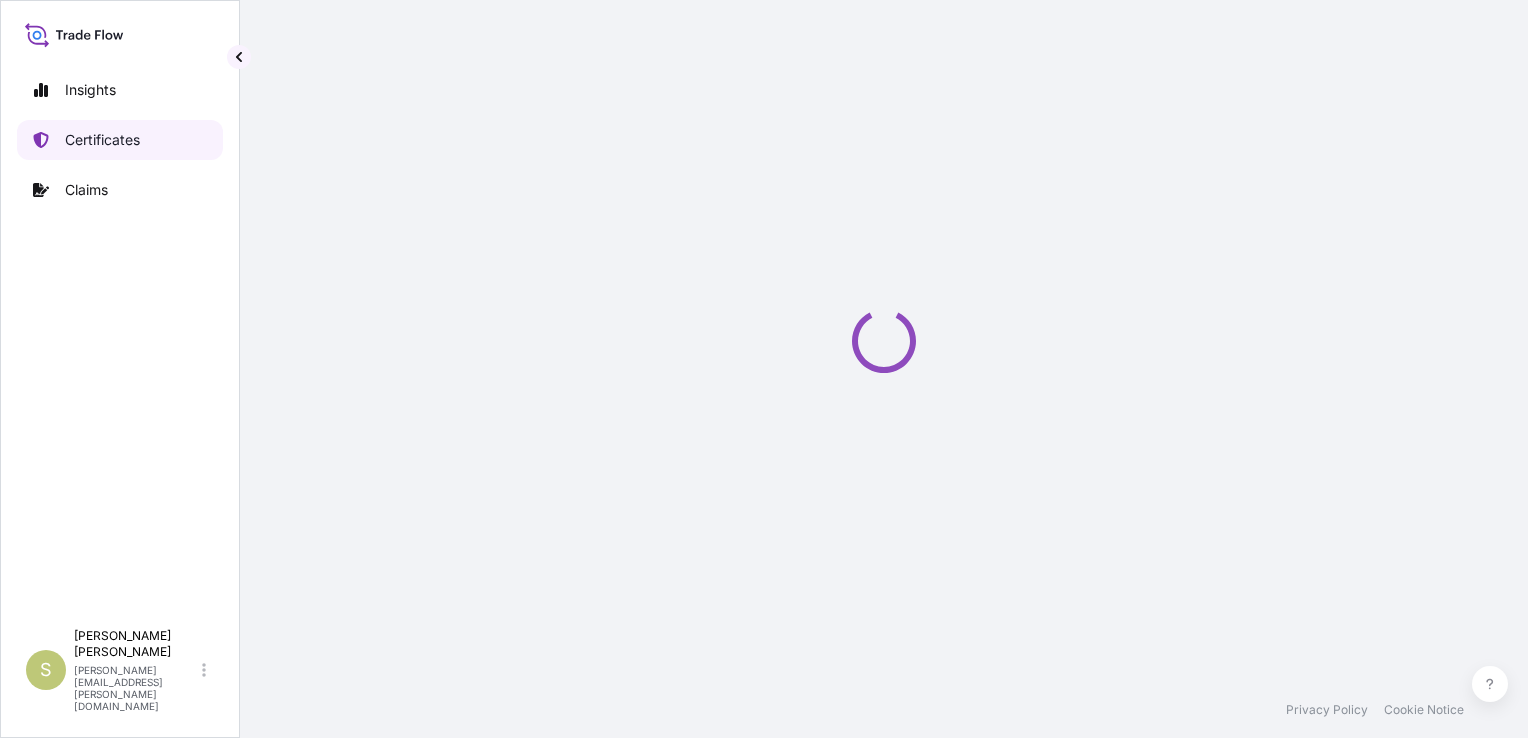 scroll, scrollTop: 0, scrollLeft: 0, axis: both 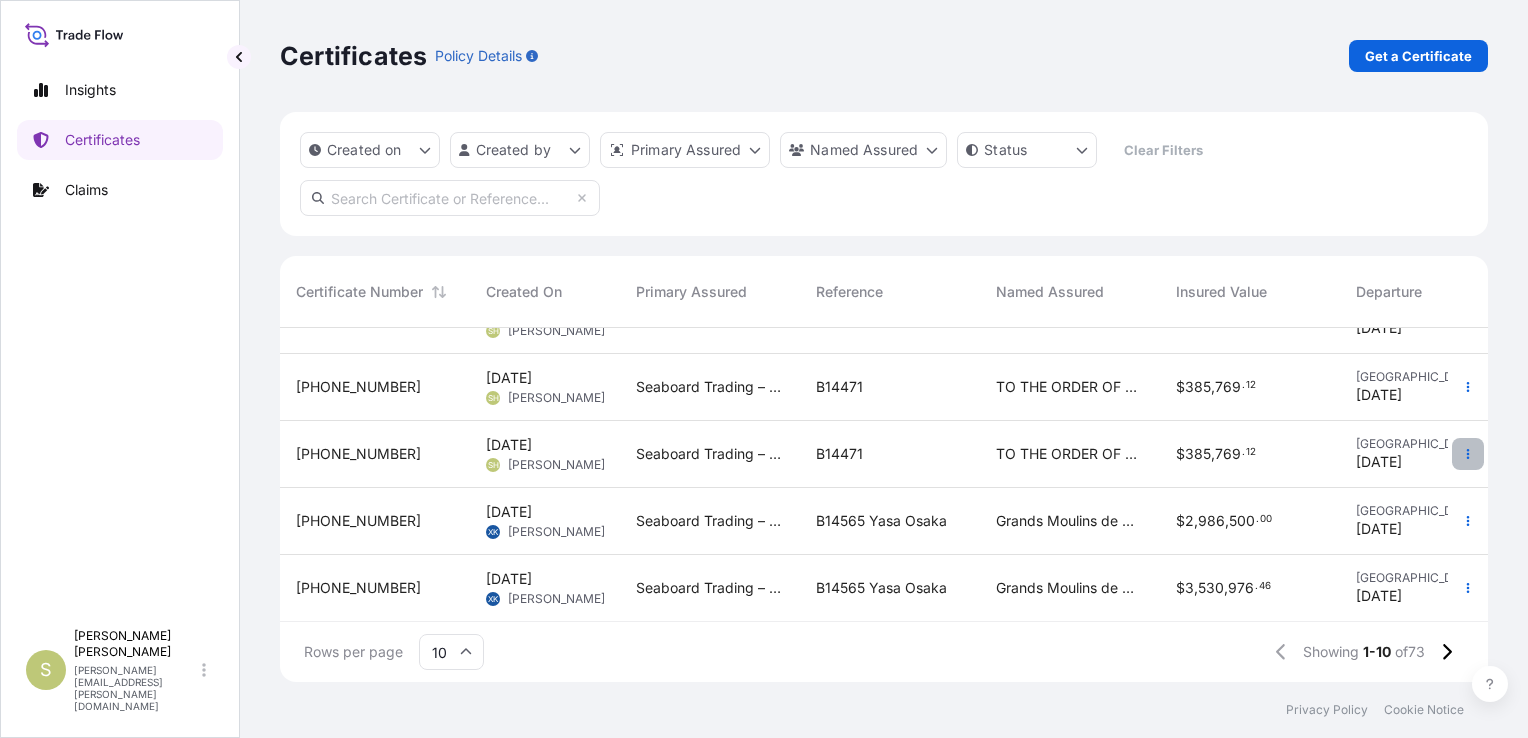 click 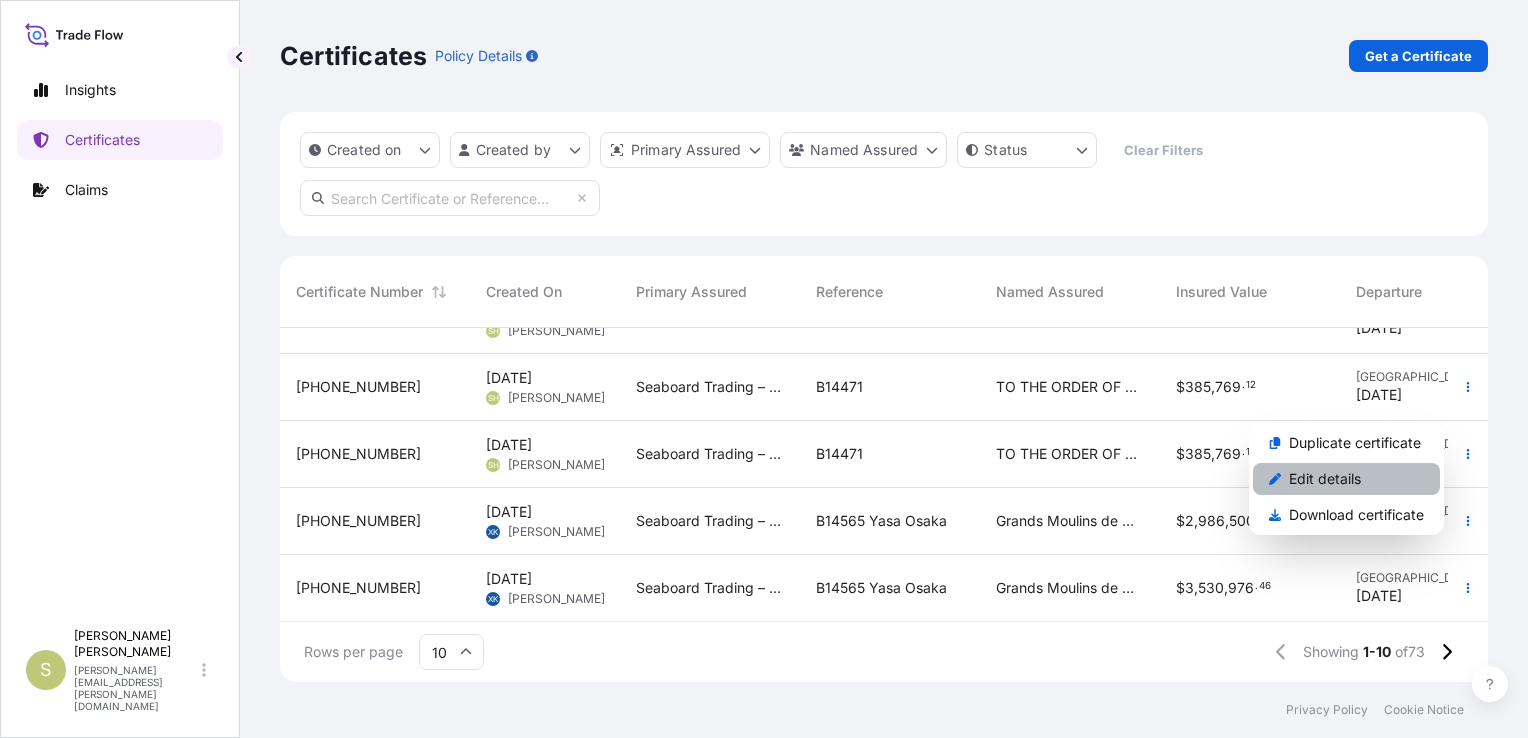 click on "Edit details" at bounding box center [1325, 479] 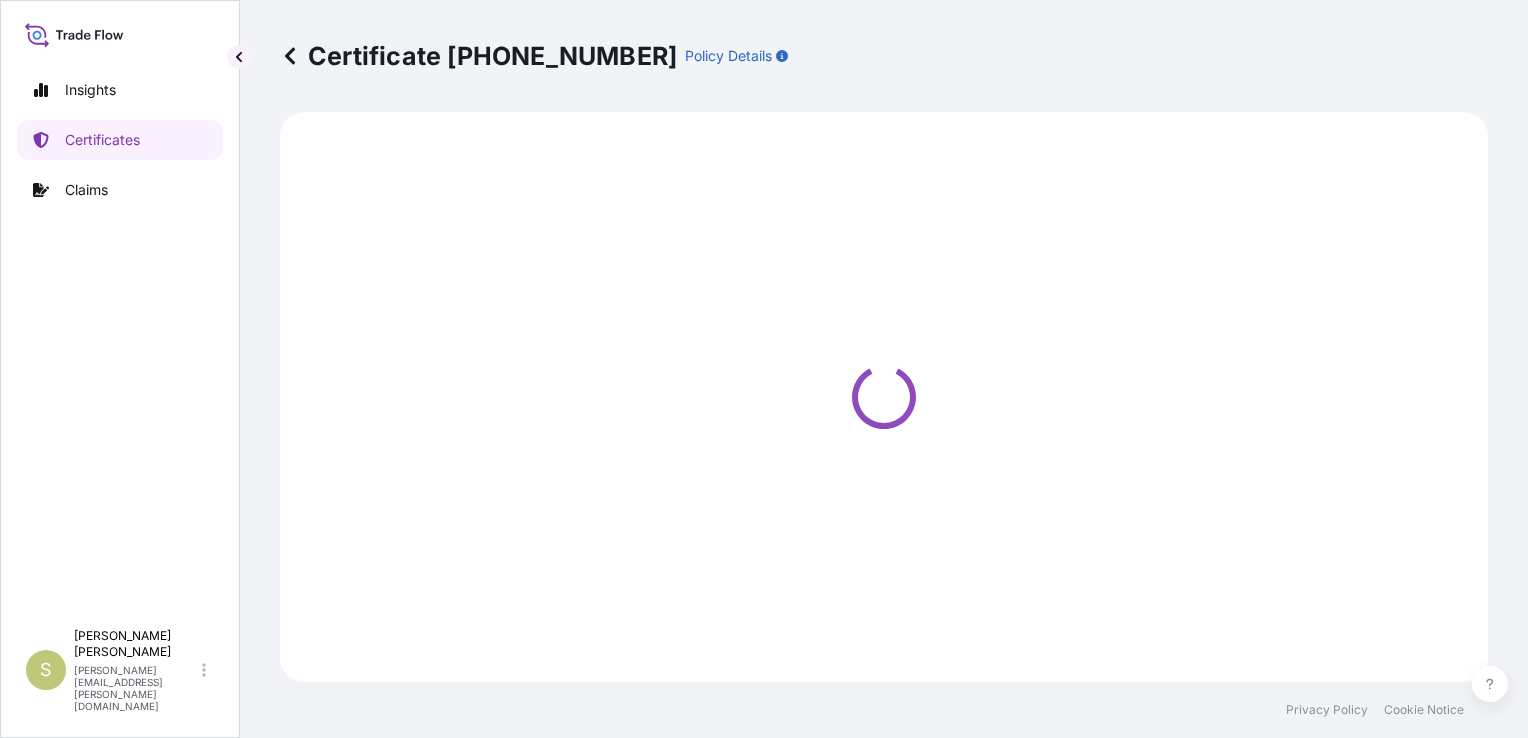 select on "Ocean Vessel" 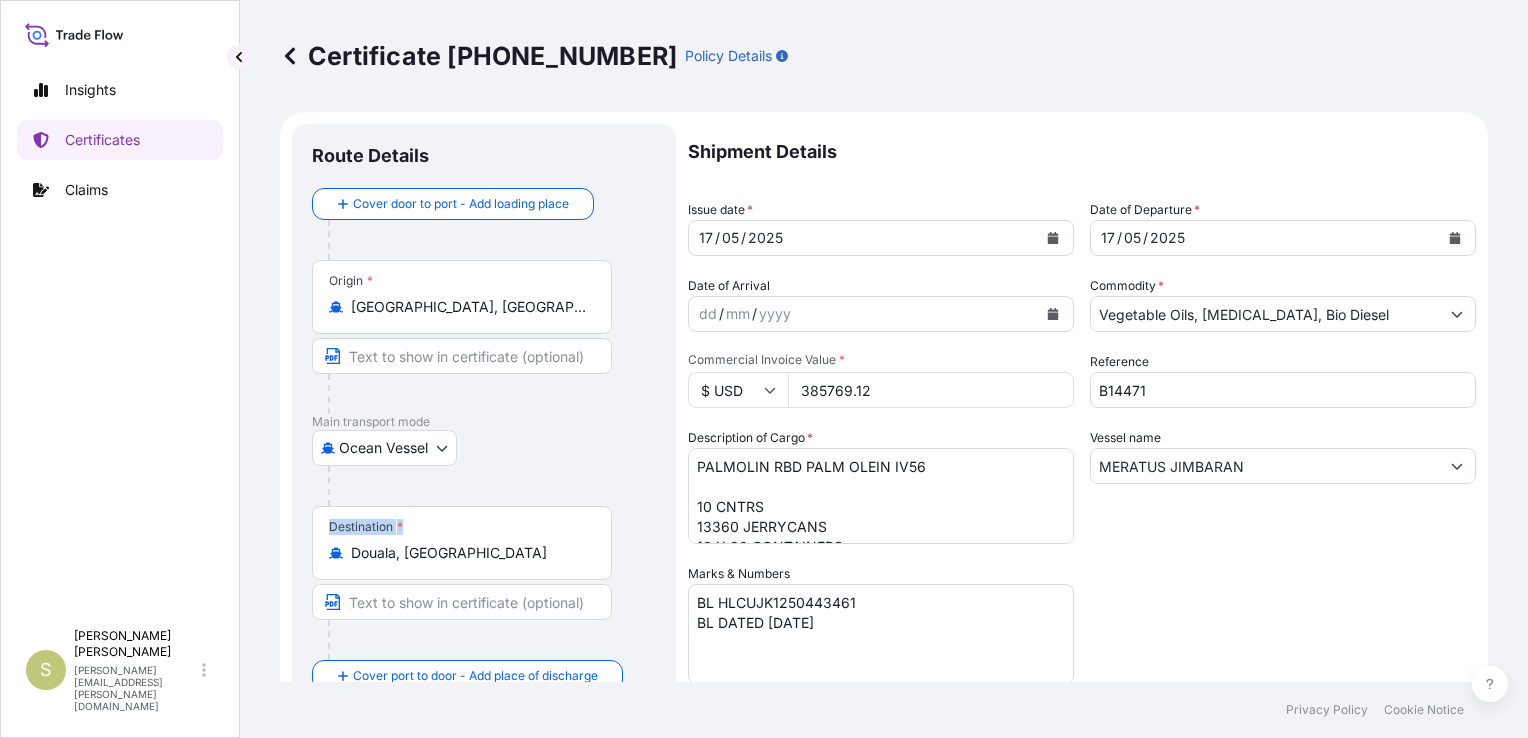 drag, startPoint x: 518, startPoint y: 566, endPoint x: 269, endPoint y: 569, distance: 249.01807 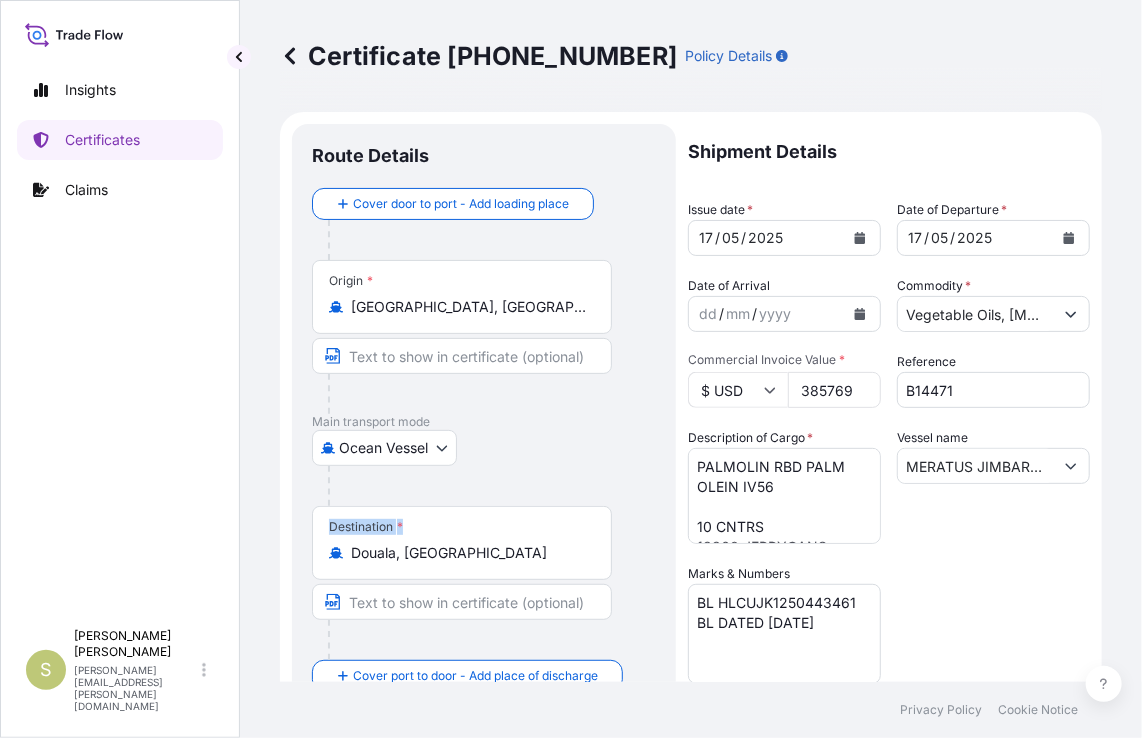 click on "Douala, Cameroon" at bounding box center [469, 553] 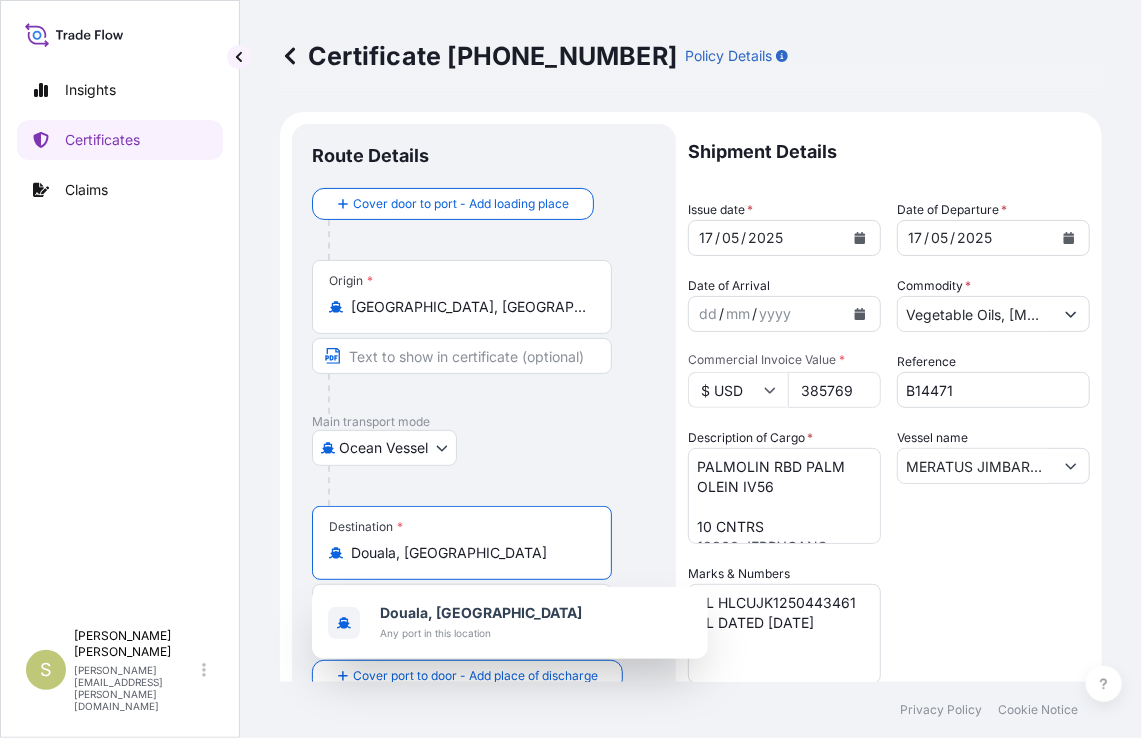 drag, startPoint x: 501, startPoint y: 550, endPoint x: 349, endPoint y: 550, distance: 152 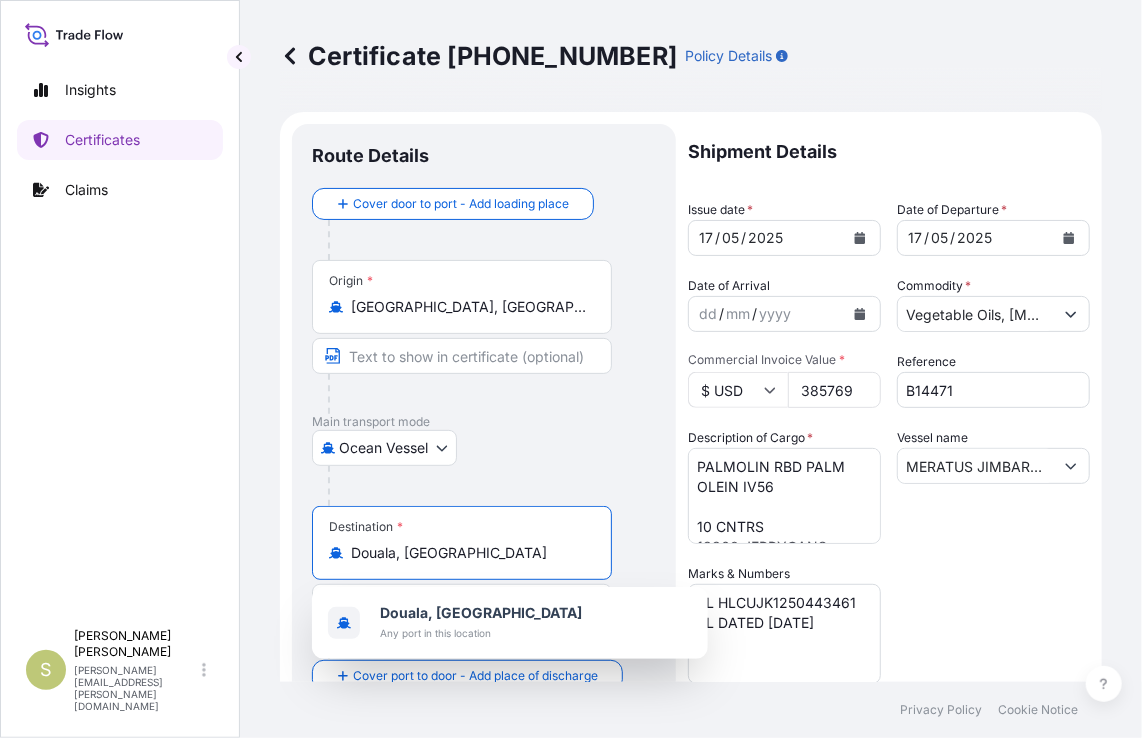 type on "D" 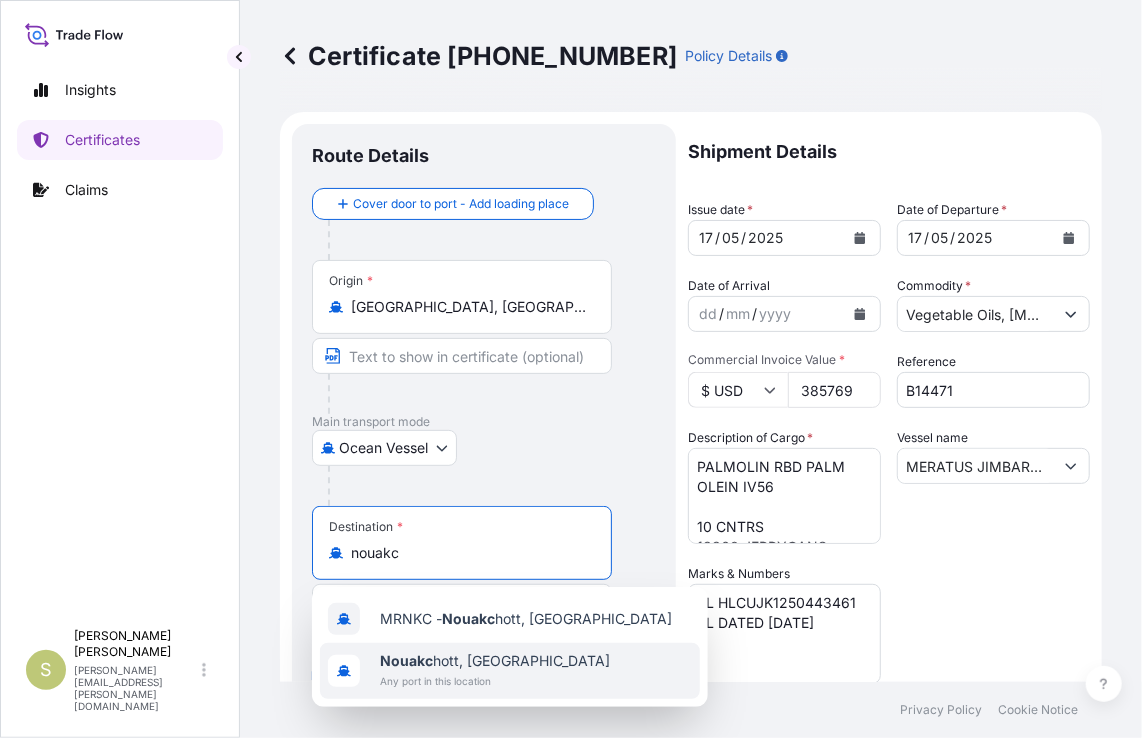 click on "Nouakc hott, Mauritania" at bounding box center [495, 661] 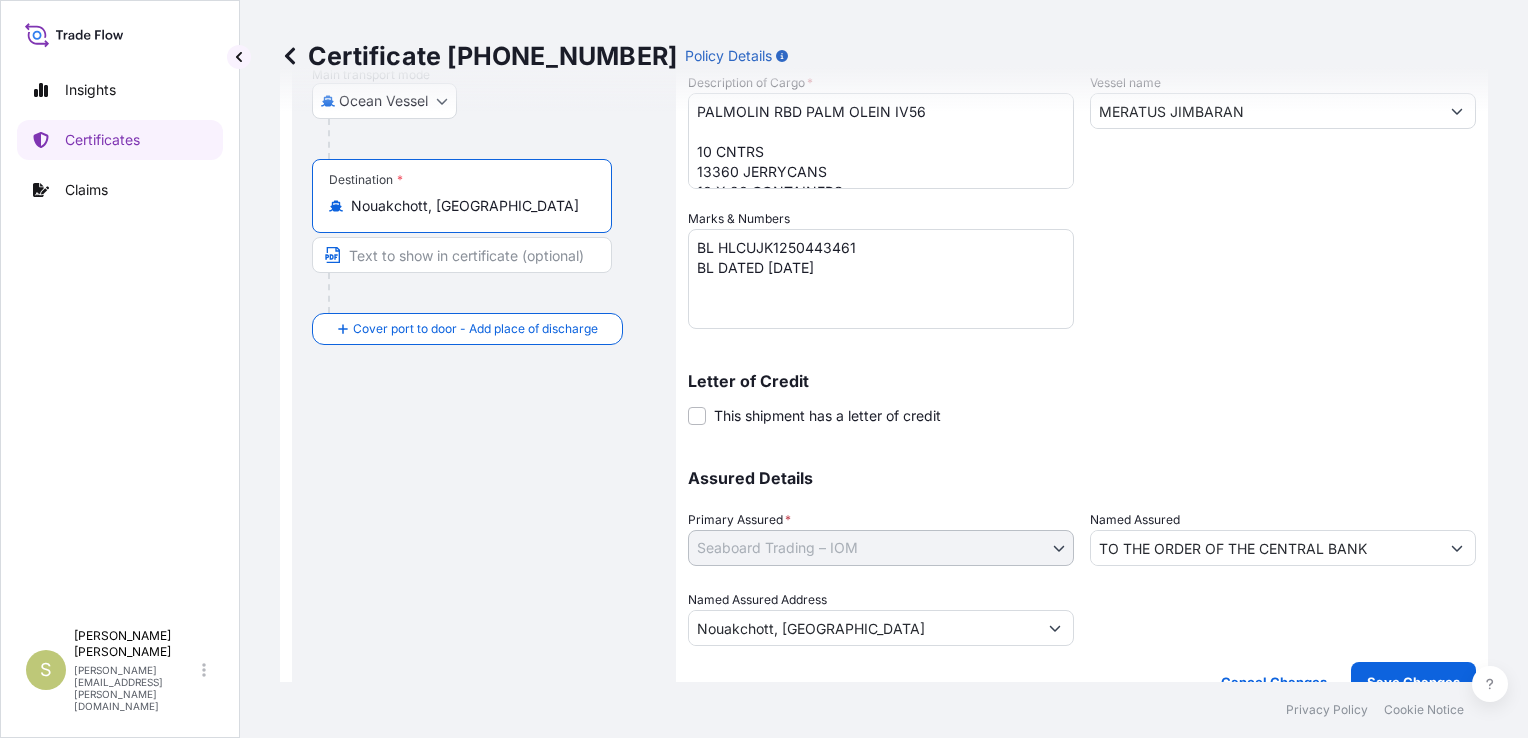 scroll, scrollTop: 385, scrollLeft: 0, axis: vertical 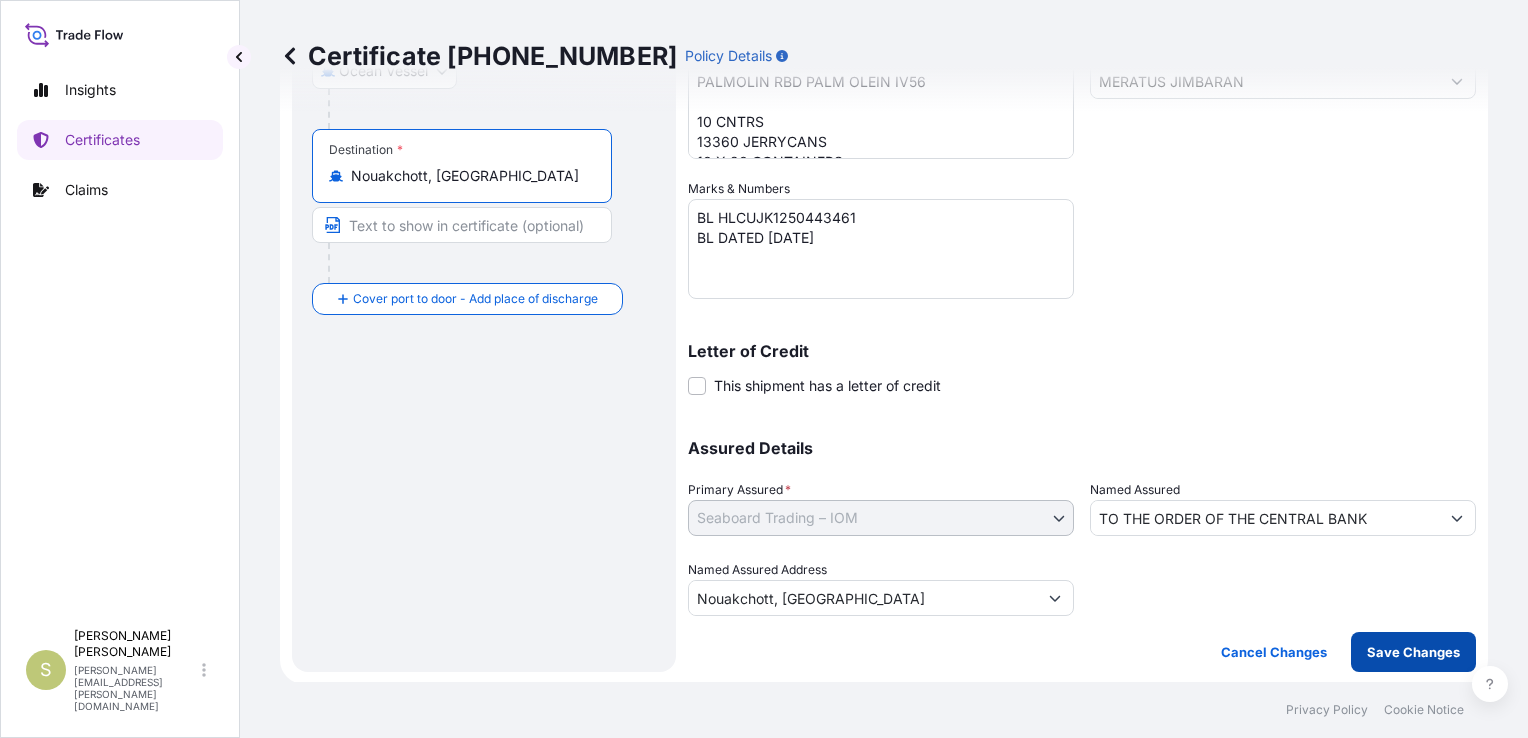 type on "Nouakchott, Mauritania" 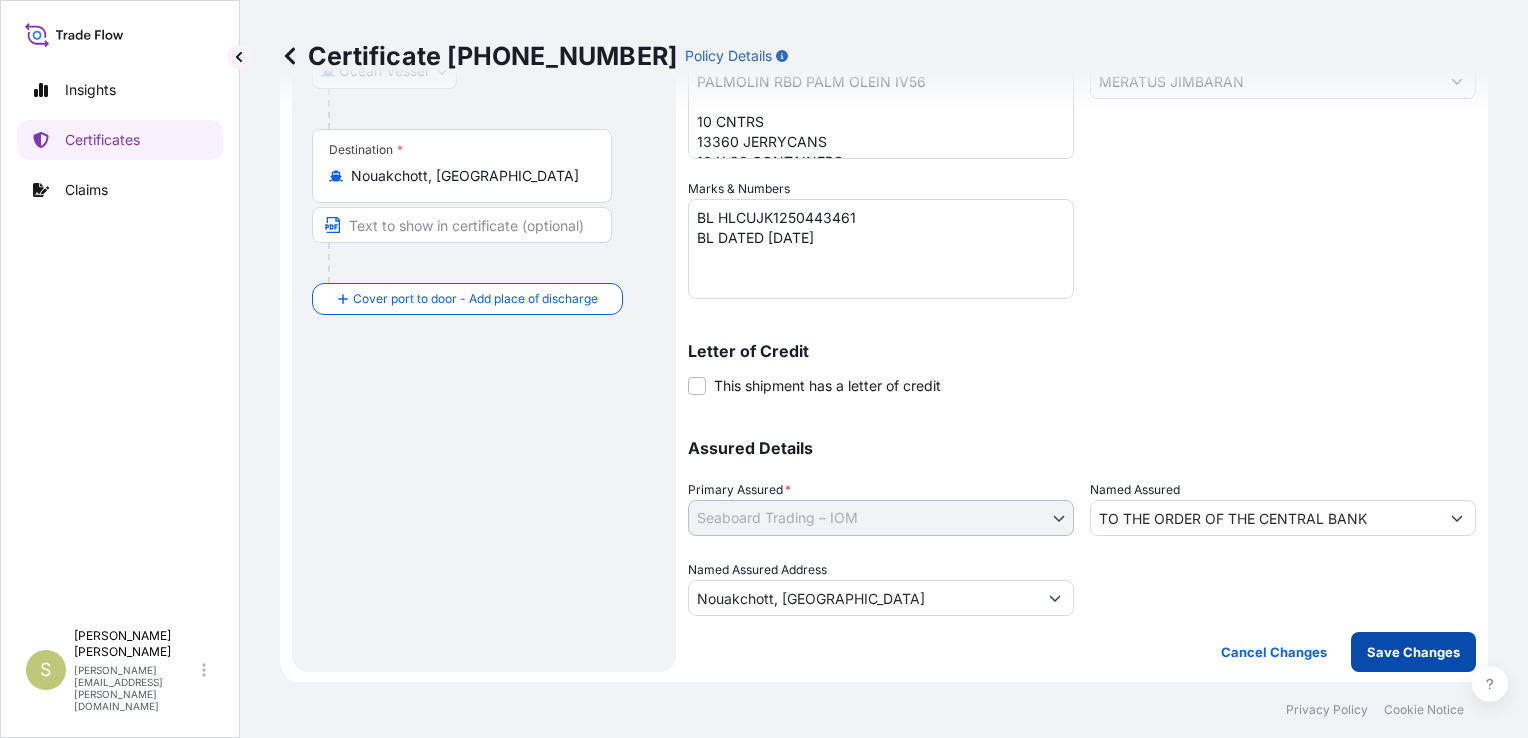 click on "Save Changes" at bounding box center (1413, 652) 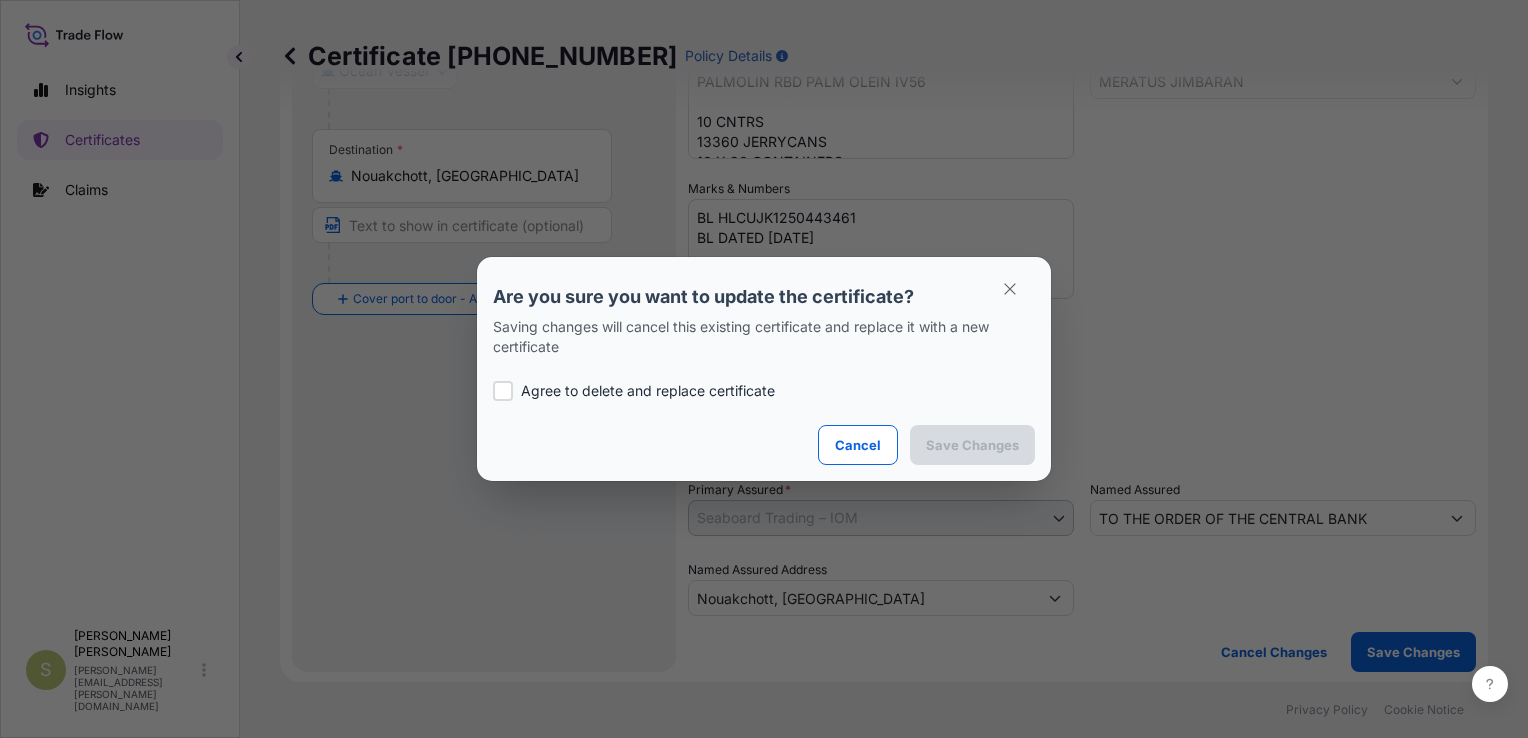 click on "Agree to delete and replace certificate" at bounding box center (648, 391) 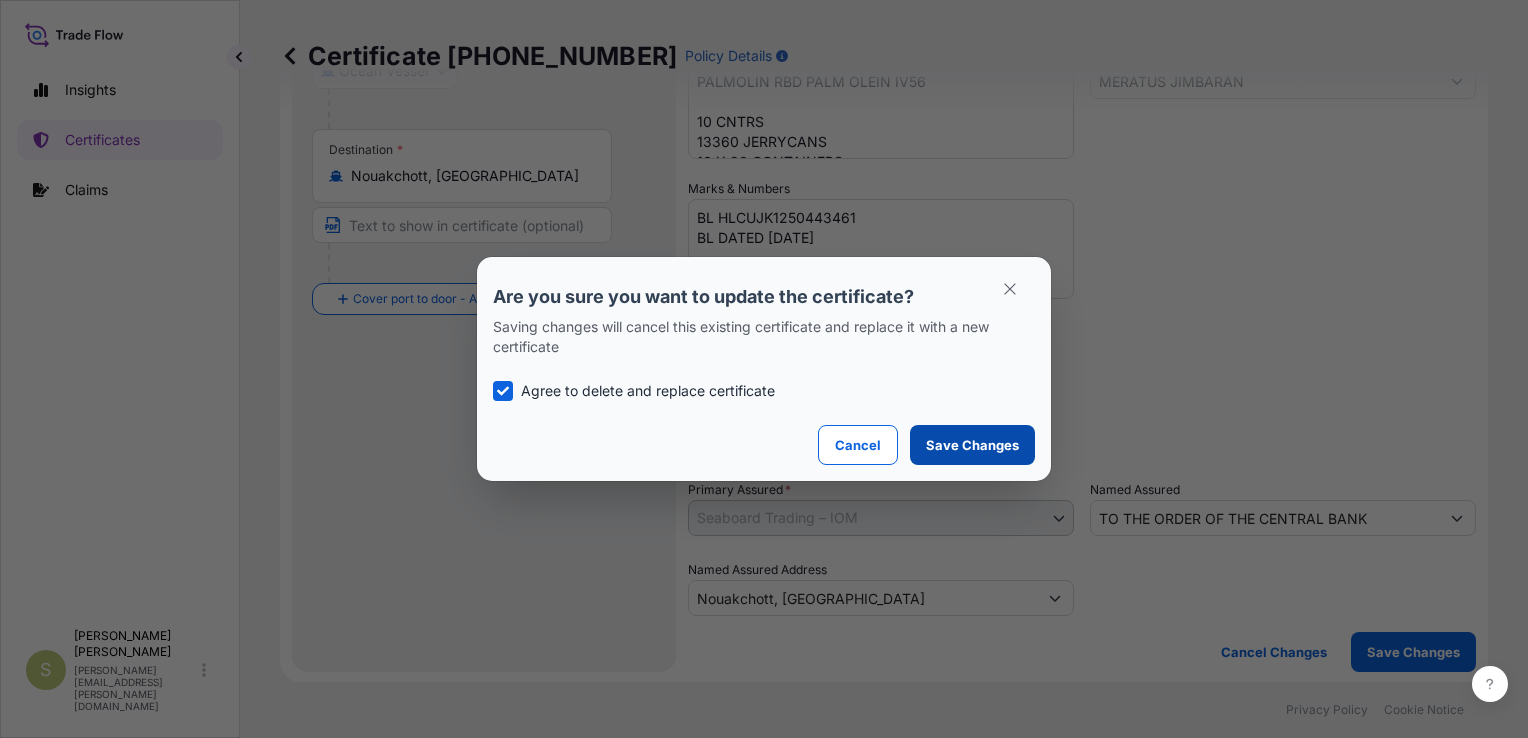 click on "Save Changes" at bounding box center [972, 445] 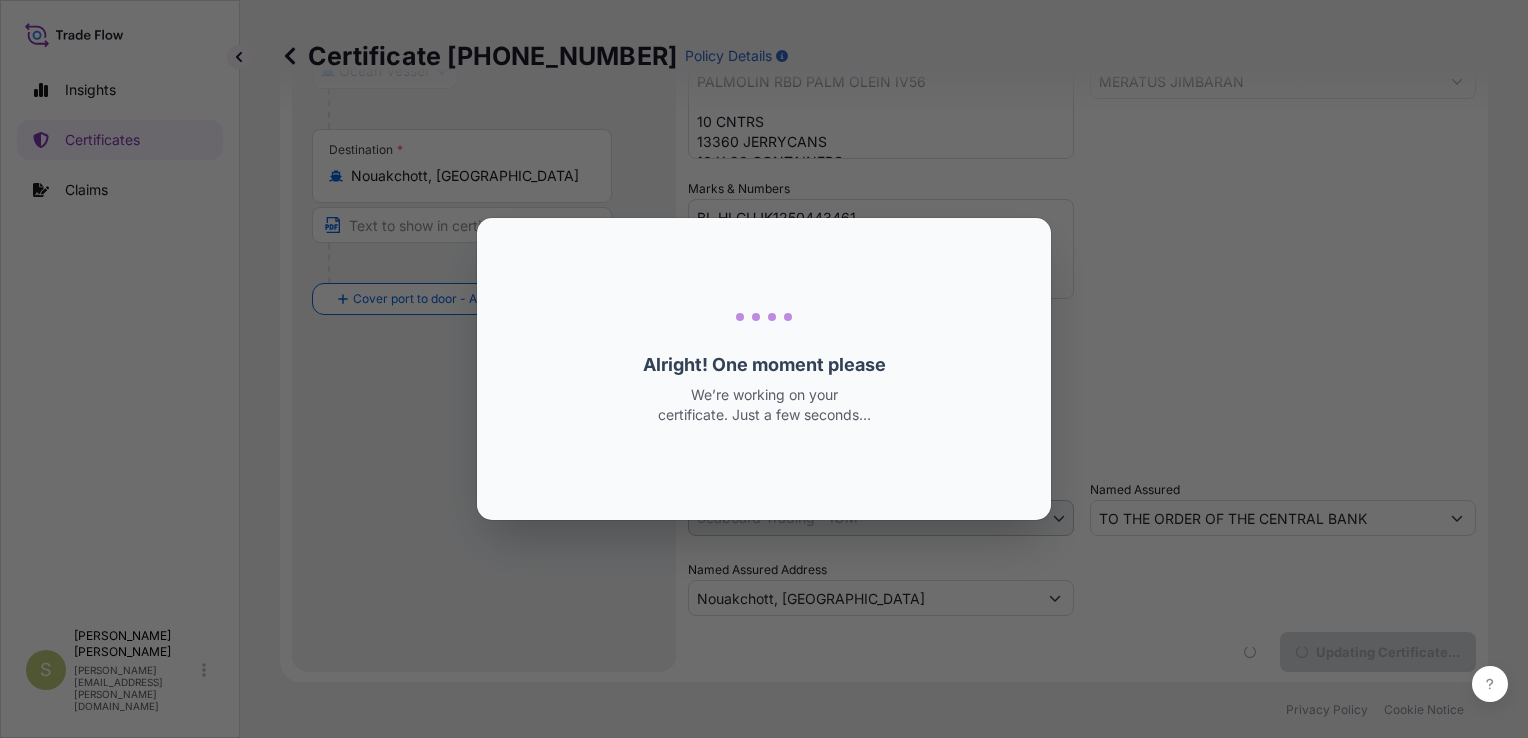 scroll, scrollTop: 0, scrollLeft: 0, axis: both 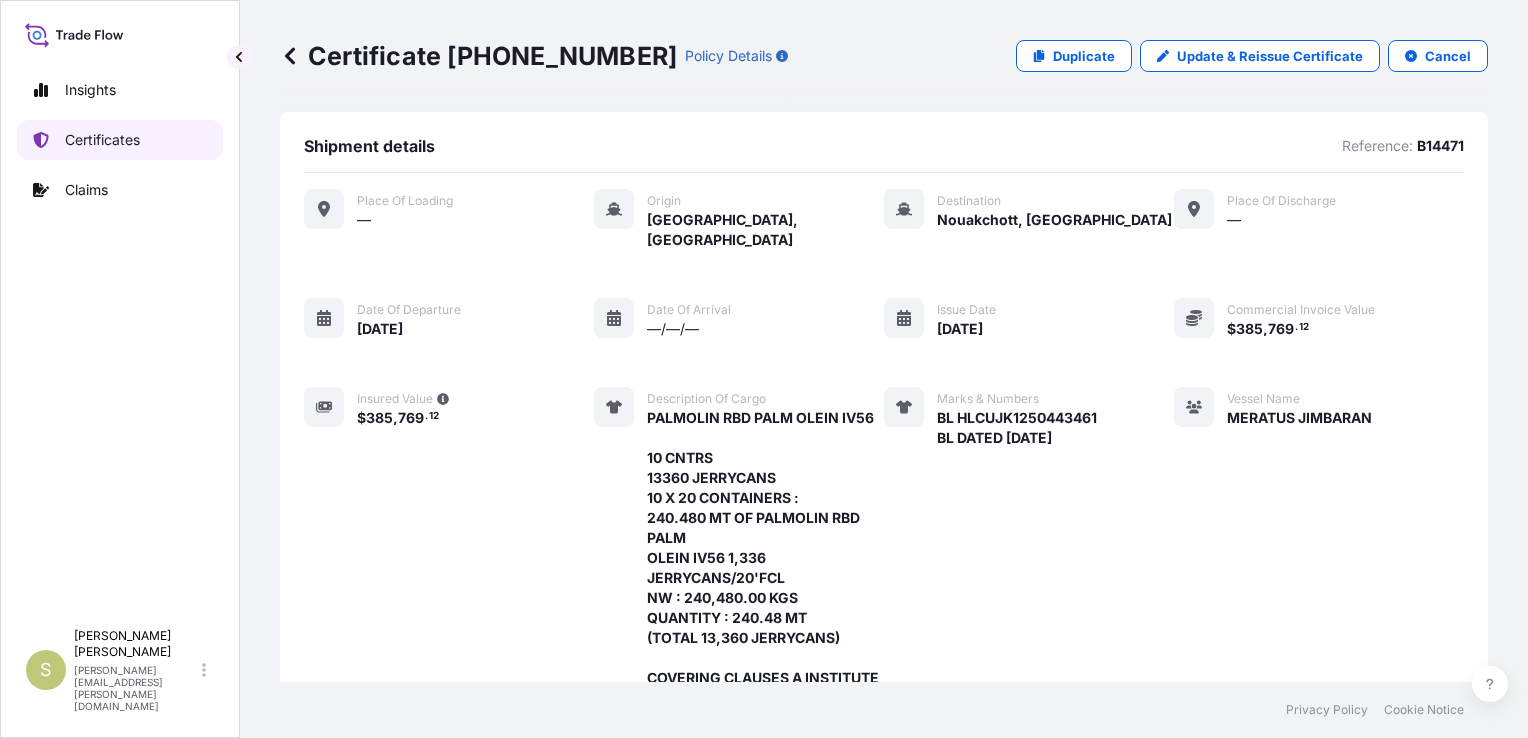 click on "Certificates" at bounding box center (120, 140) 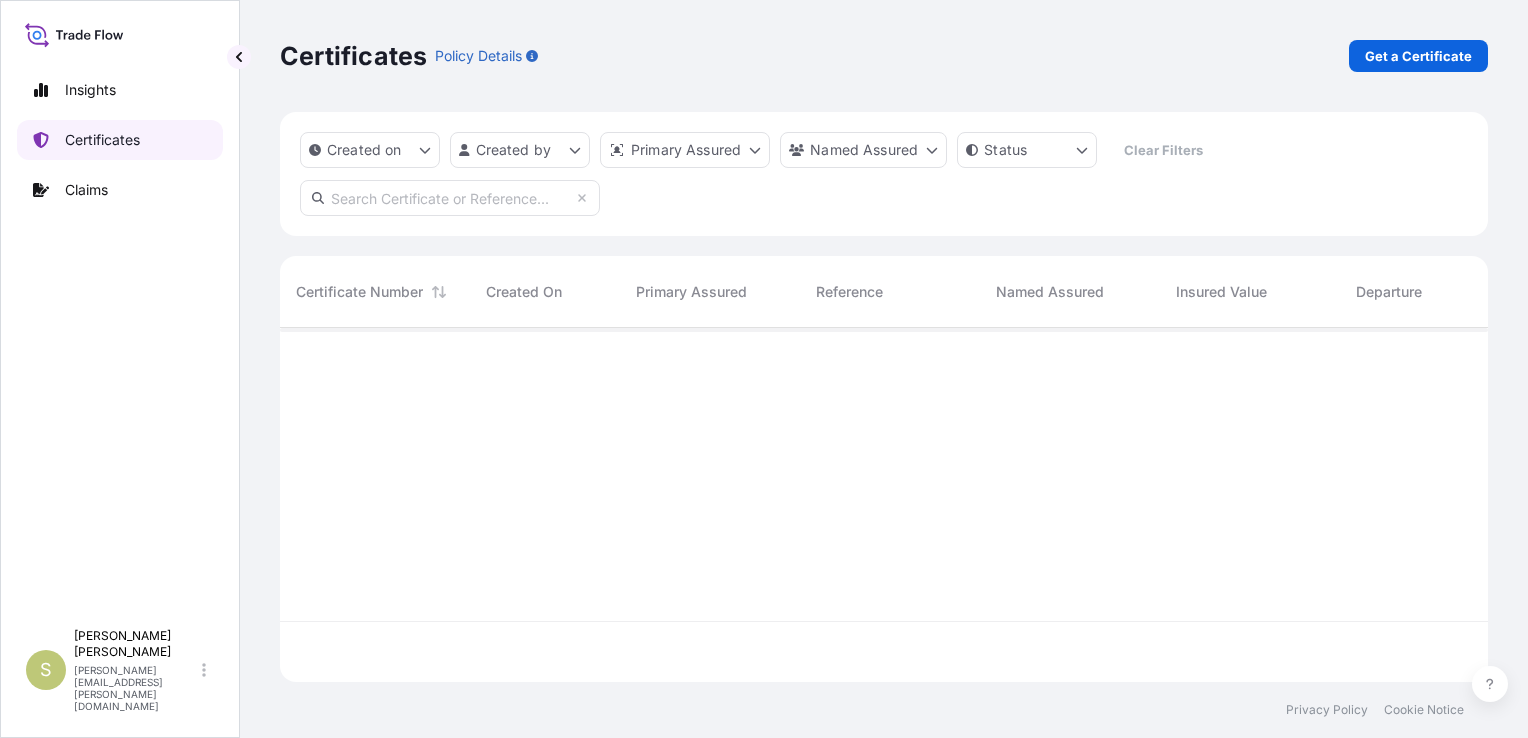 scroll, scrollTop: 16, scrollLeft: 16, axis: both 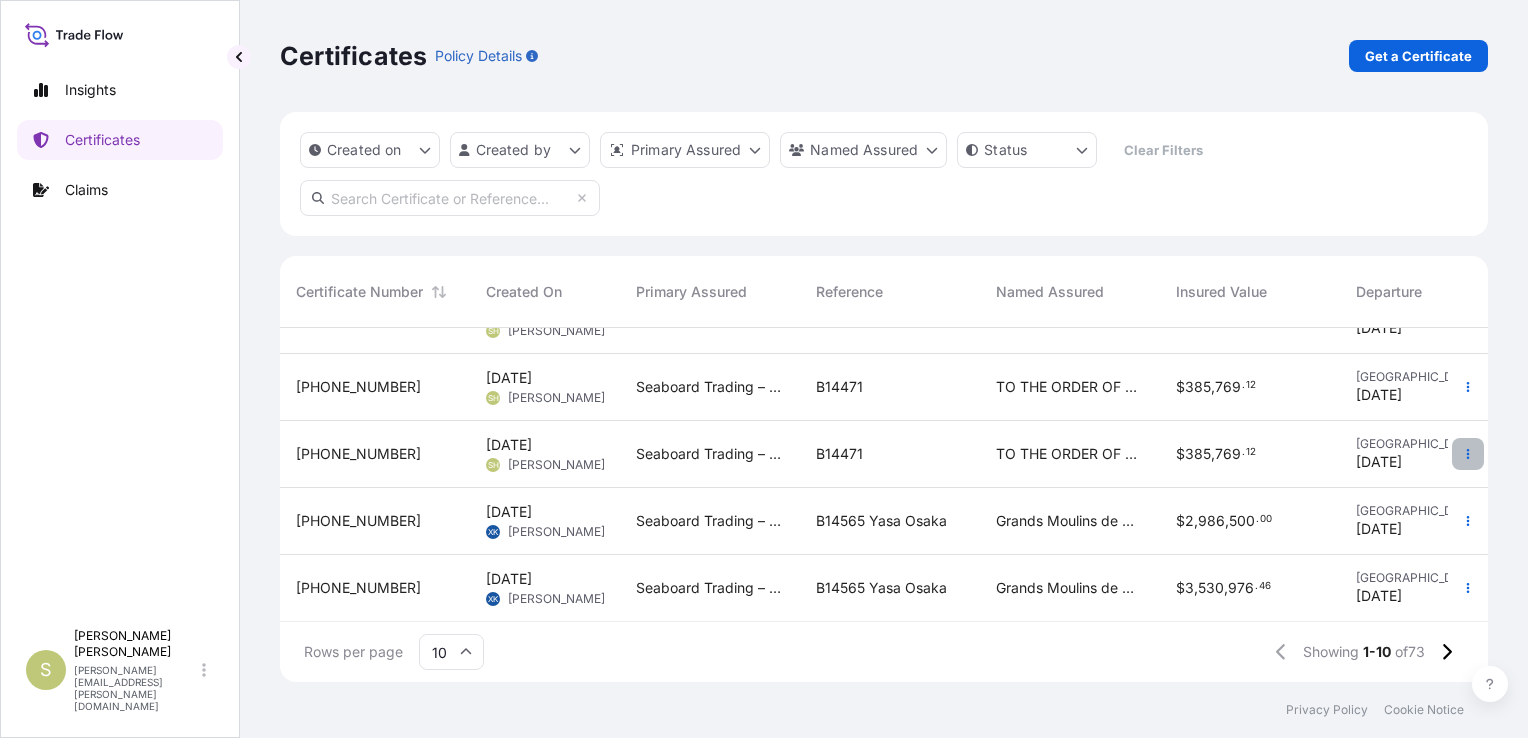 click at bounding box center (1468, 454) 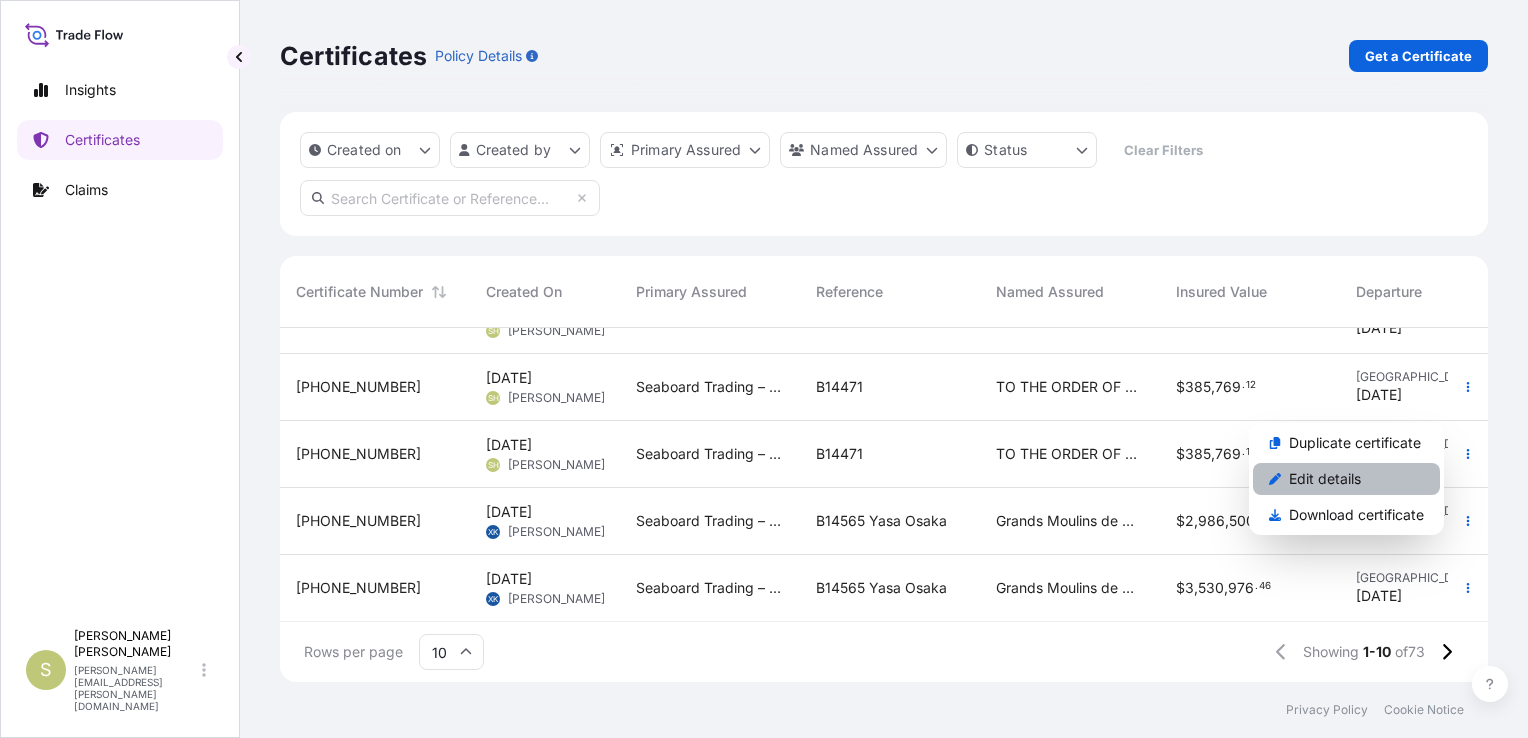 click on "Edit details" at bounding box center [1325, 479] 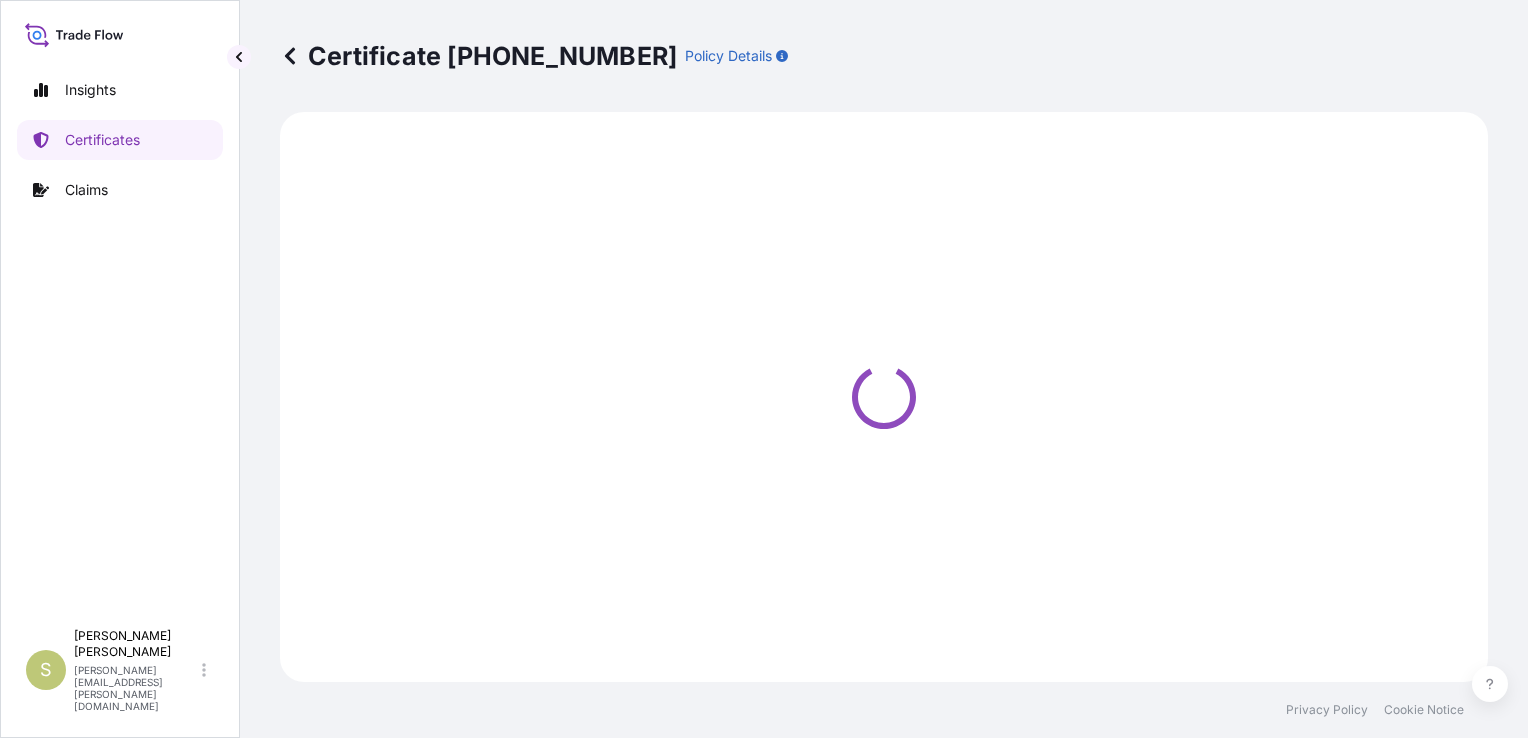 select on "Ocean Vessel" 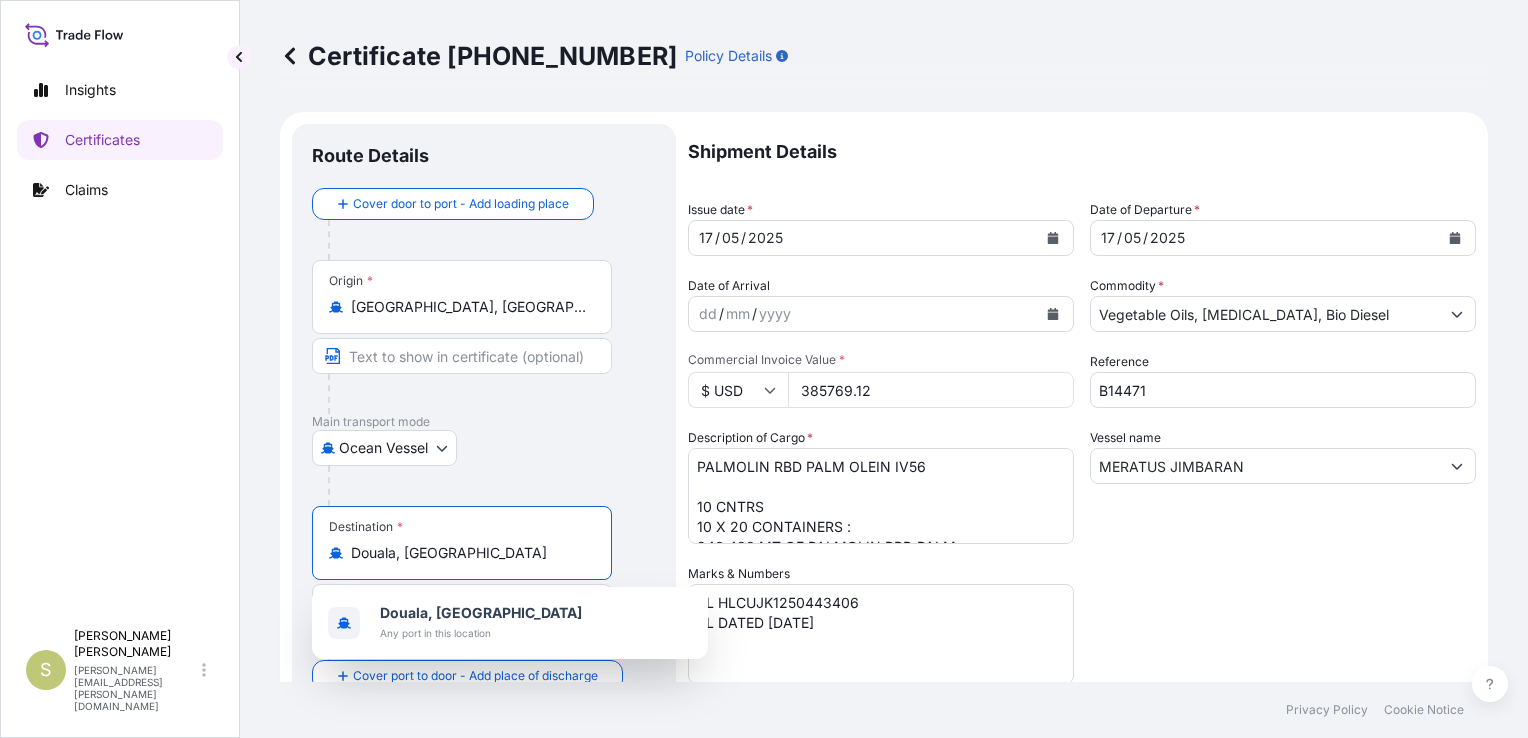 drag, startPoint x: 508, startPoint y: 550, endPoint x: 306, endPoint y: 554, distance: 202.0396 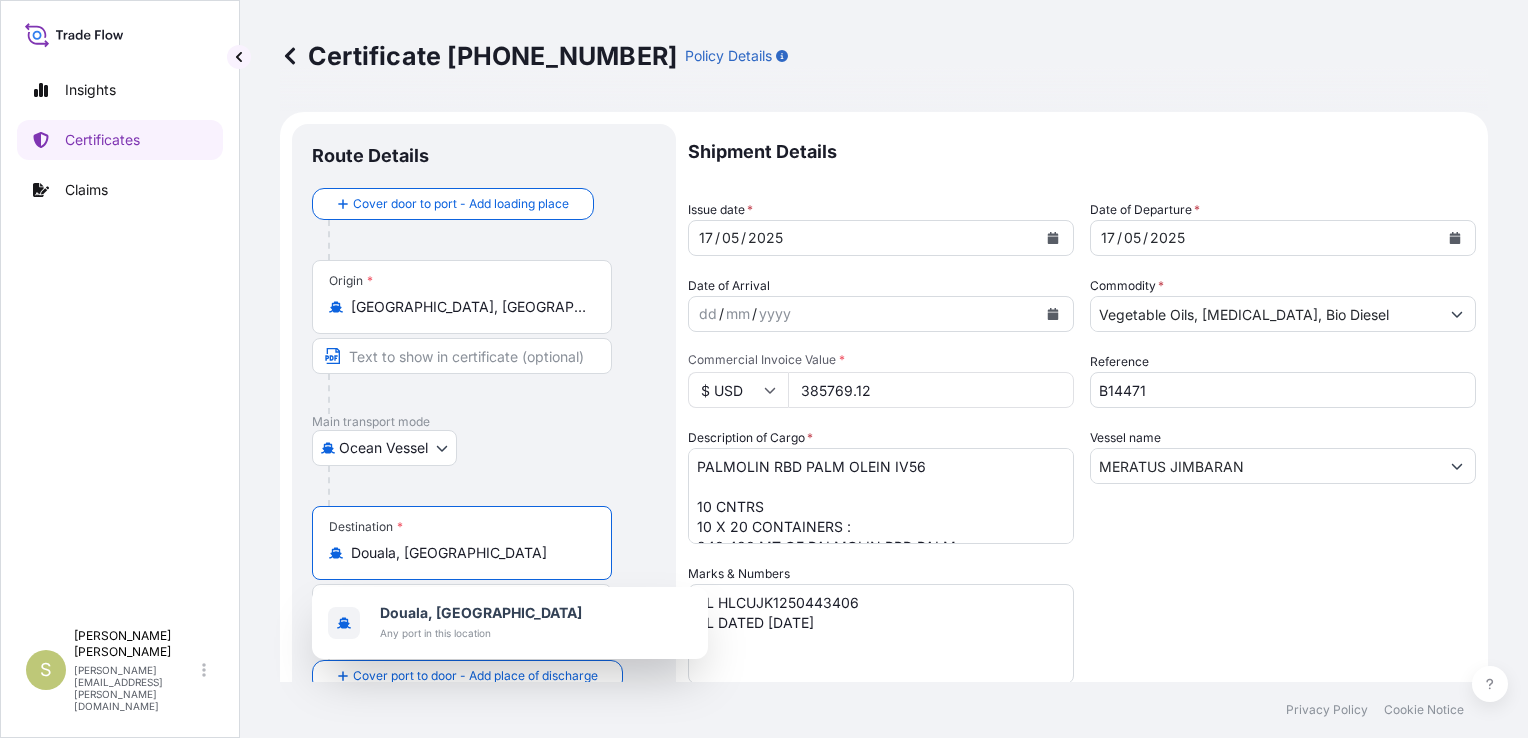 click on "Route Details   Cover door to port - Add loading place Place of loading Road / Inland Road / Inland Origin * Gdańsk, Poland Main transport mode Ocean Vessel Air Barge Road Ocean Vessel Destination * Douala, Cameroon Cover port to door - Add place of discharge Road / Inland Road / Inland Place of Discharge" at bounding box center (484, 590) 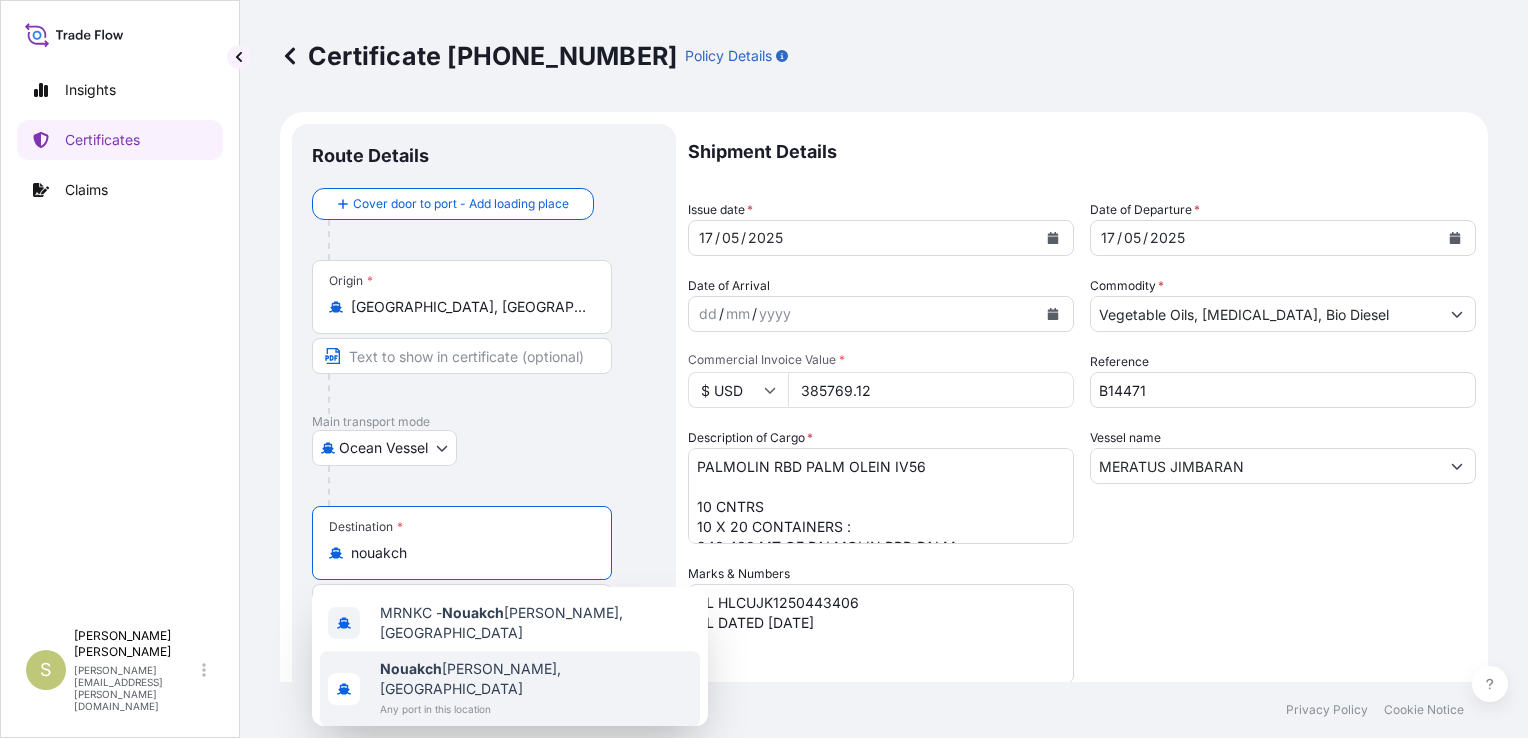 click on "Nouakch ott, Mauritania" at bounding box center (536, 679) 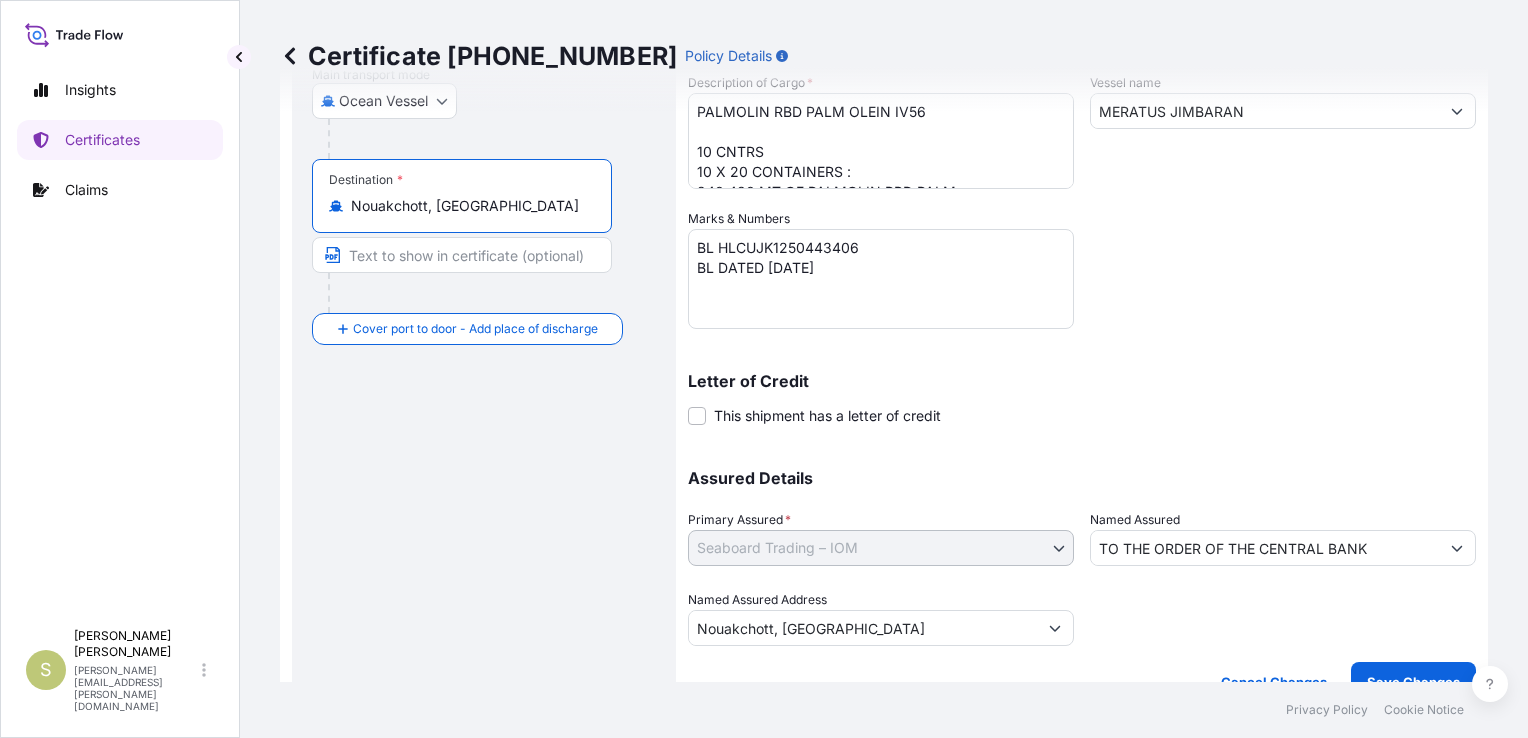 scroll, scrollTop: 385, scrollLeft: 0, axis: vertical 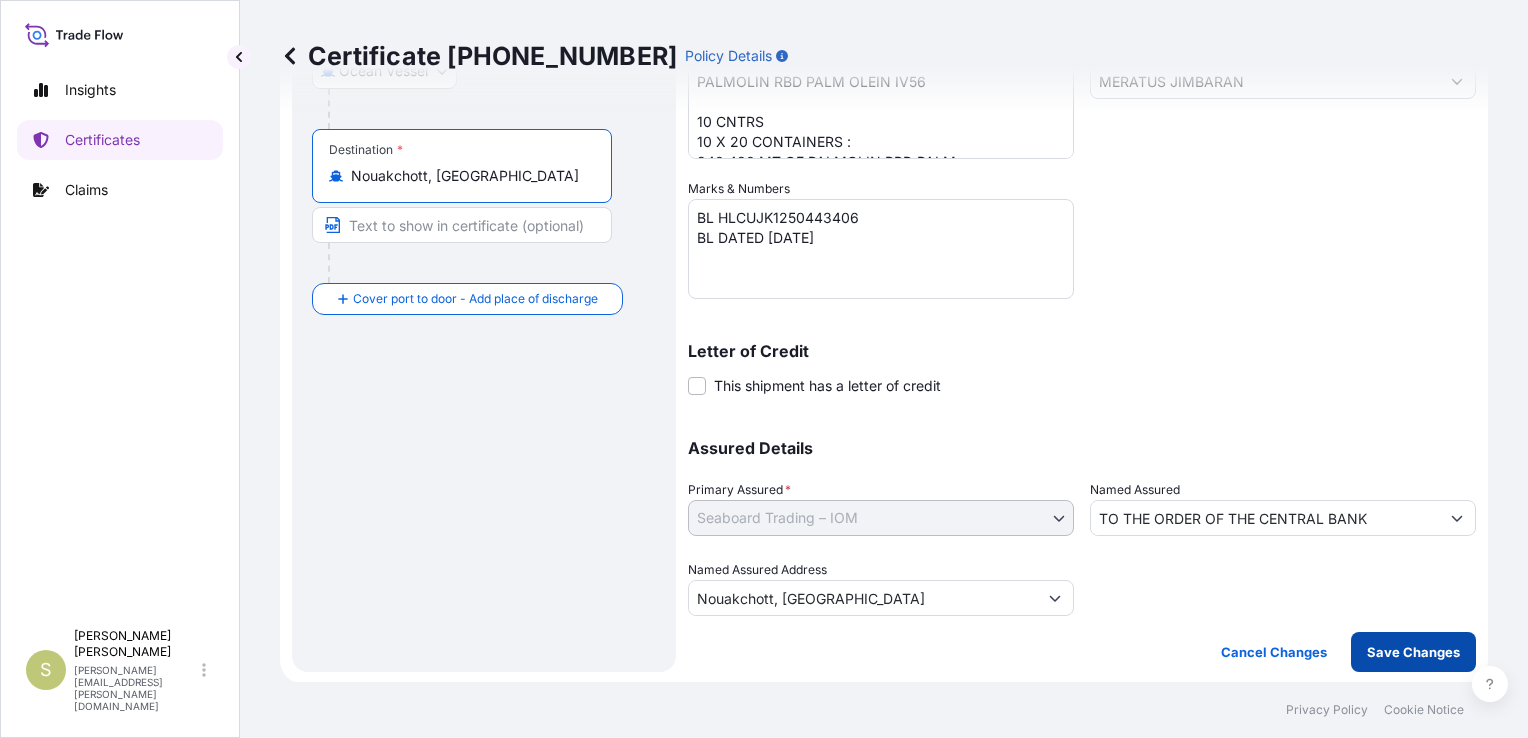type on "Nouakchott, Mauritania" 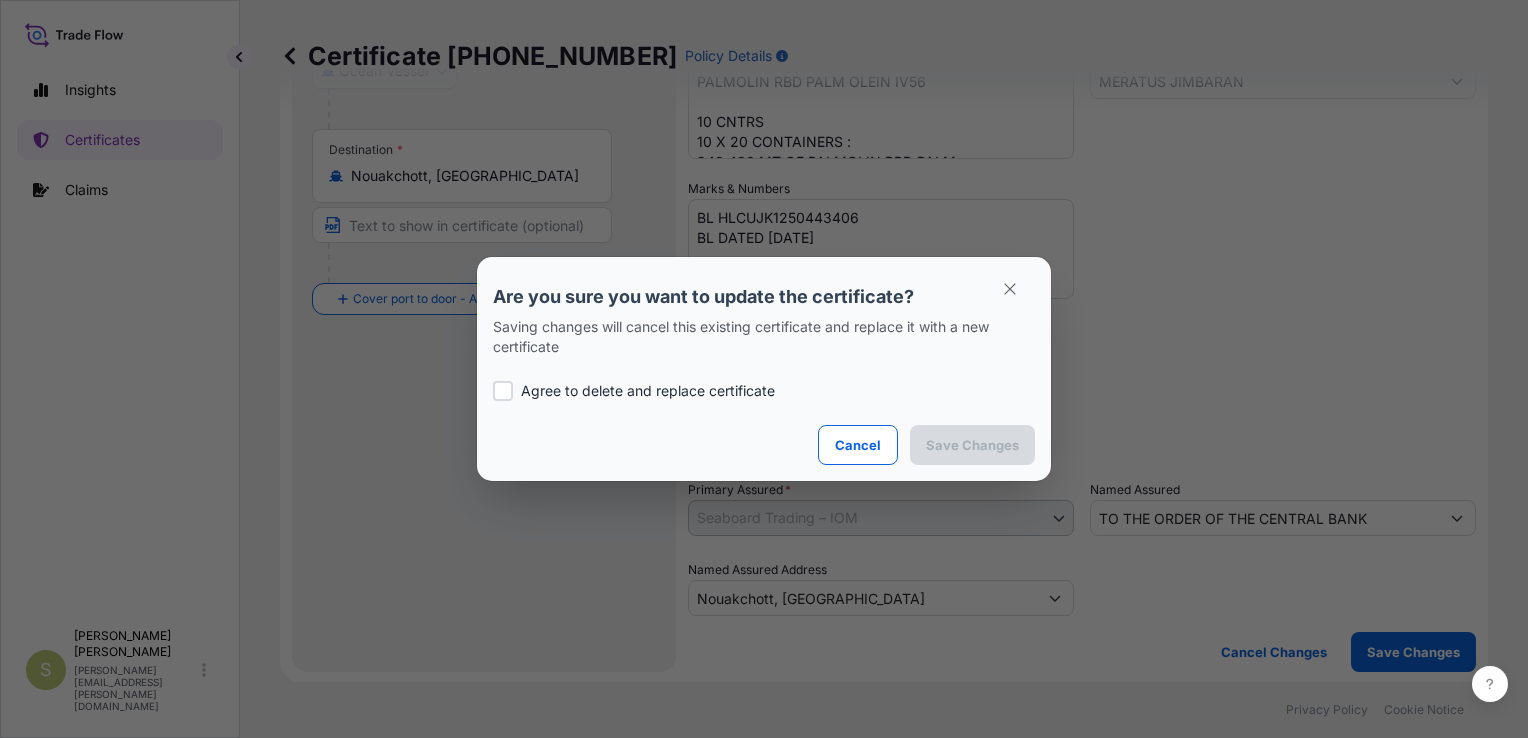 click on "Agree to delete and replace certificate" at bounding box center [648, 391] 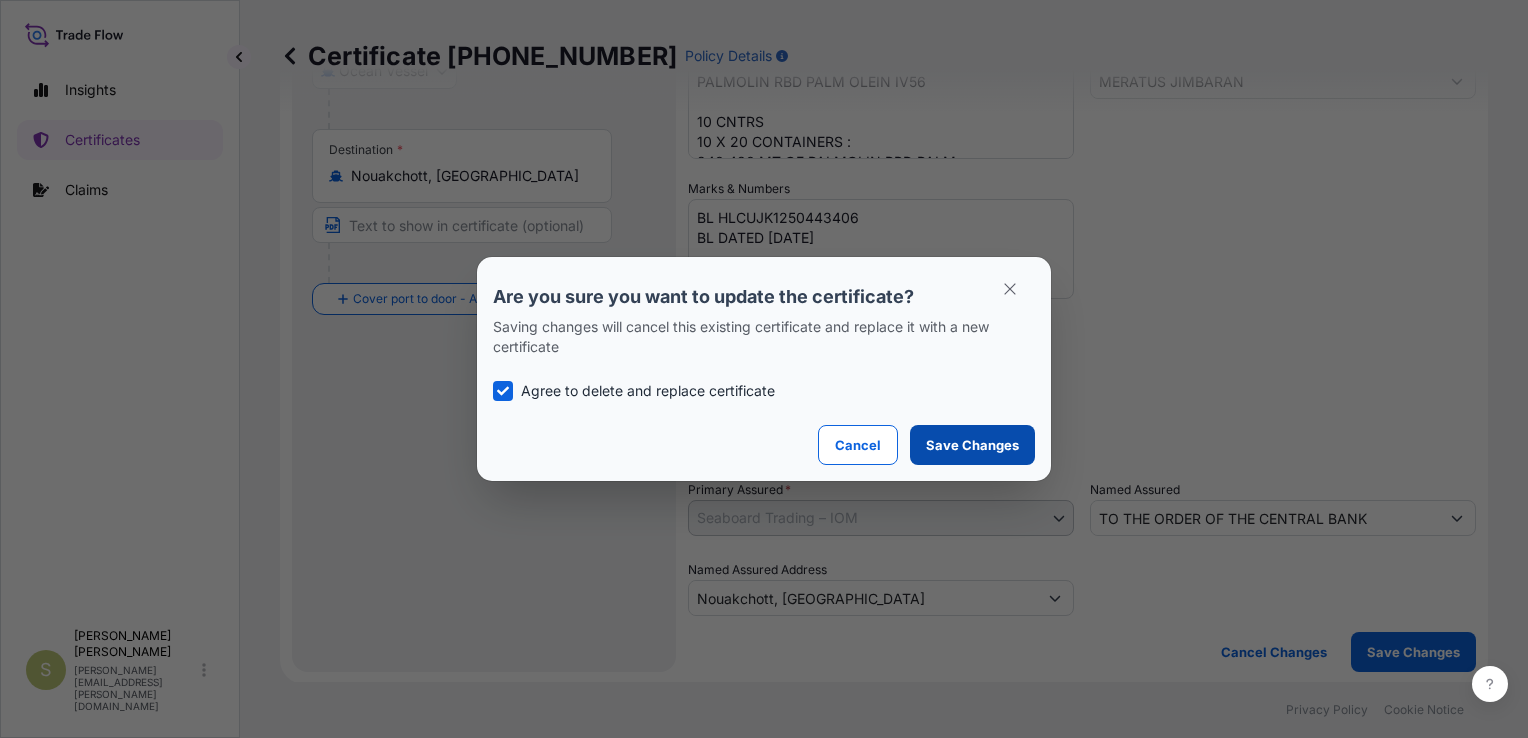 click on "Save Changes" at bounding box center [972, 445] 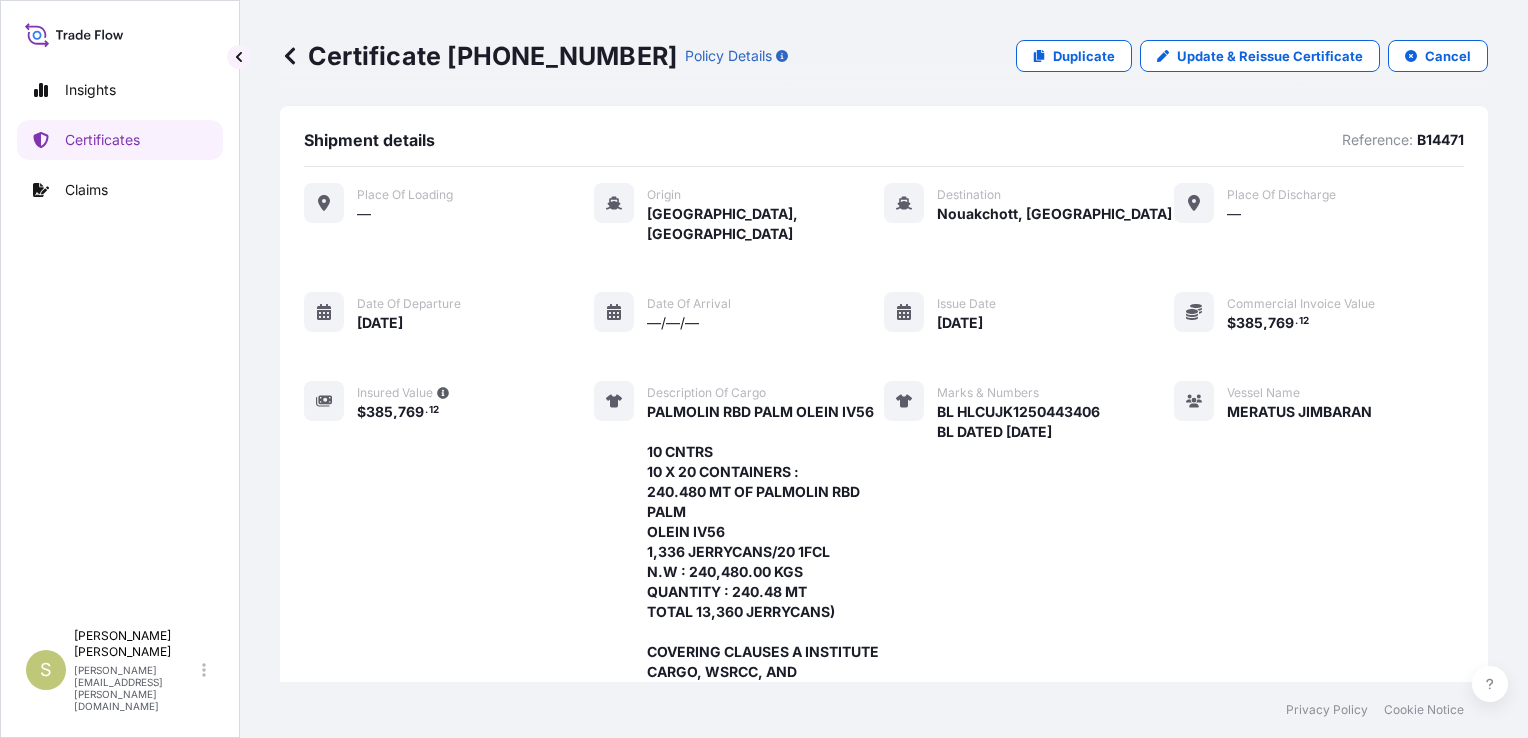 scroll, scrollTop: 0, scrollLeft: 0, axis: both 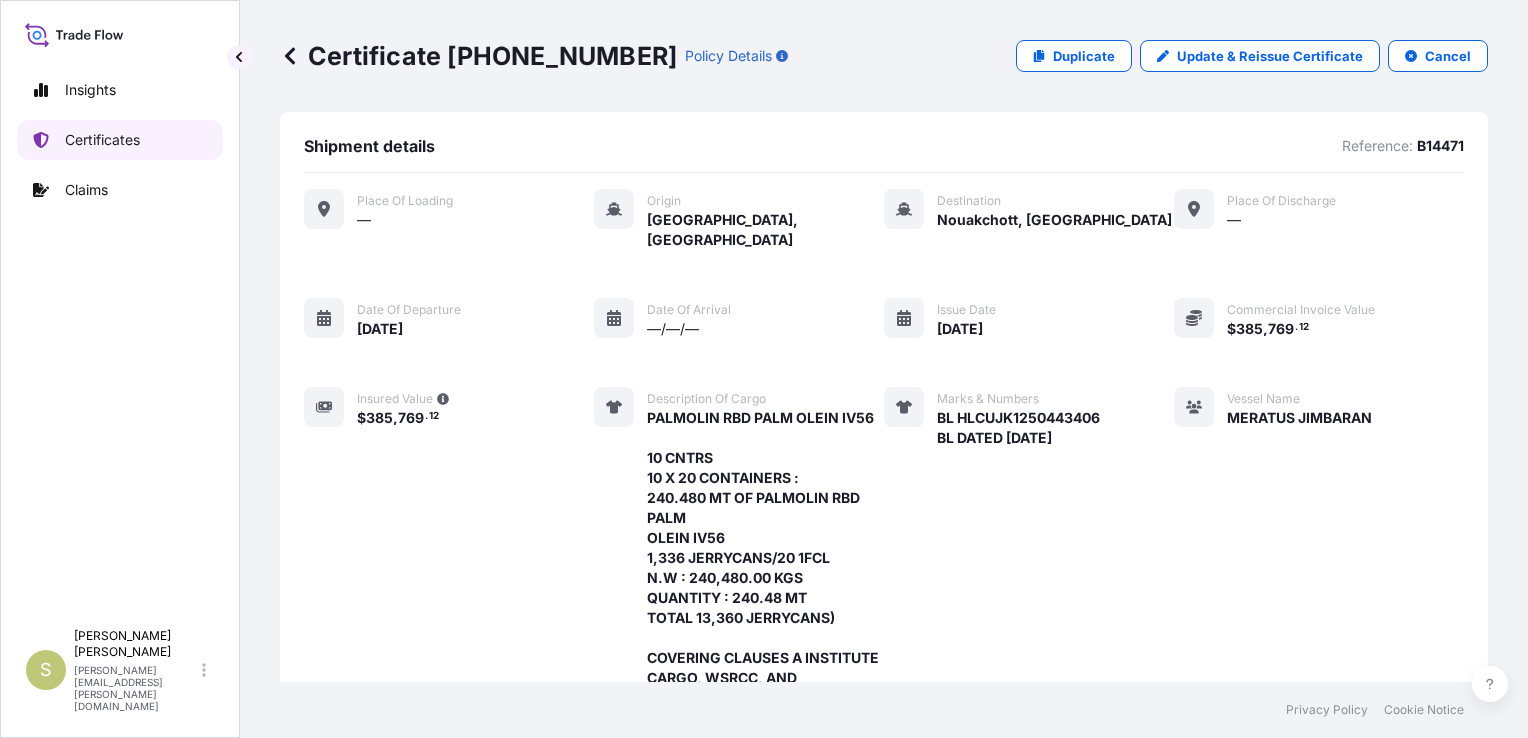 click on "Certificates" at bounding box center [102, 140] 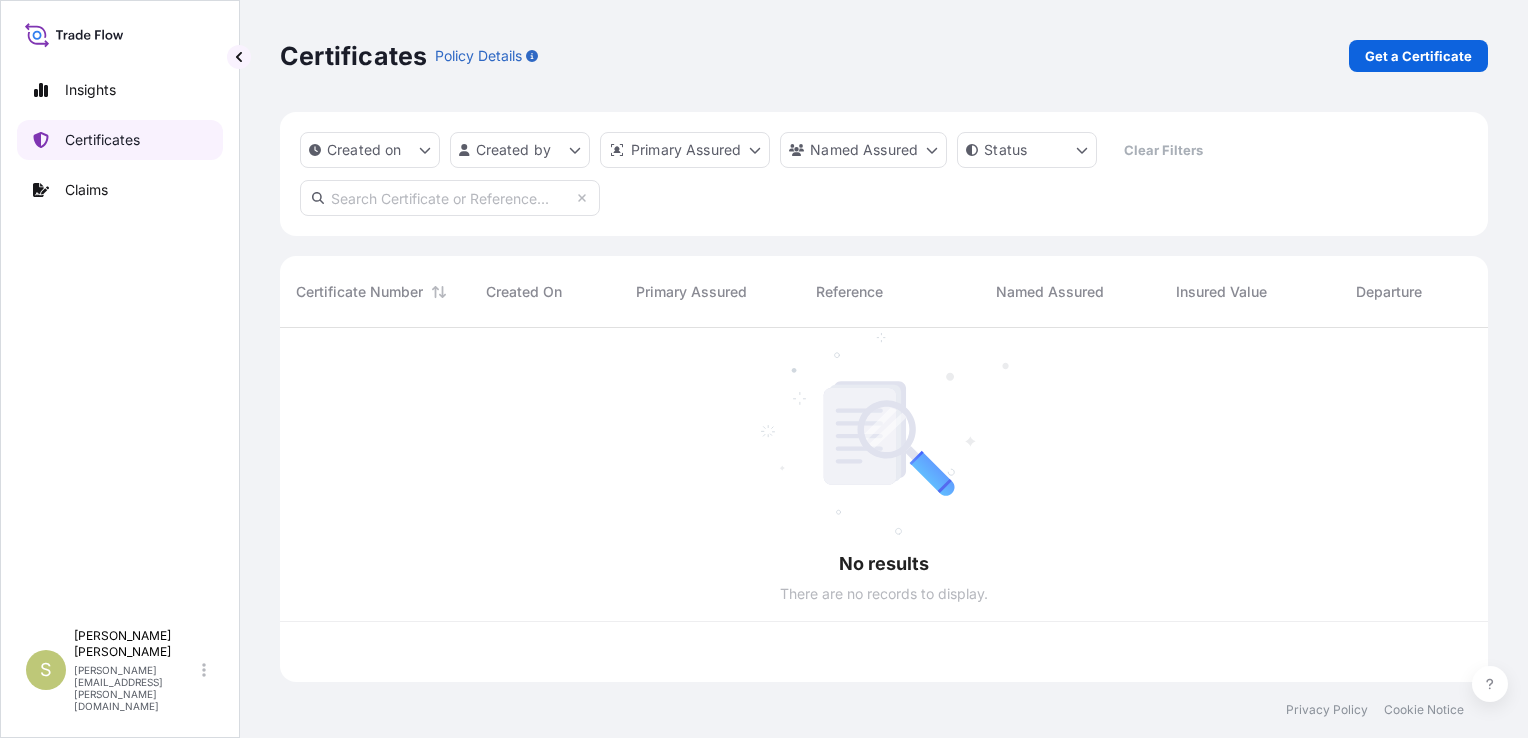 scroll, scrollTop: 16, scrollLeft: 16, axis: both 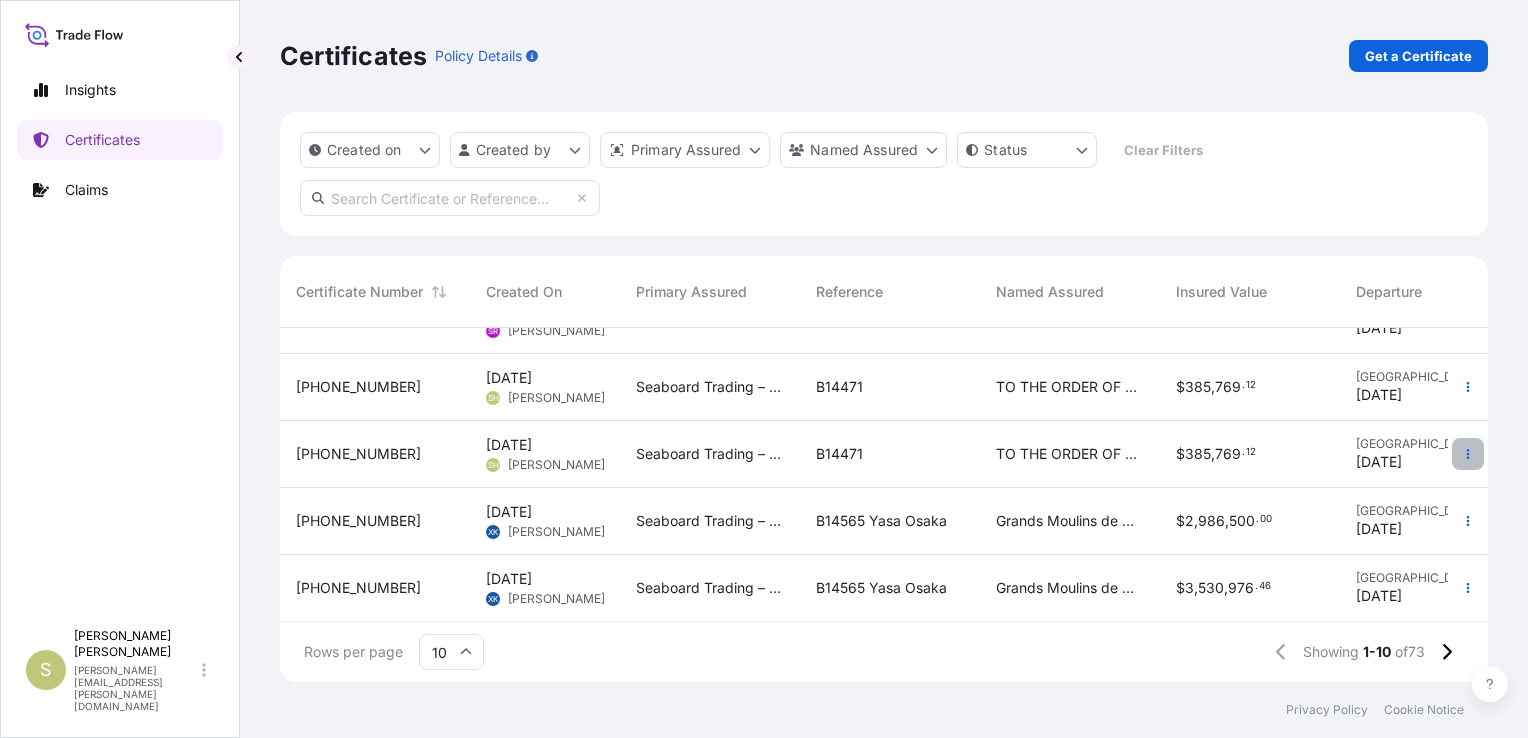 click at bounding box center (1468, 454) 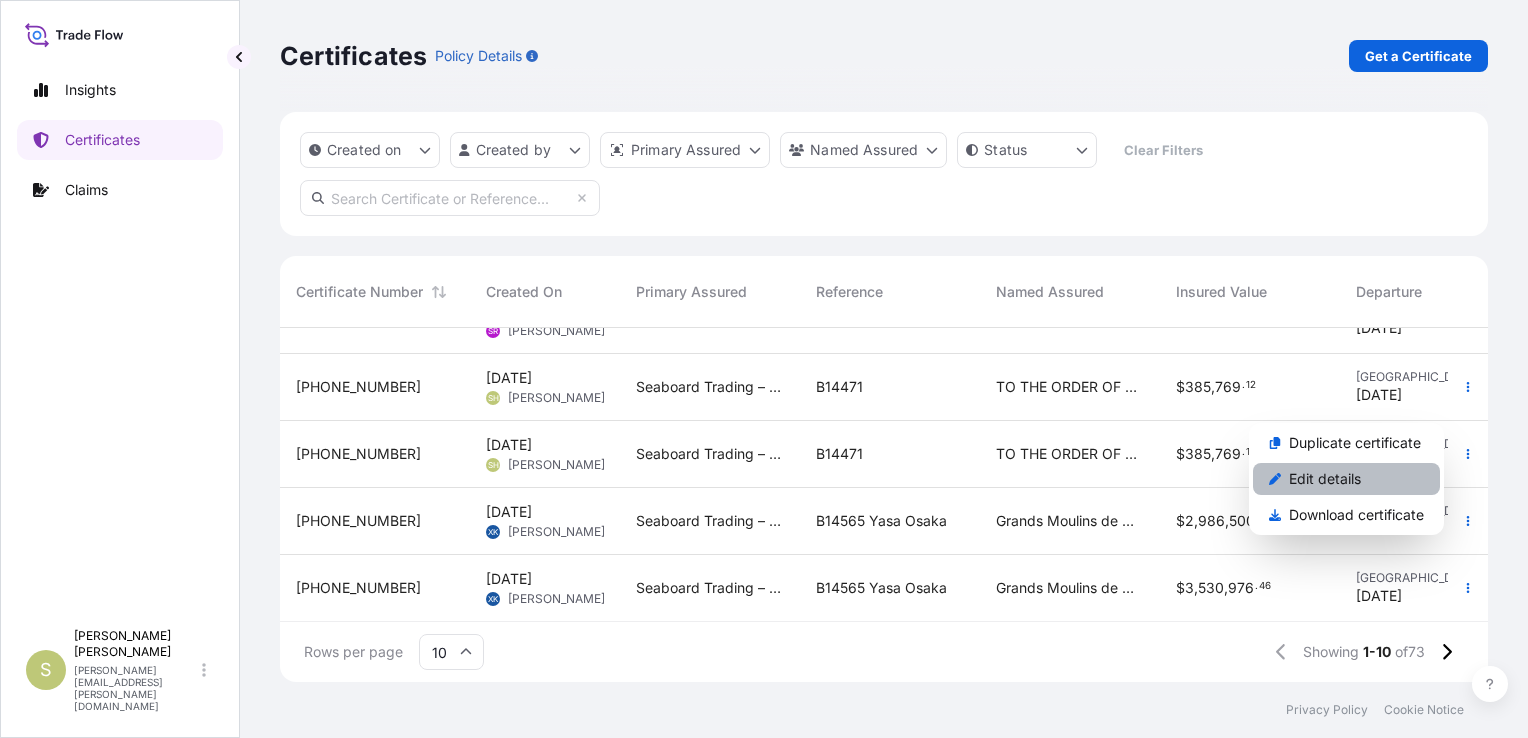 click on "Edit details" at bounding box center (1325, 479) 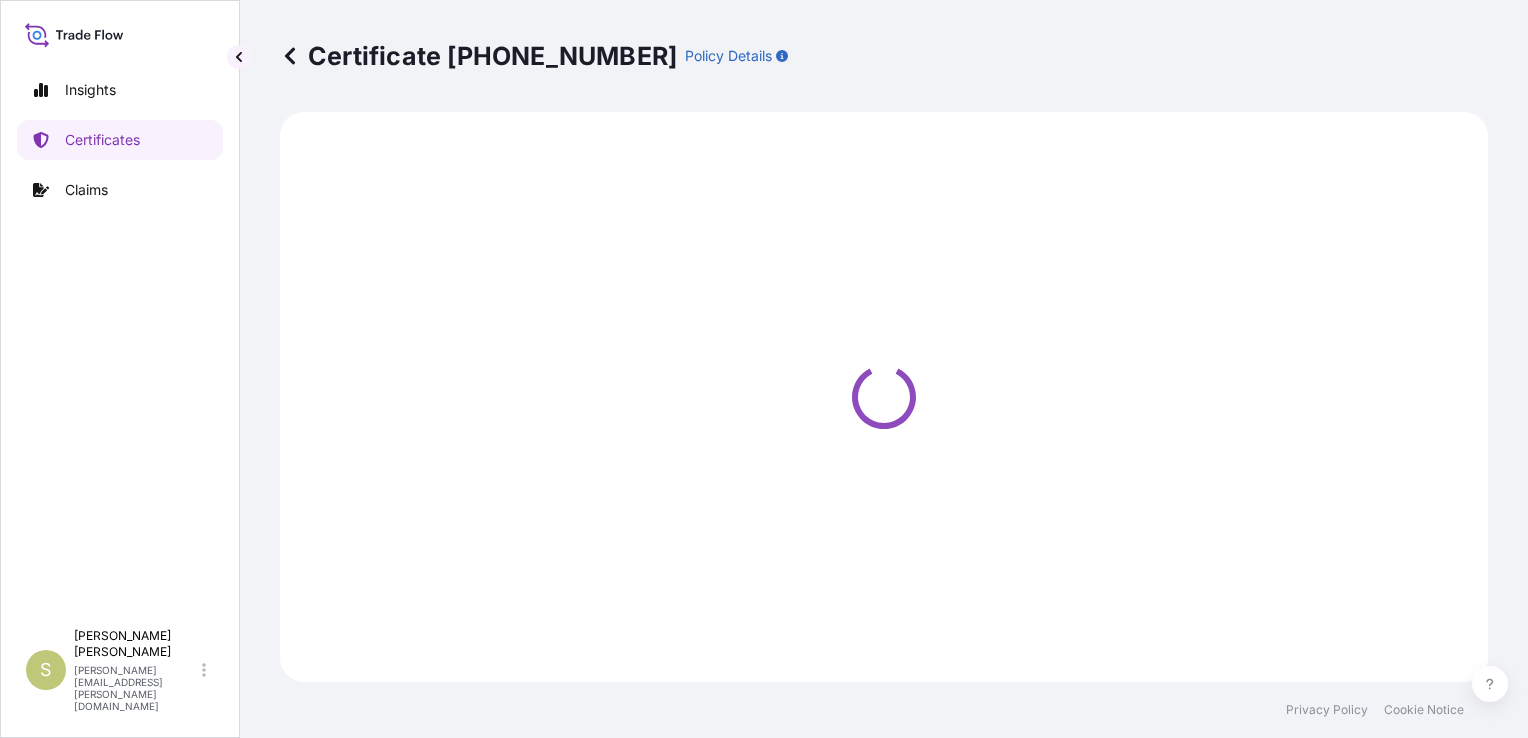 select on "Ocean Vessel" 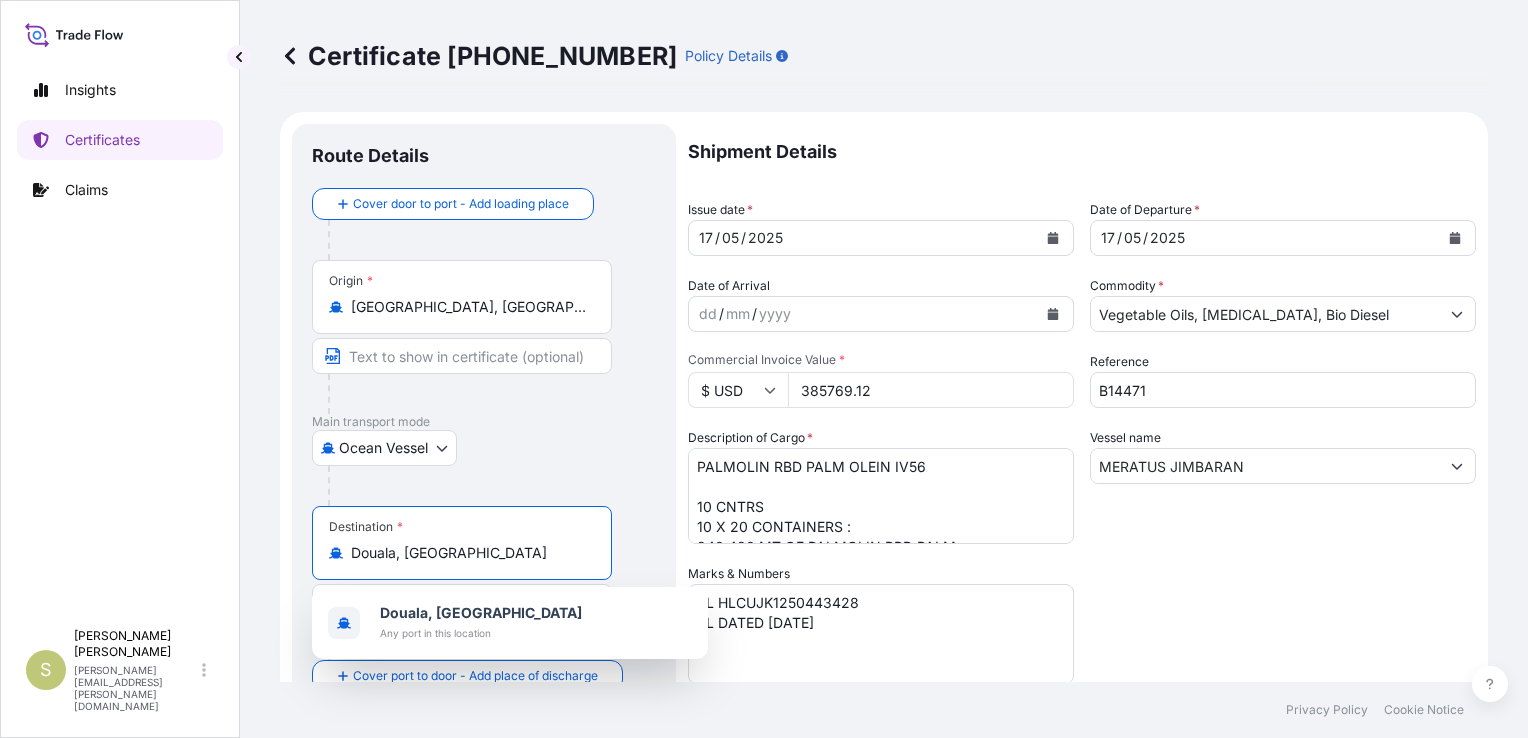 drag, startPoint x: 486, startPoint y: 551, endPoint x: 283, endPoint y: 556, distance: 203.06157 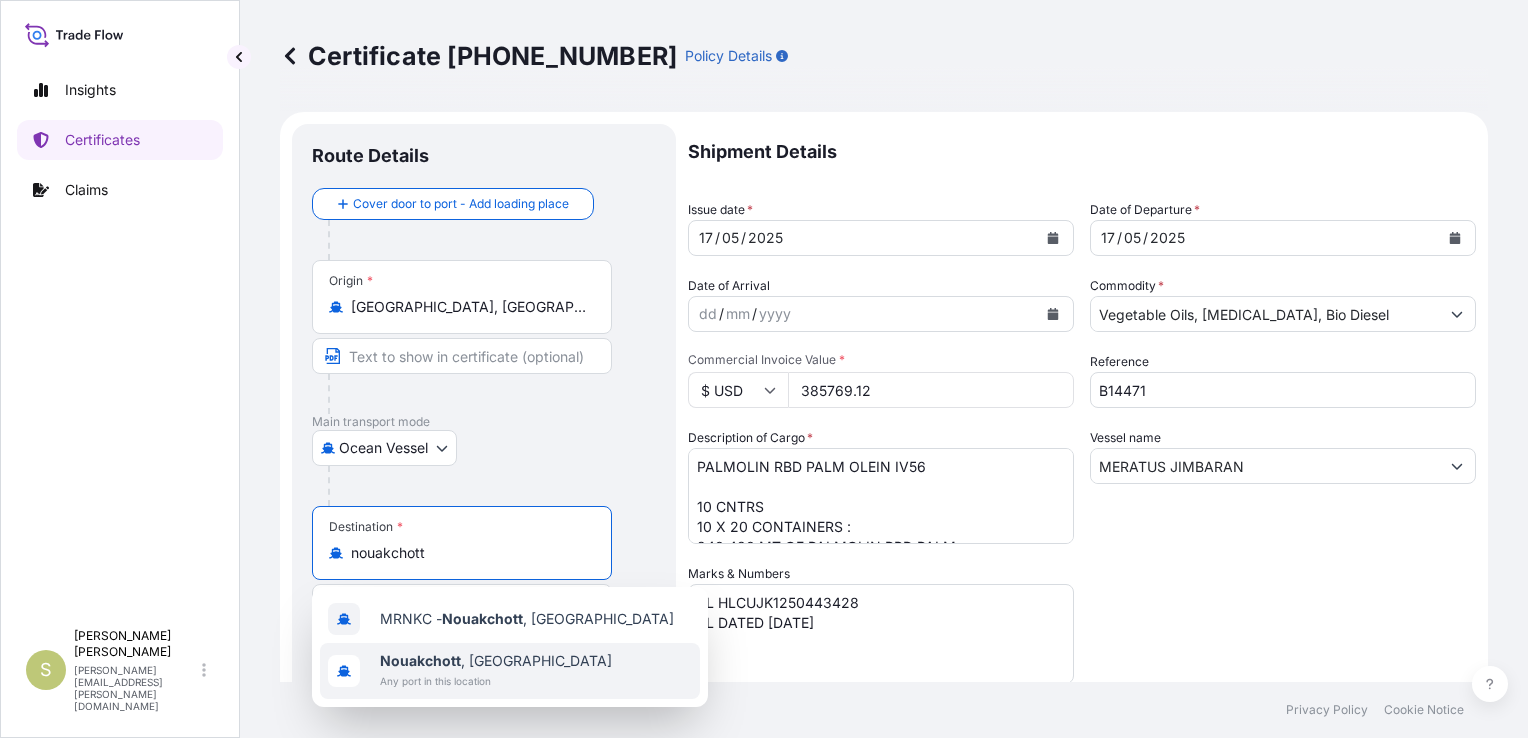 click on "Nouakchott" at bounding box center (420, 660) 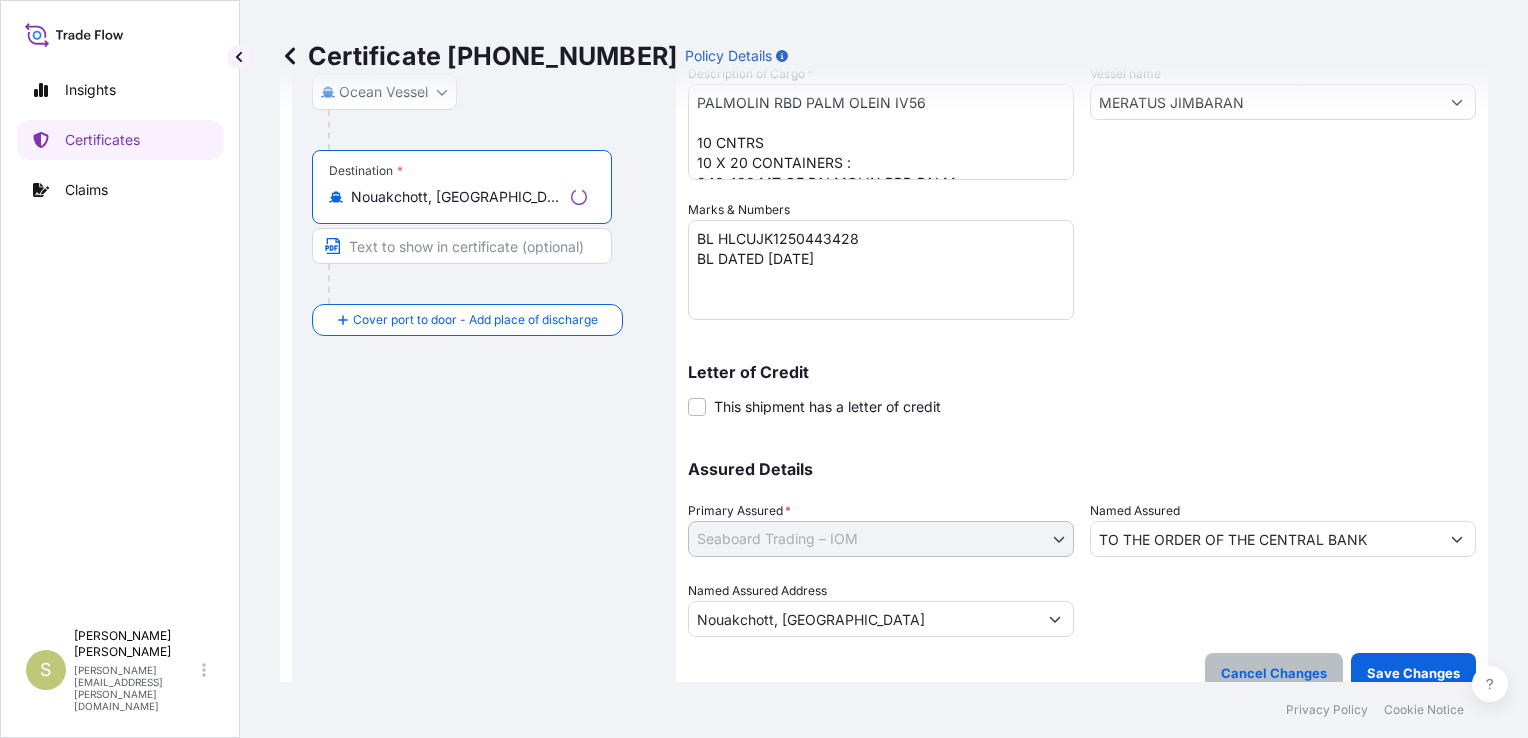 scroll, scrollTop: 385, scrollLeft: 0, axis: vertical 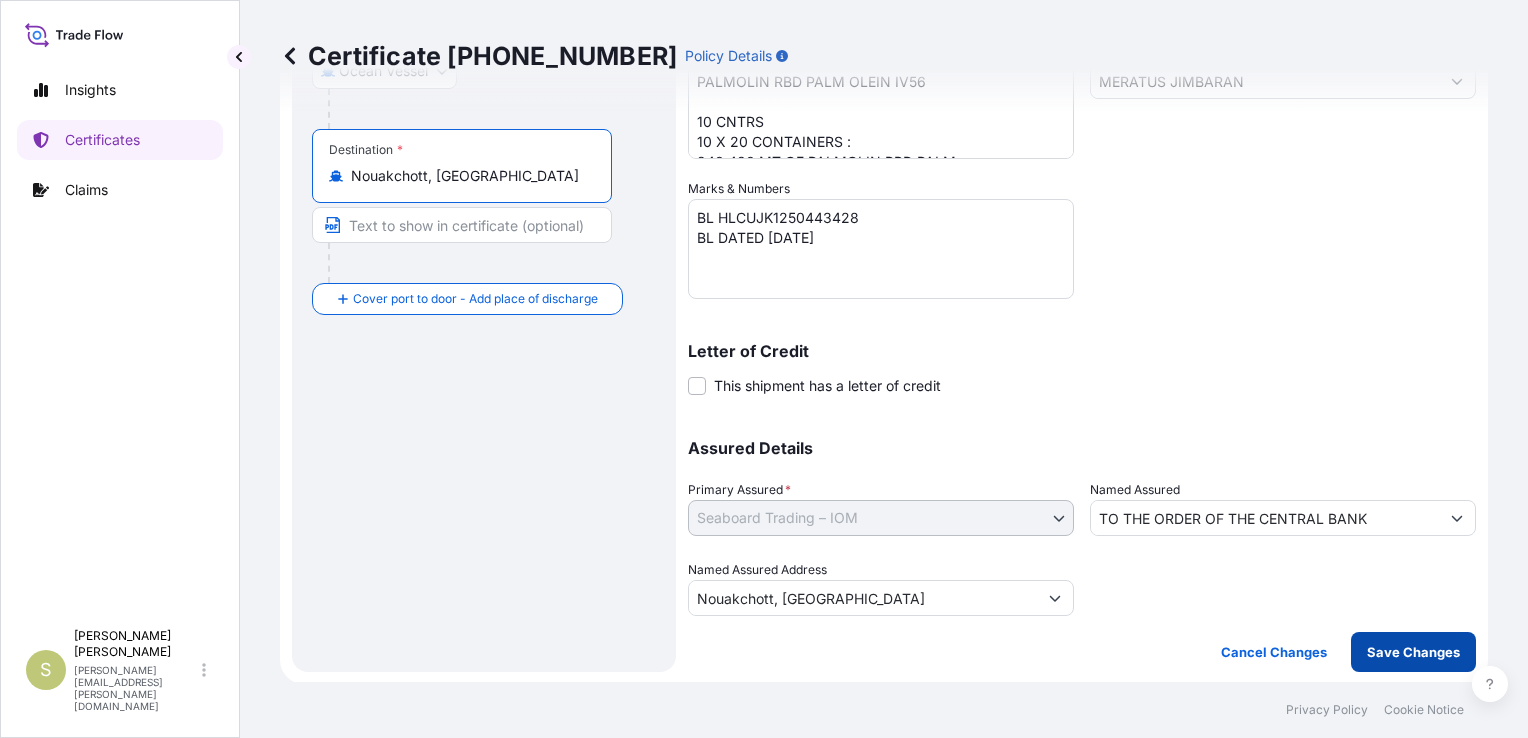 type on "Nouakchott, Mauritania" 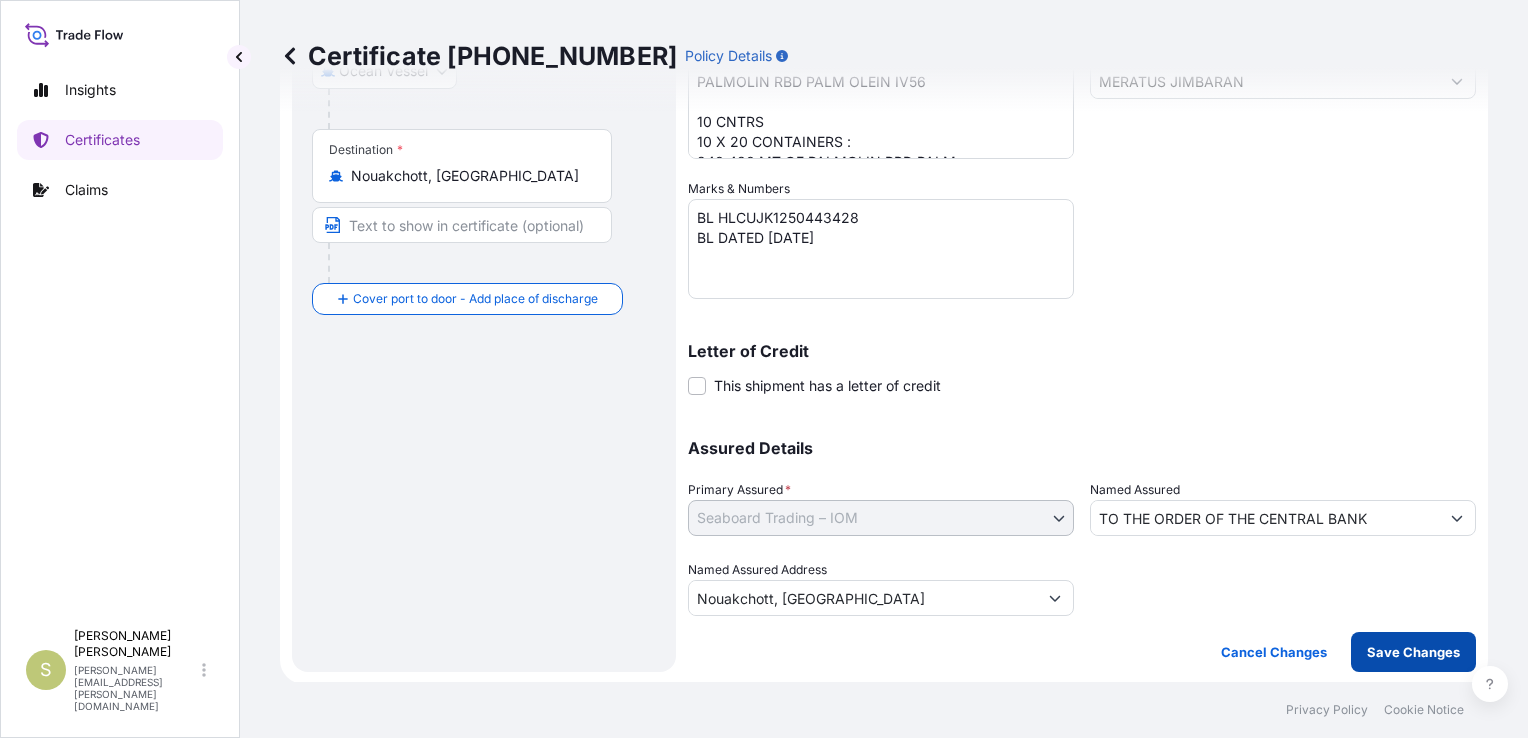 click on "Save Changes" at bounding box center [1413, 652] 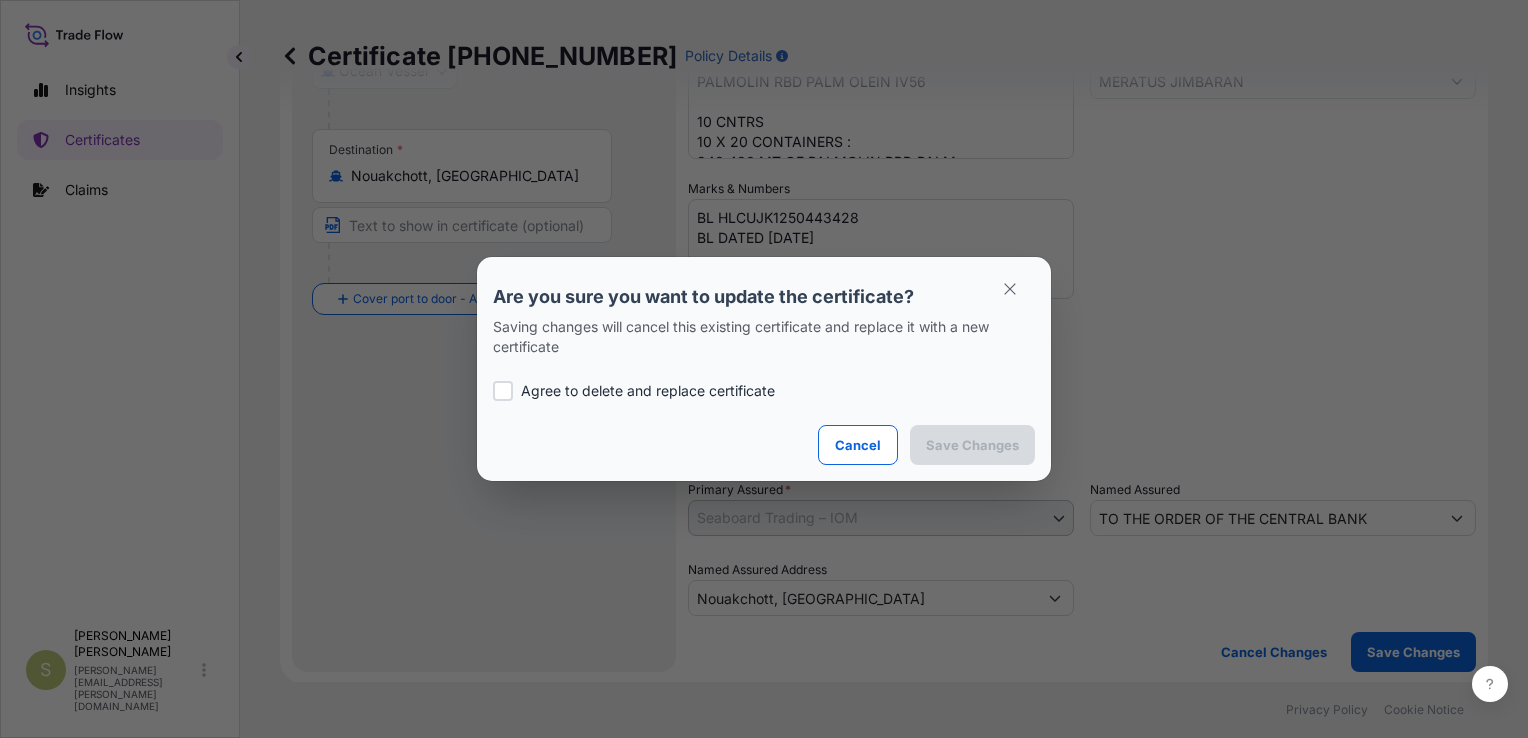 click on "Agree to delete and replace certificate" at bounding box center (764, 391) 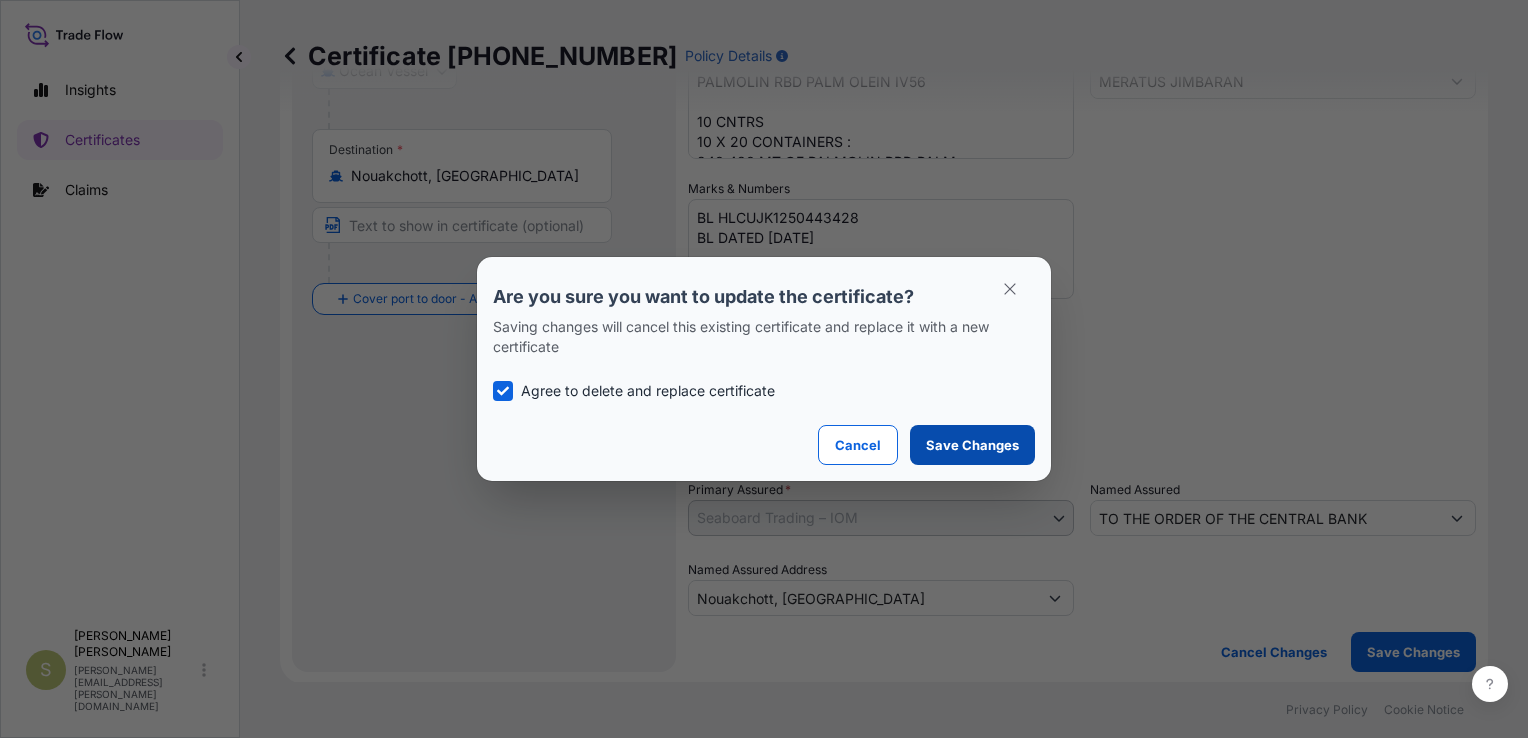 click on "Save Changes" at bounding box center (972, 445) 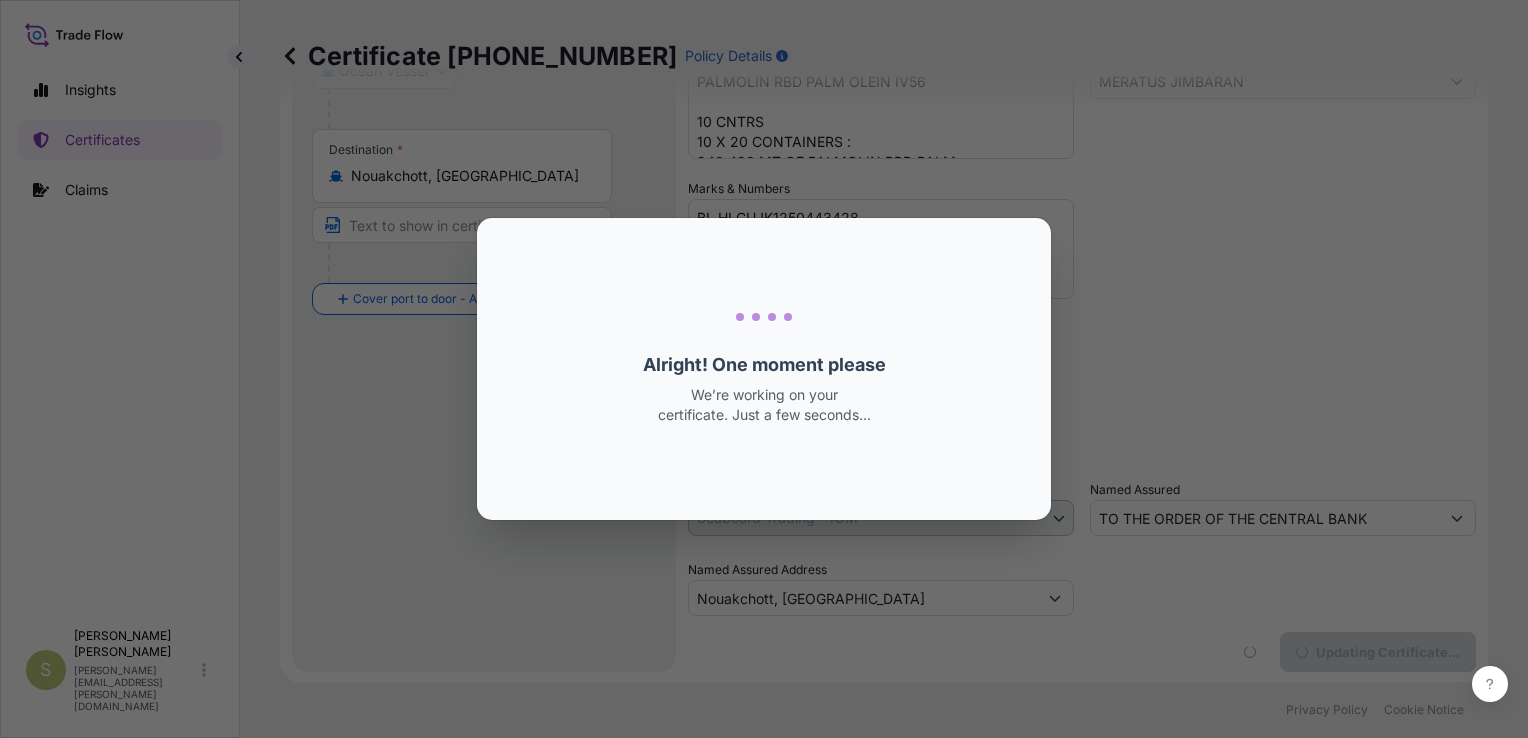 scroll, scrollTop: 0, scrollLeft: 0, axis: both 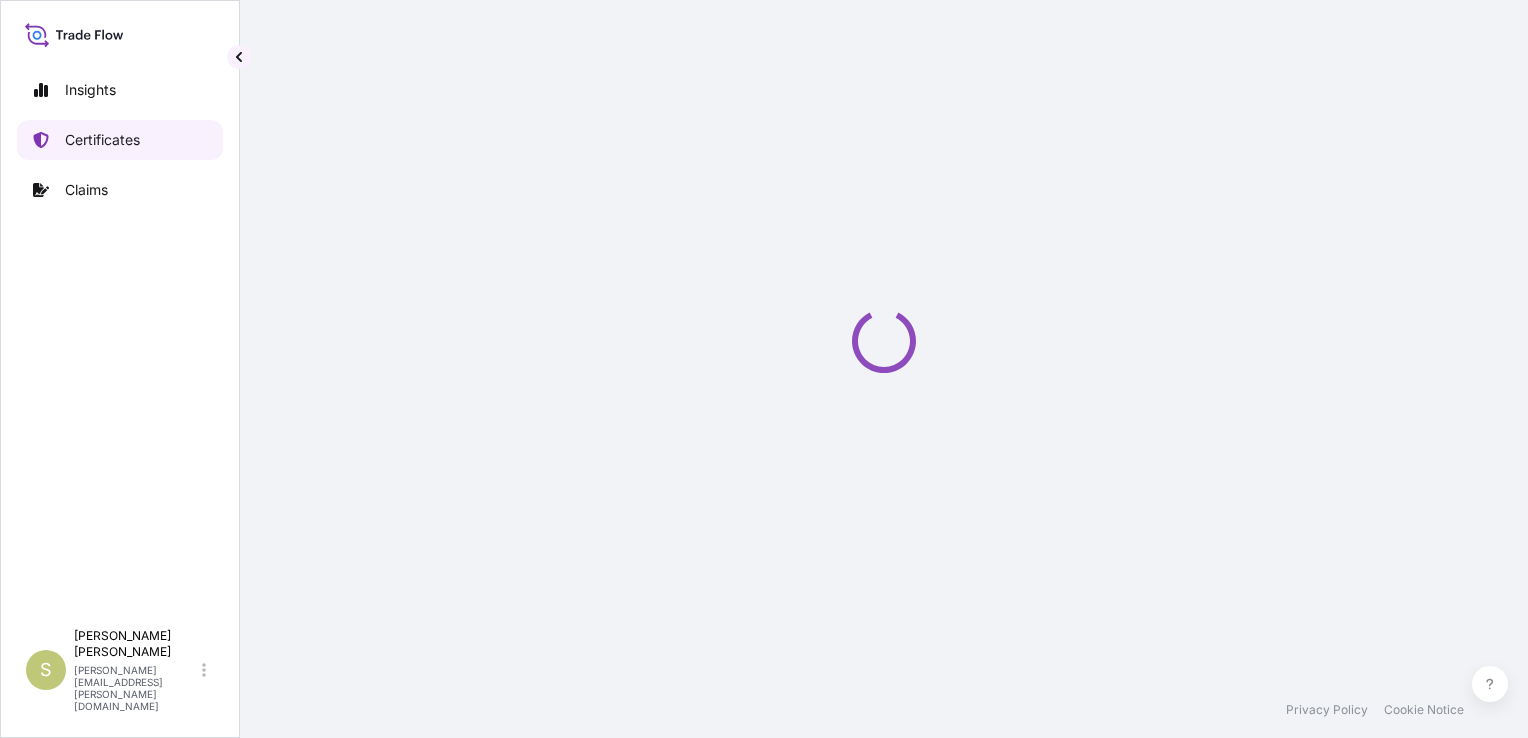 click on "Certificates" at bounding box center (102, 140) 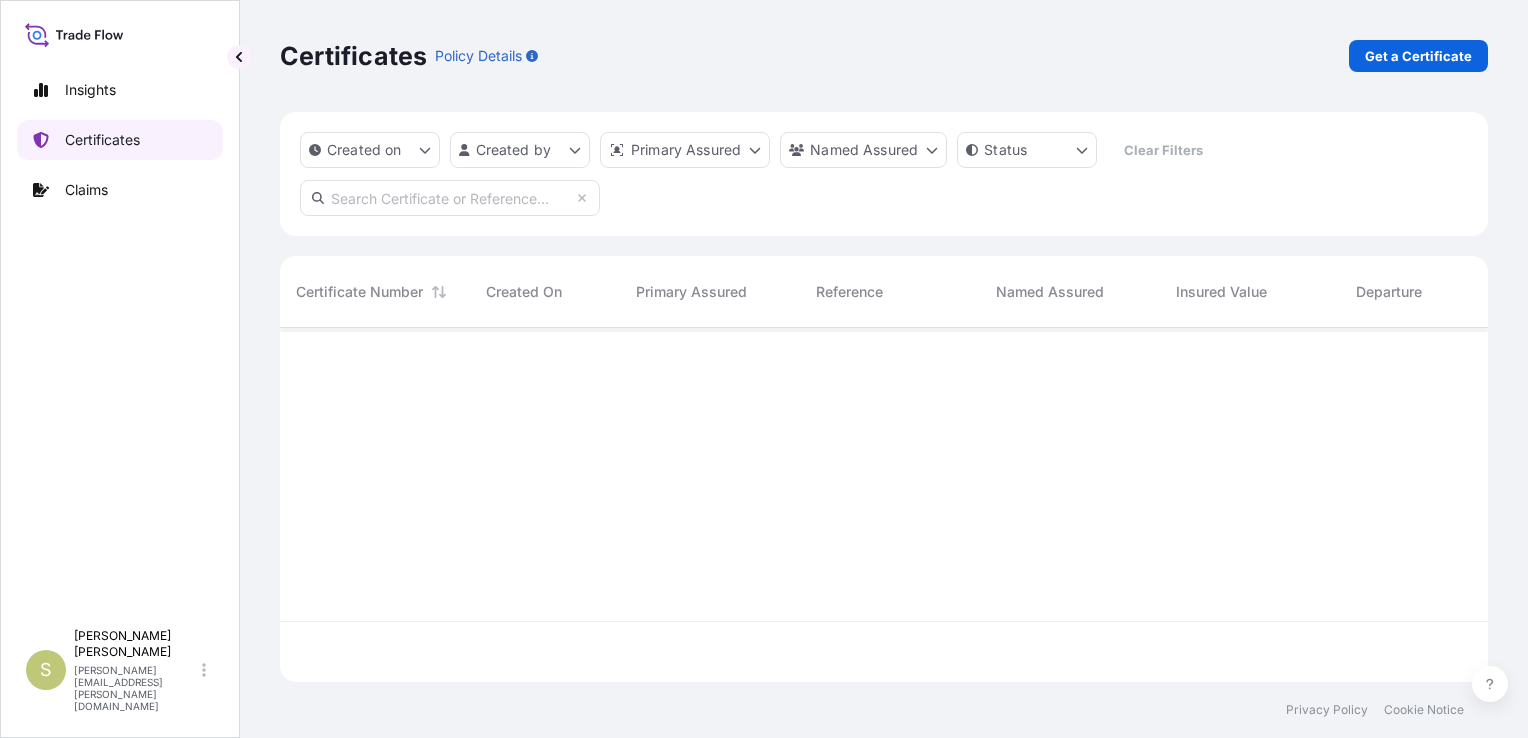 scroll, scrollTop: 16, scrollLeft: 16, axis: both 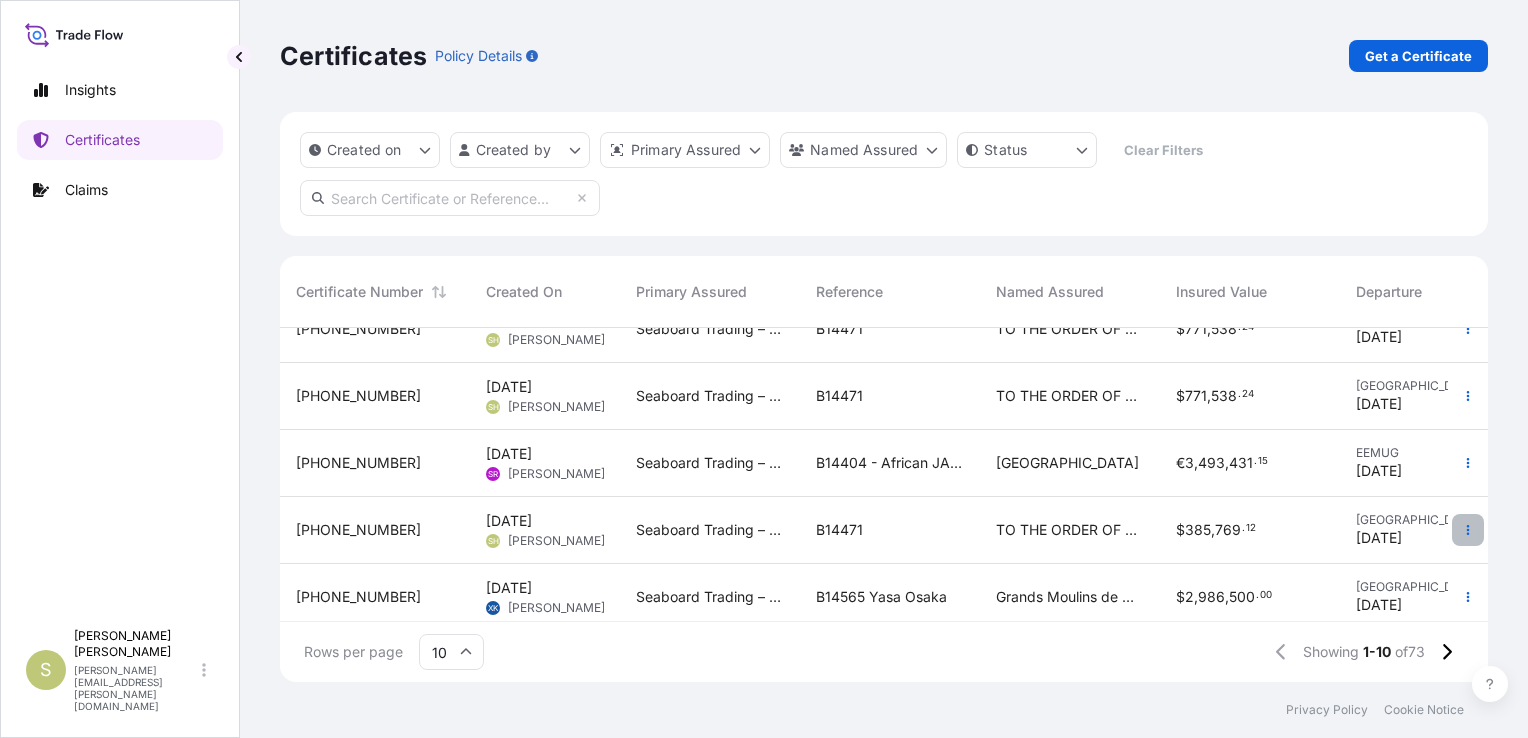 click 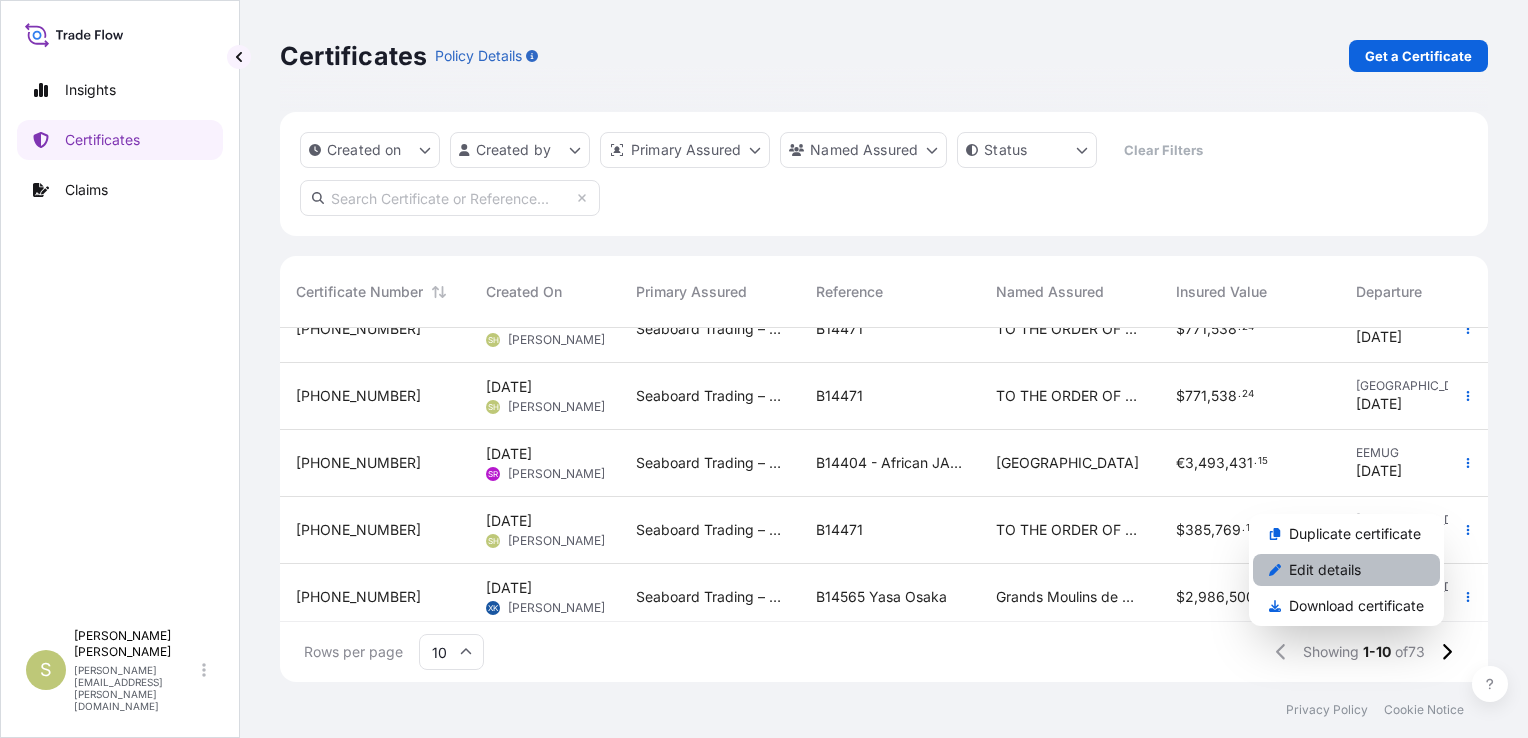 click on "Edit details" at bounding box center [1325, 570] 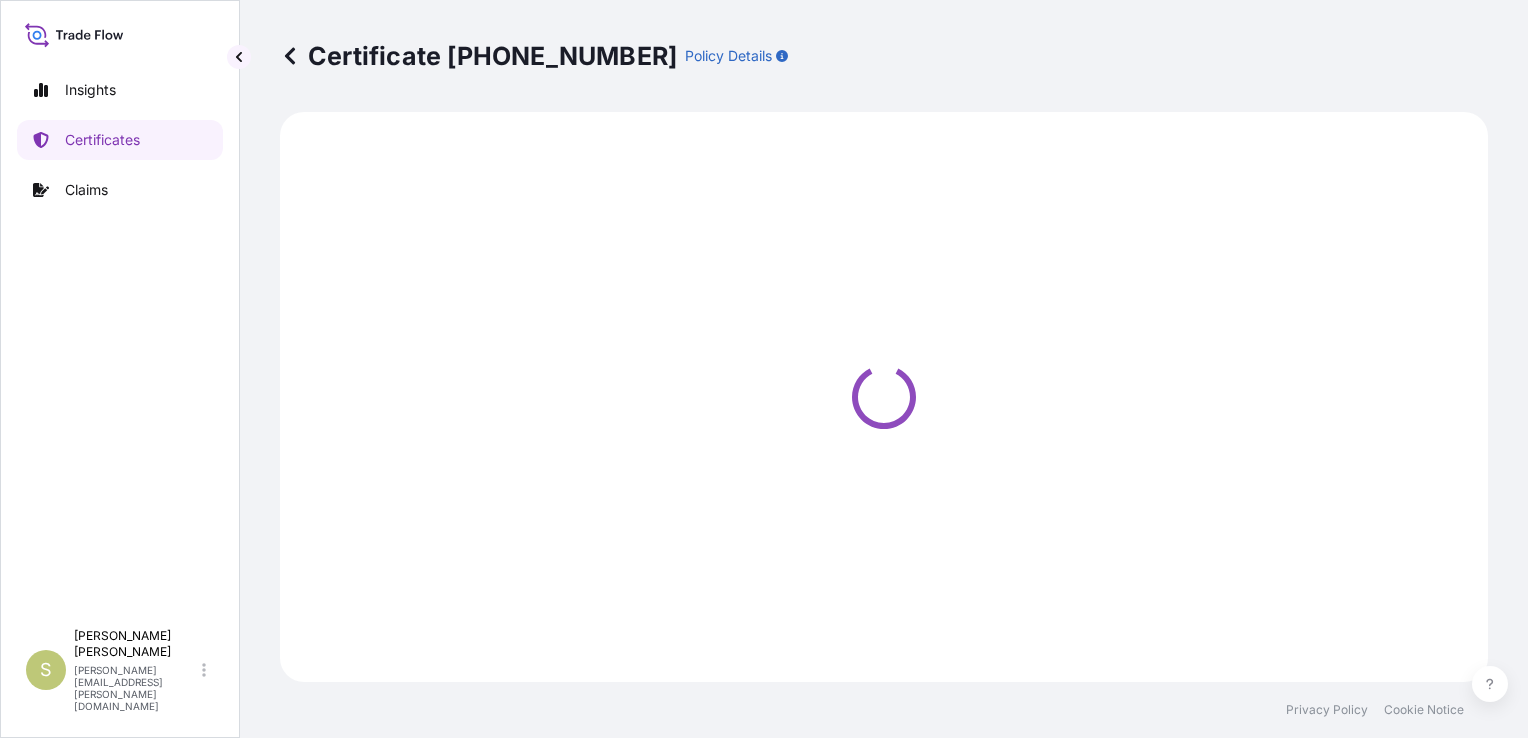 select on "Ocean Vessel" 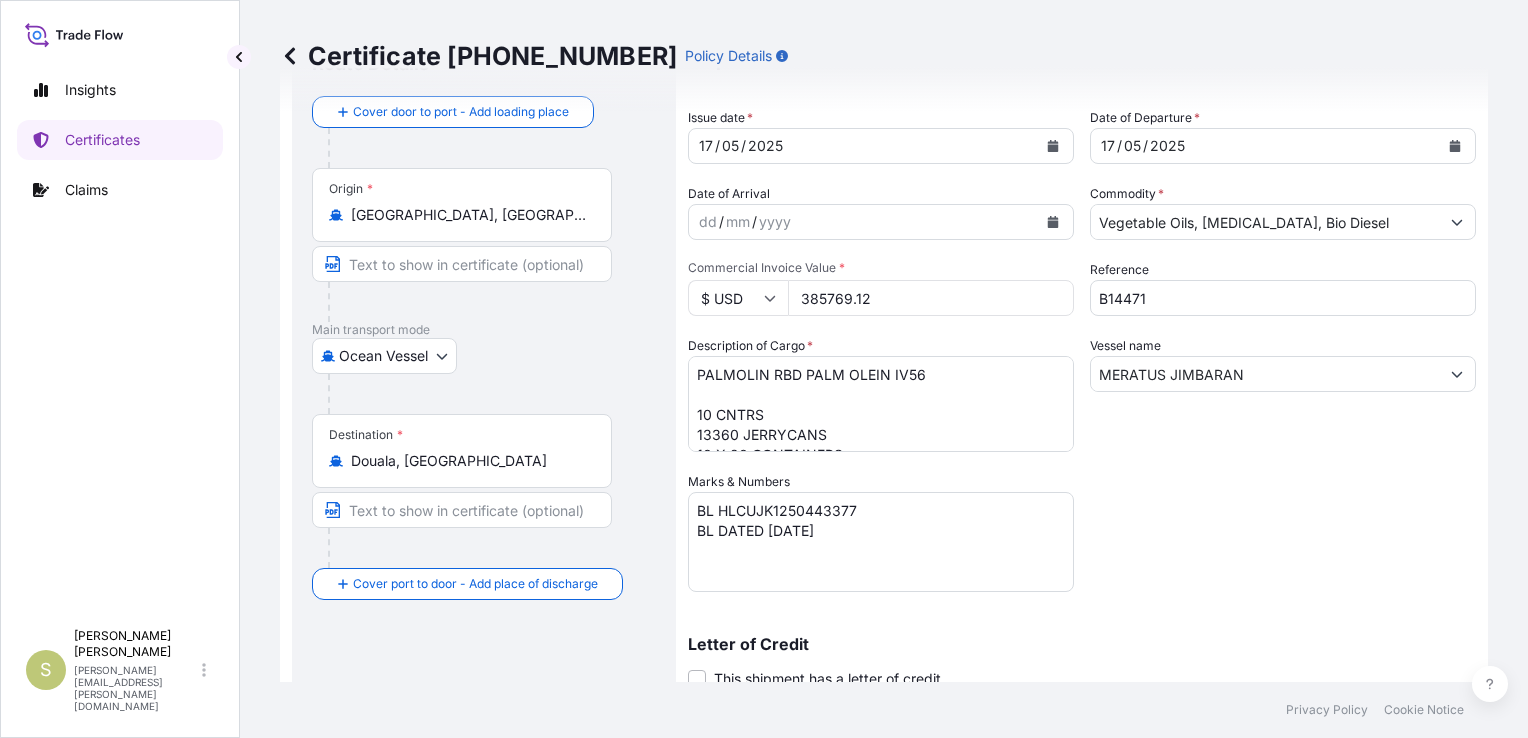 scroll, scrollTop: 200, scrollLeft: 0, axis: vertical 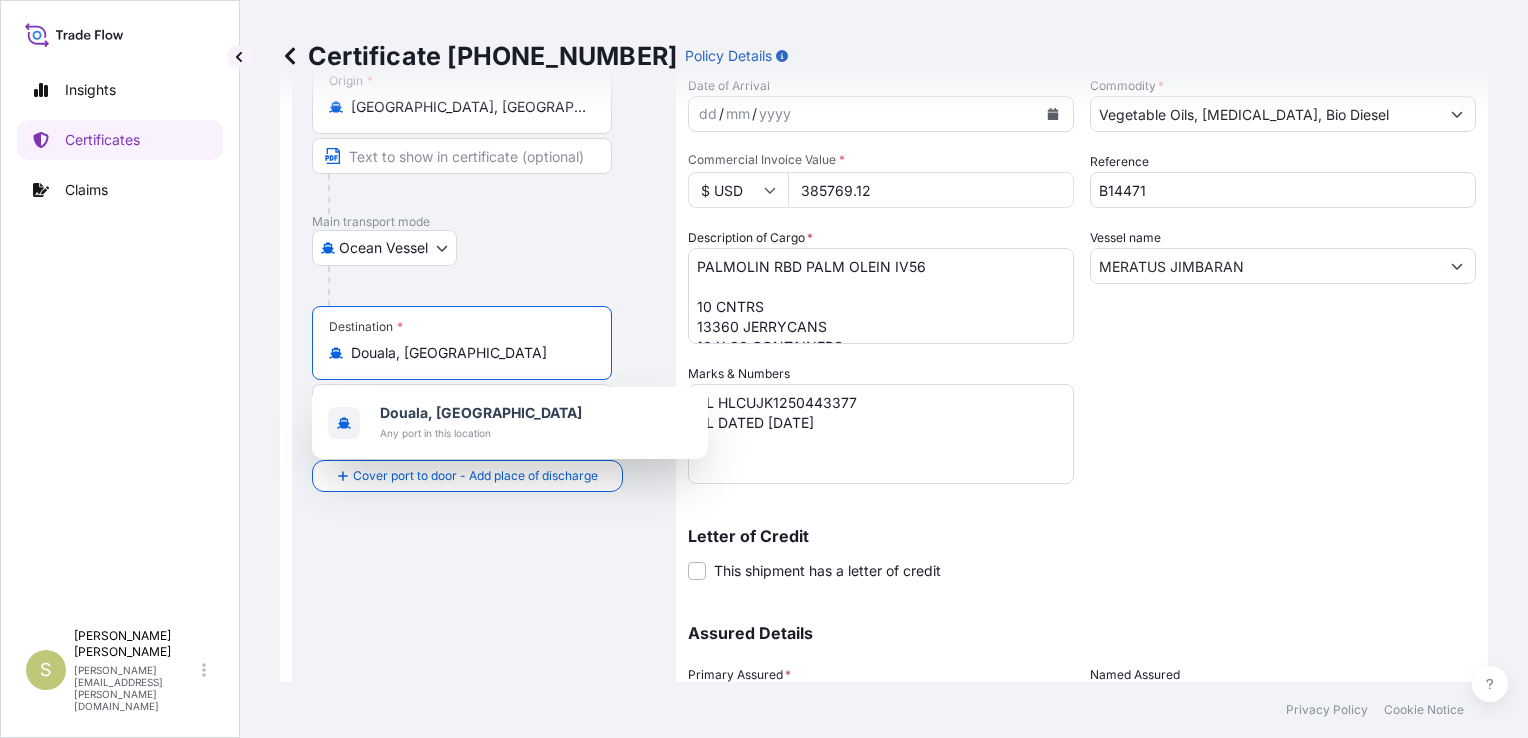 drag, startPoint x: 493, startPoint y: 357, endPoint x: 224, endPoint y: 354, distance: 269.01672 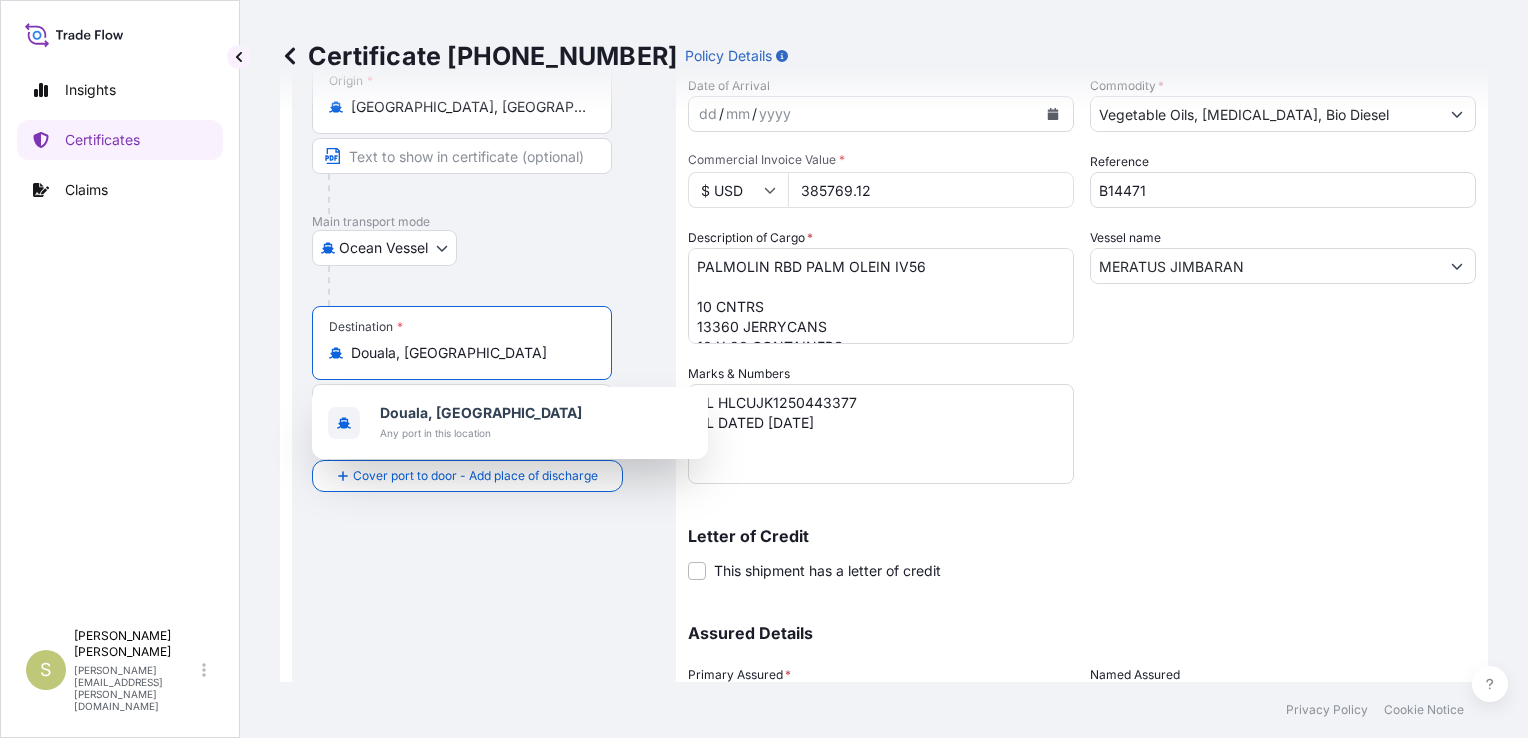 click on "Insights Certificates Claims S Shannon   Hogan shannon.hogan@seaboardtrade.com Certificate 31640-73-1 Policy Details Route Details   Cover door to port - Add loading place Place of loading Road / Inland Road / Inland Origin * Gdańsk, Poland Main transport mode Ocean Vessel Air Barge Road Ocean Vessel Destination * Douala, Cameroon Cover port to door - Add place of discharge Road / Inland Road / Inland Place of Discharge Shipment Details Issue date * 17 / 05 / 2025 Date of Departure * 17 / 05 / 2025 Date of Arrival dd / mm / yyyy Commodity * Vegetable Oils, White Fat, Bio Diesel Packing Category Commercial Invoice Value    * $ USD 385769.12 Reference B14471 Description of Cargo * Vessel name MERATUS JIMBARAN Marks & Numbers BL HLCUJK1250443377
BL DATED 17-MAY-2026 Letter of Credit This shipment has a letter of credit Letter of credit * Letter of credit may not exceed 12000 characters Assured Details Primary Assured * Seaboard Trading – IOM Seaboard Trading – IOM Named Assured Named Assured Address" at bounding box center (764, 369) 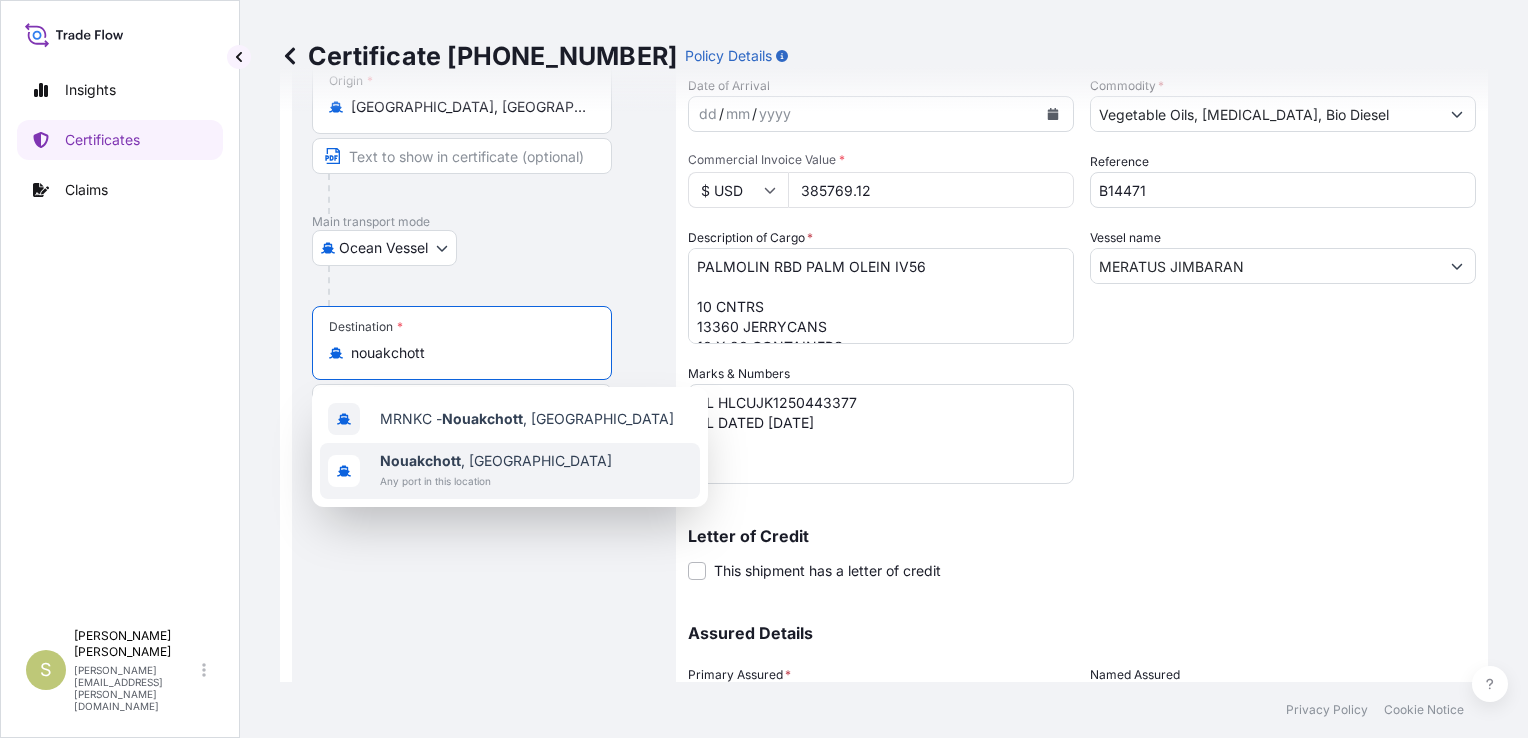 click on "Nouakchott , Mauritania" at bounding box center [496, 461] 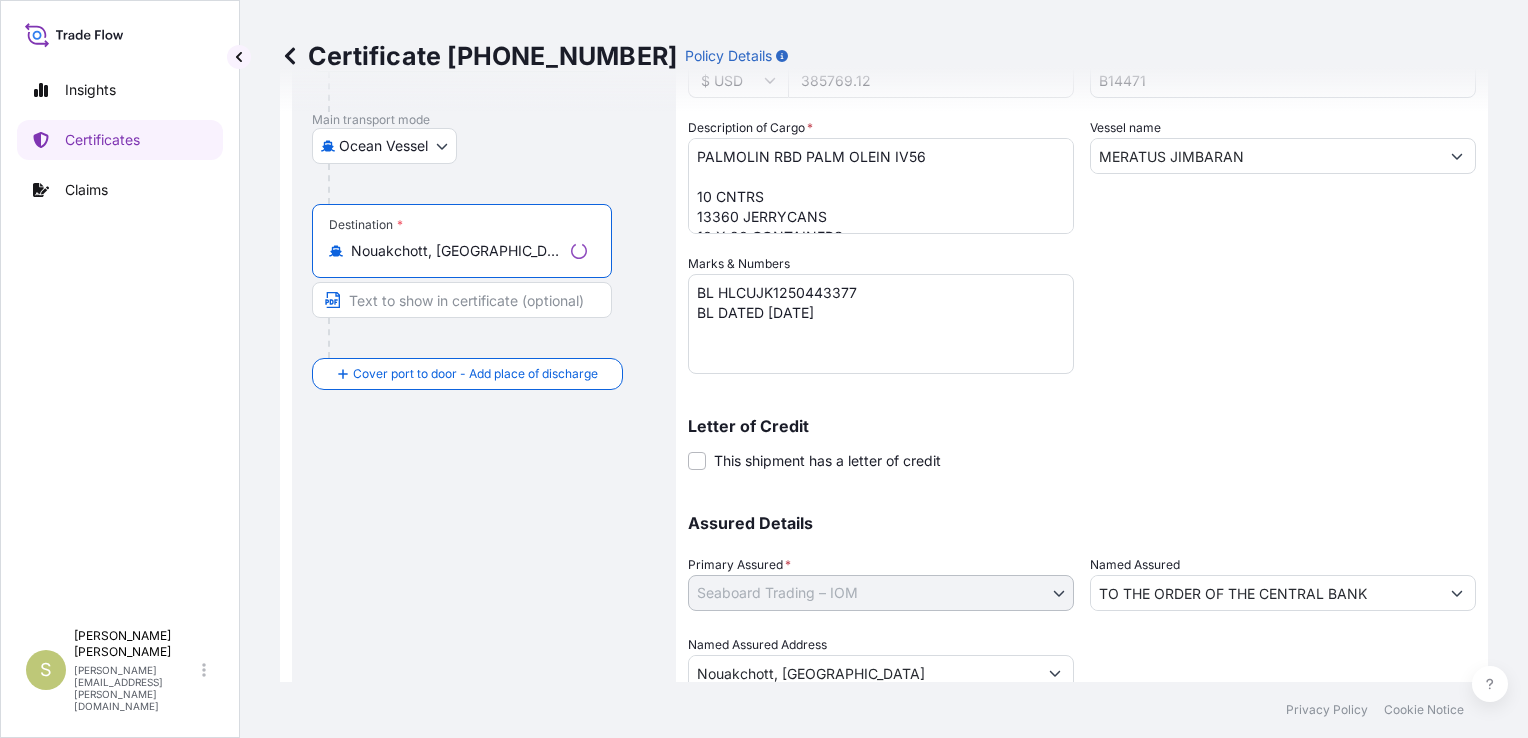 scroll, scrollTop: 385, scrollLeft: 0, axis: vertical 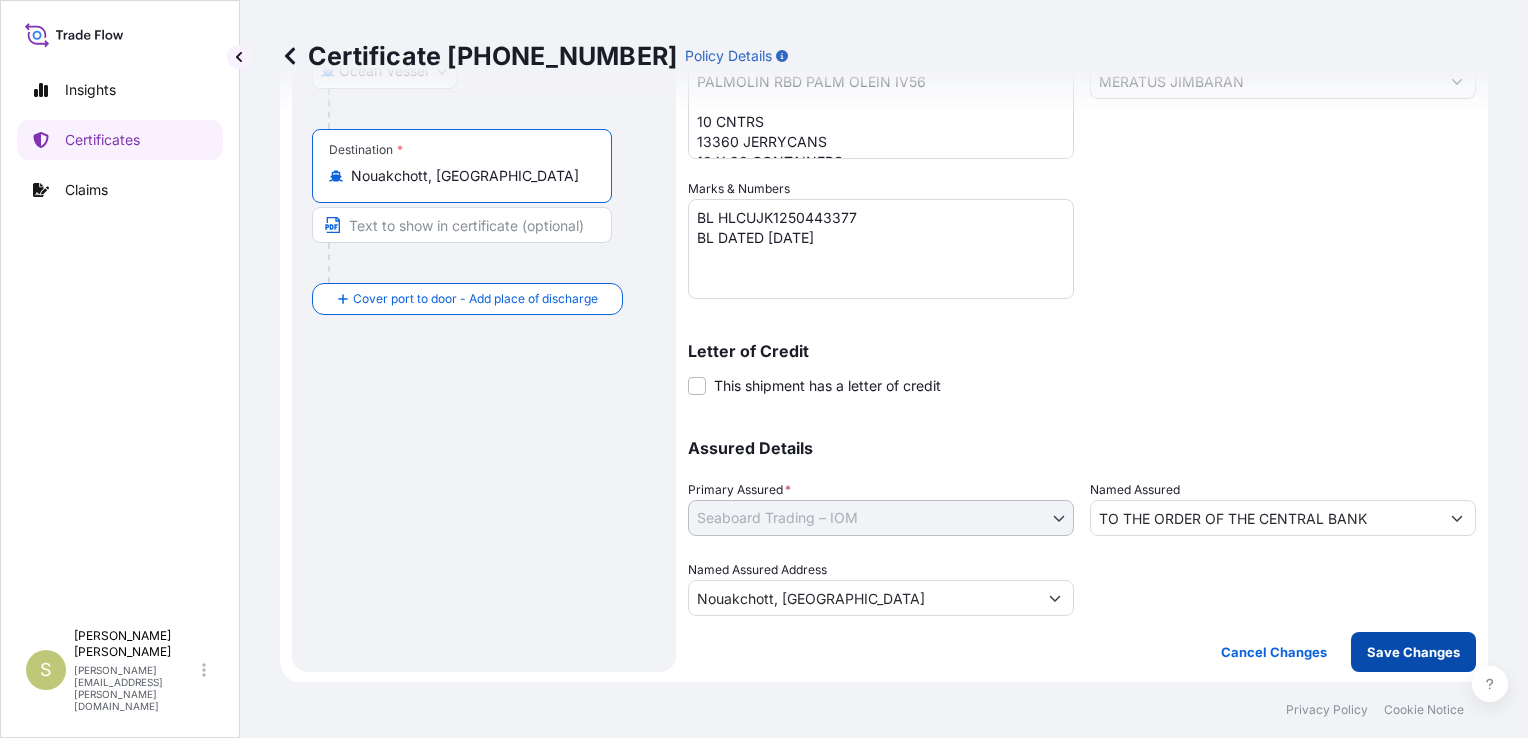 type on "Nouakchott, Mauritania" 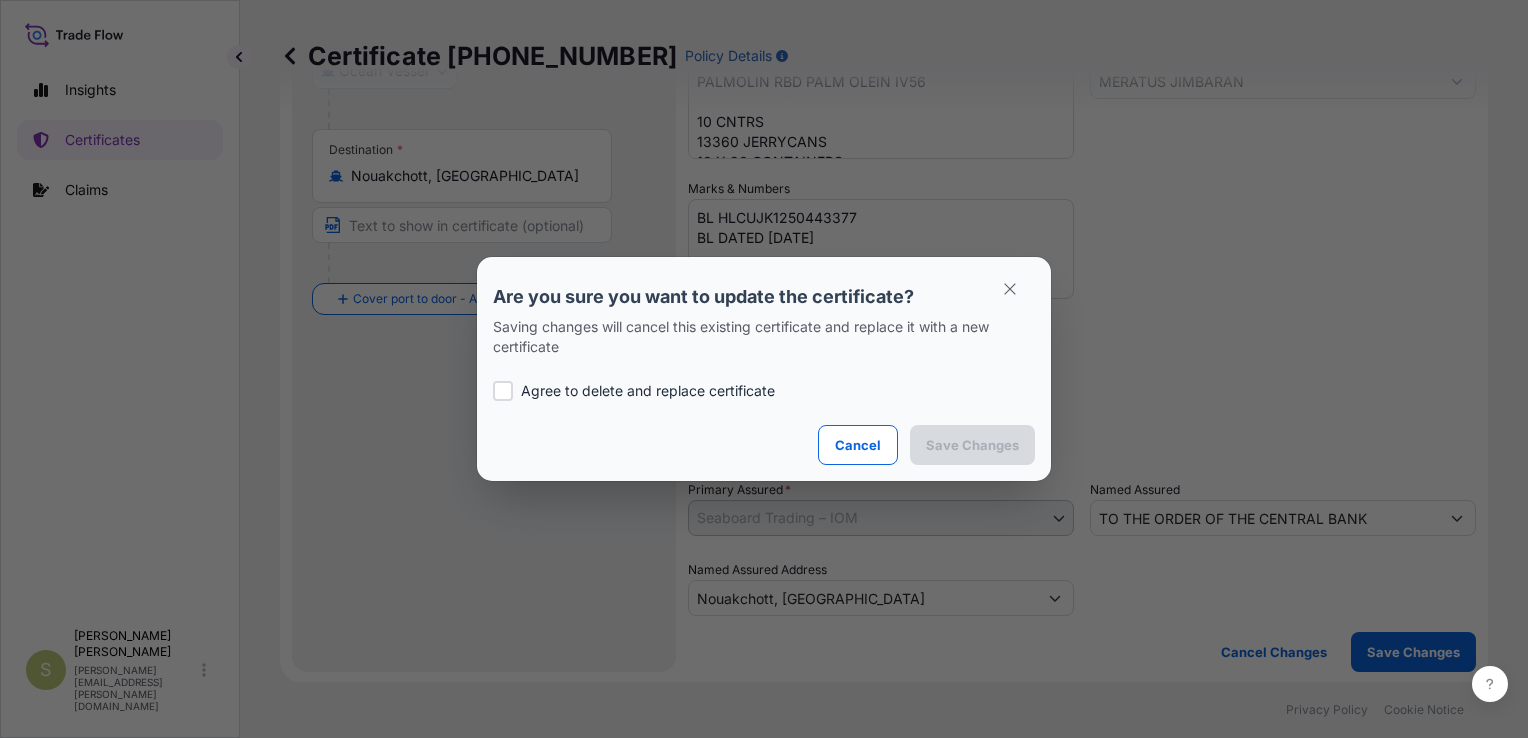 click on "Agree to delete and replace certificate" at bounding box center [648, 391] 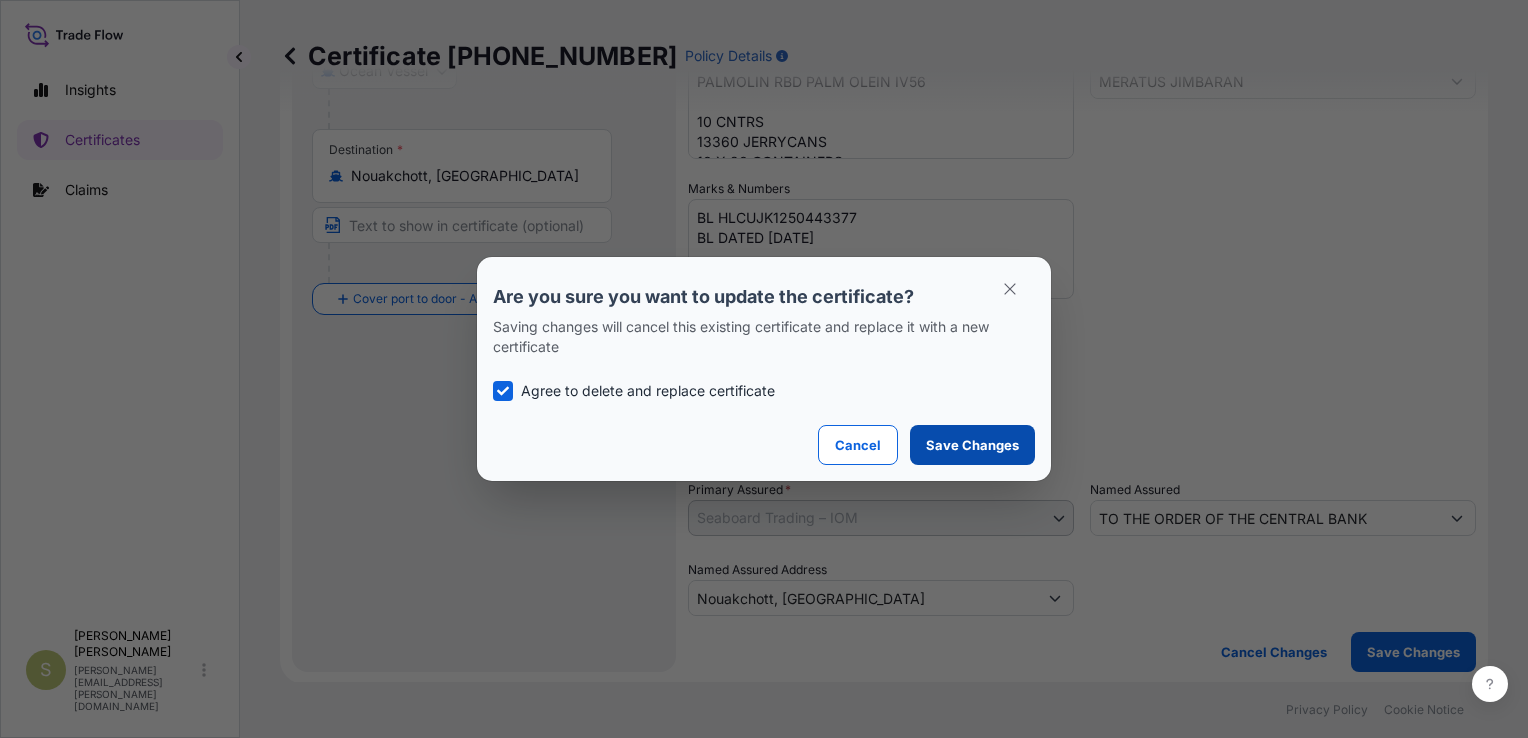 click on "Save Changes" at bounding box center [972, 445] 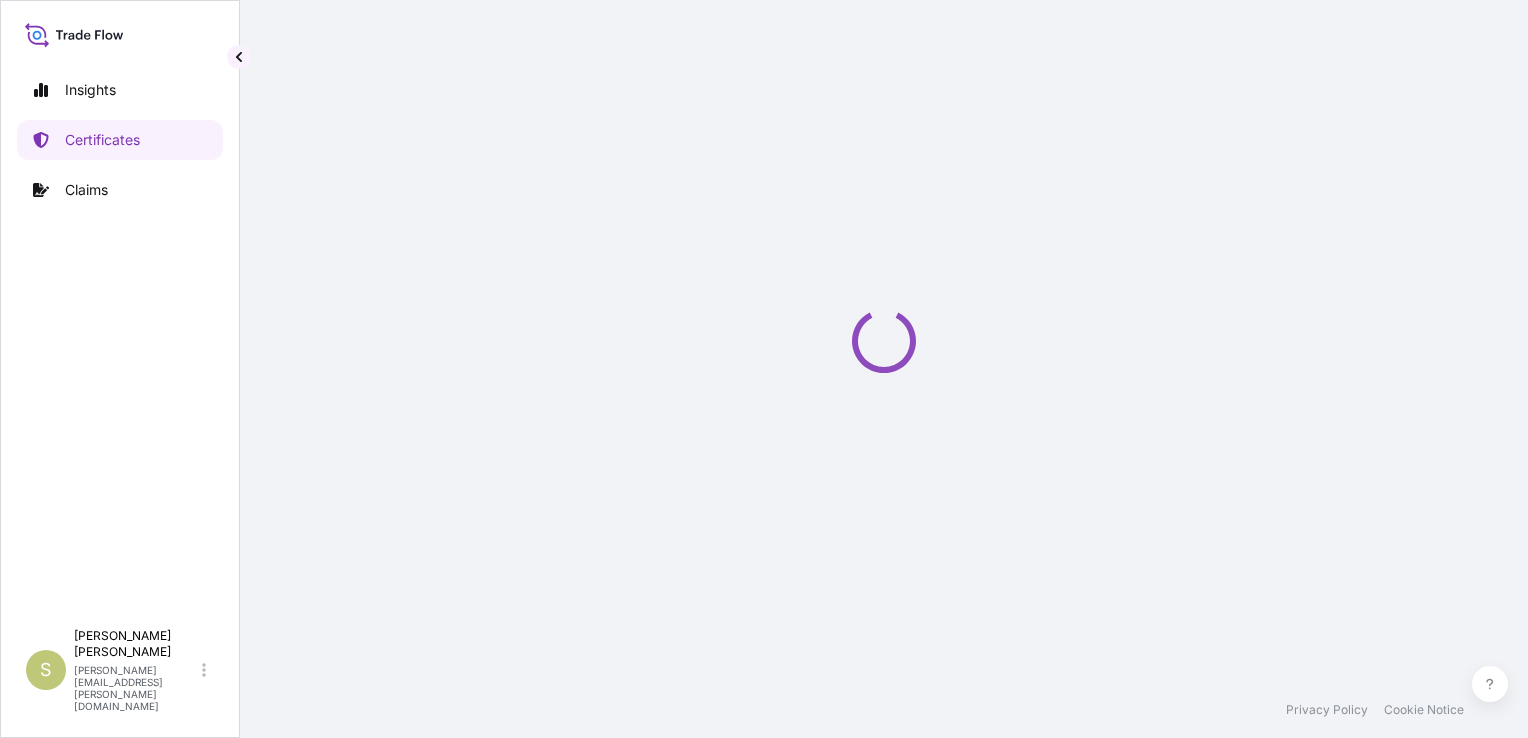 scroll, scrollTop: 0, scrollLeft: 0, axis: both 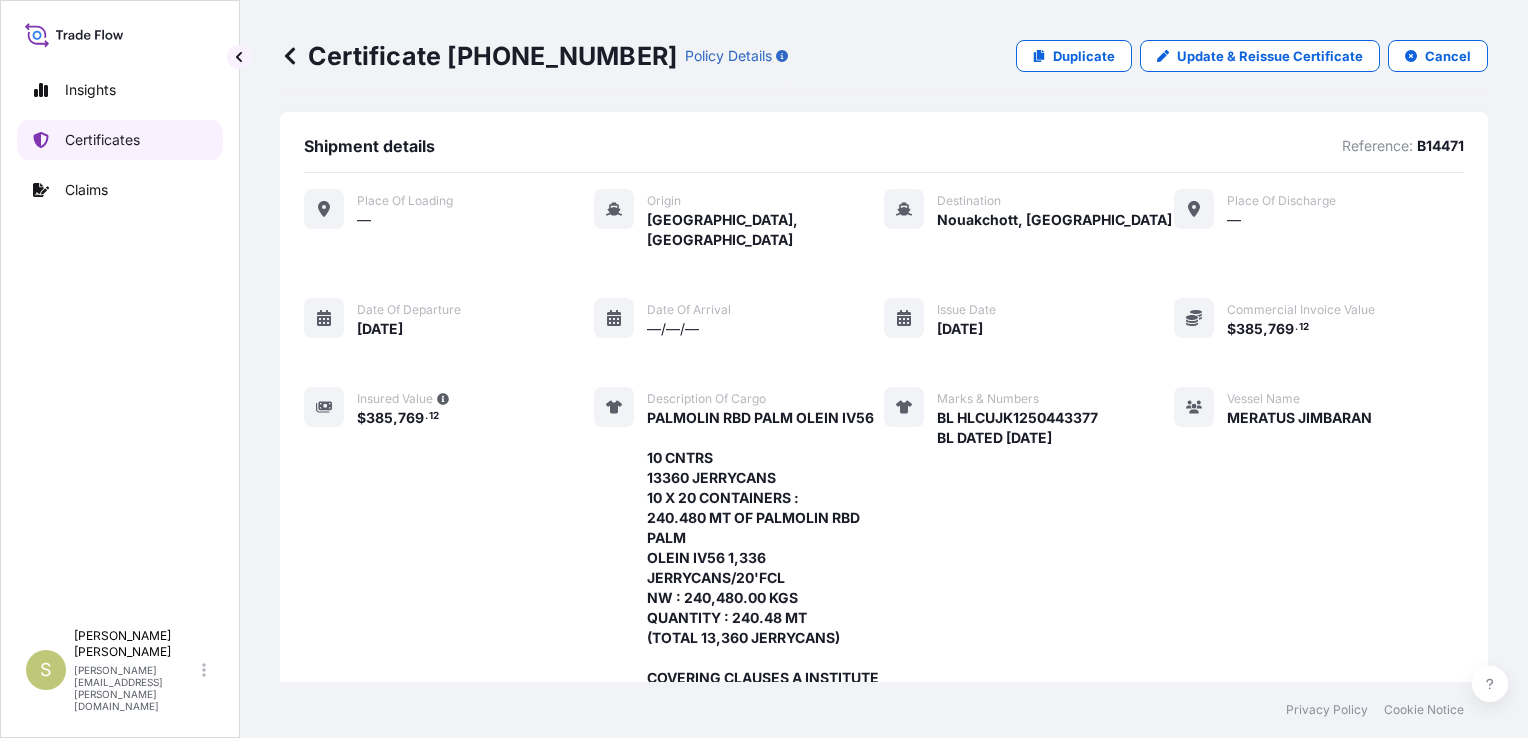 click on "Certificates" at bounding box center [102, 140] 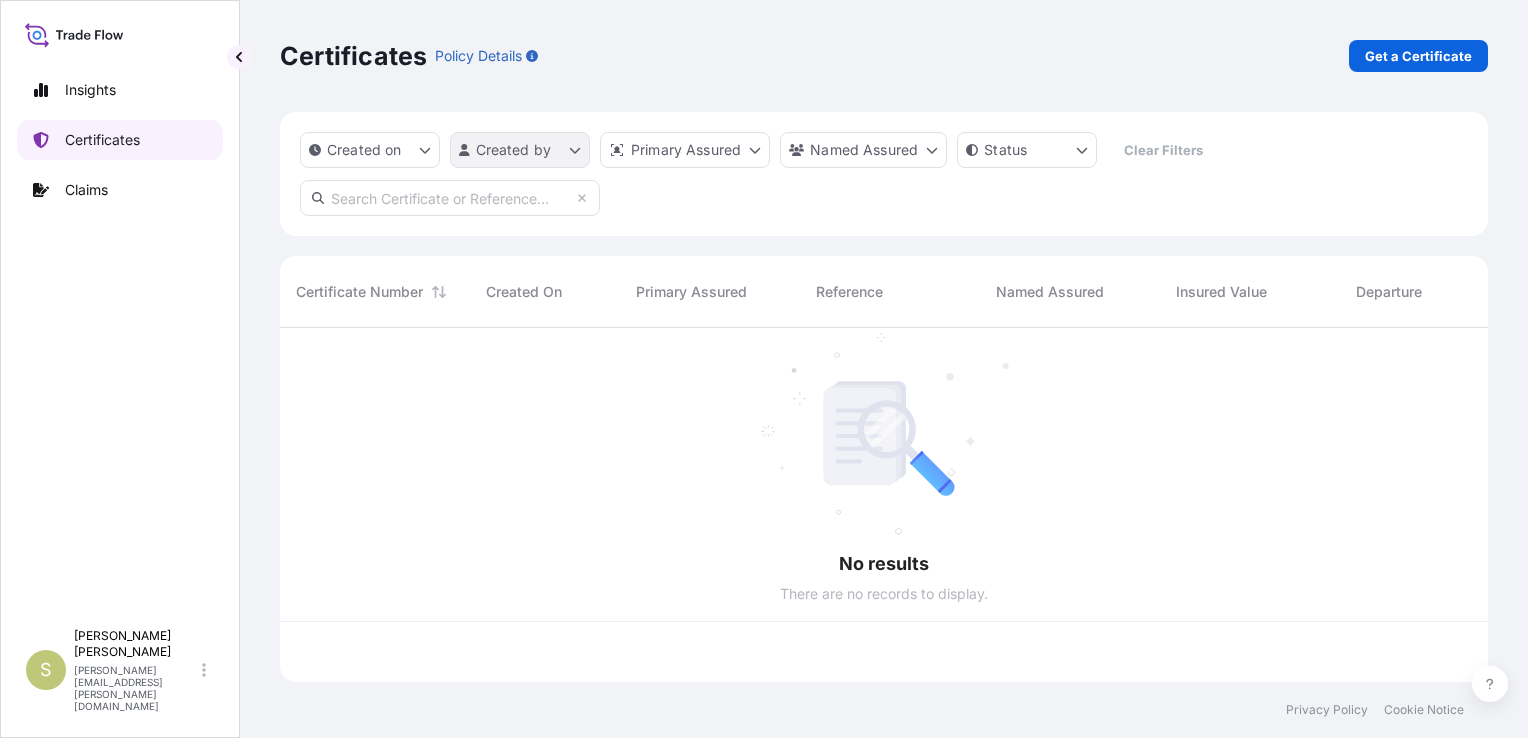 scroll, scrollTop: 16, scrollLeft: 16, axis: both 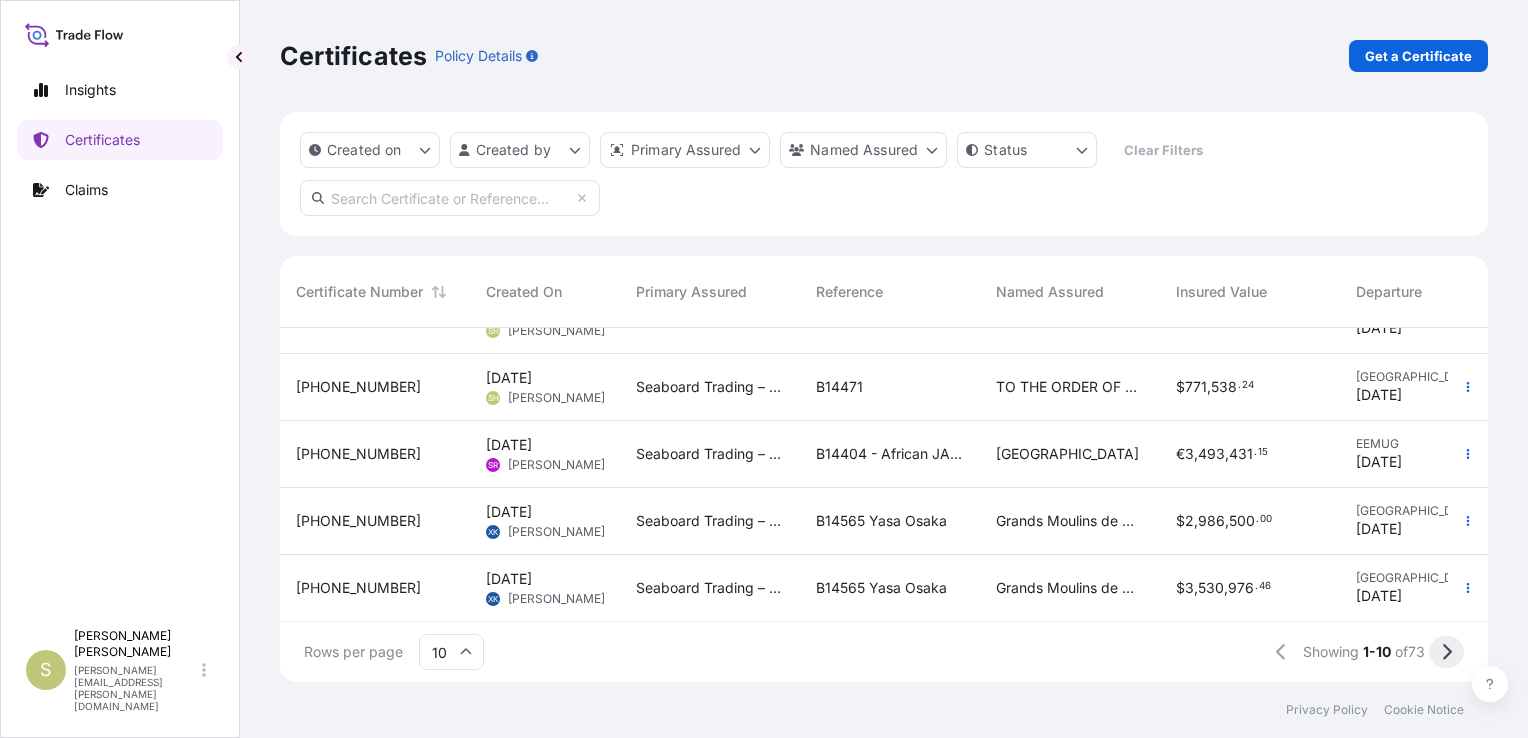 click 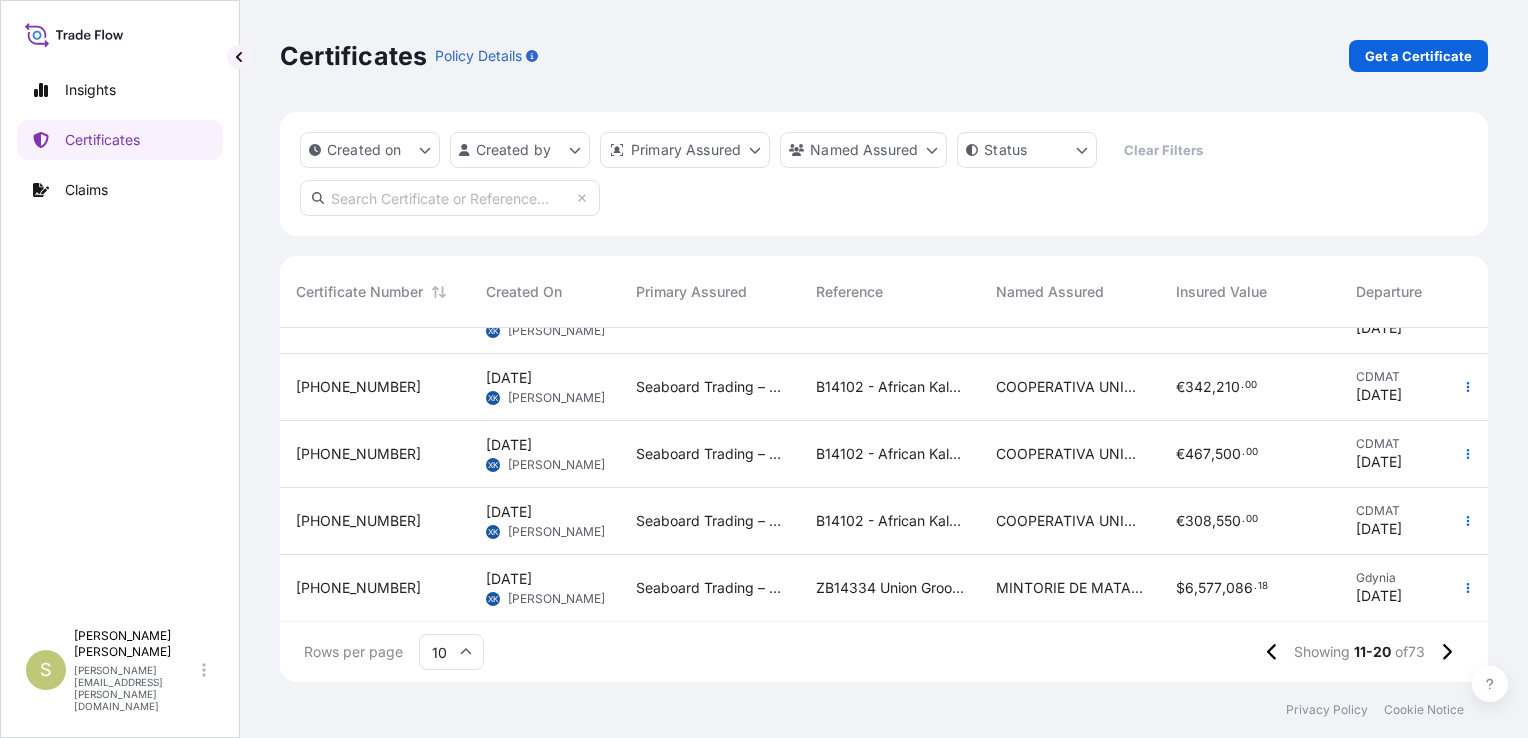 scroll, scrollTop: 391, scrollLeft: 0, axis: vertical 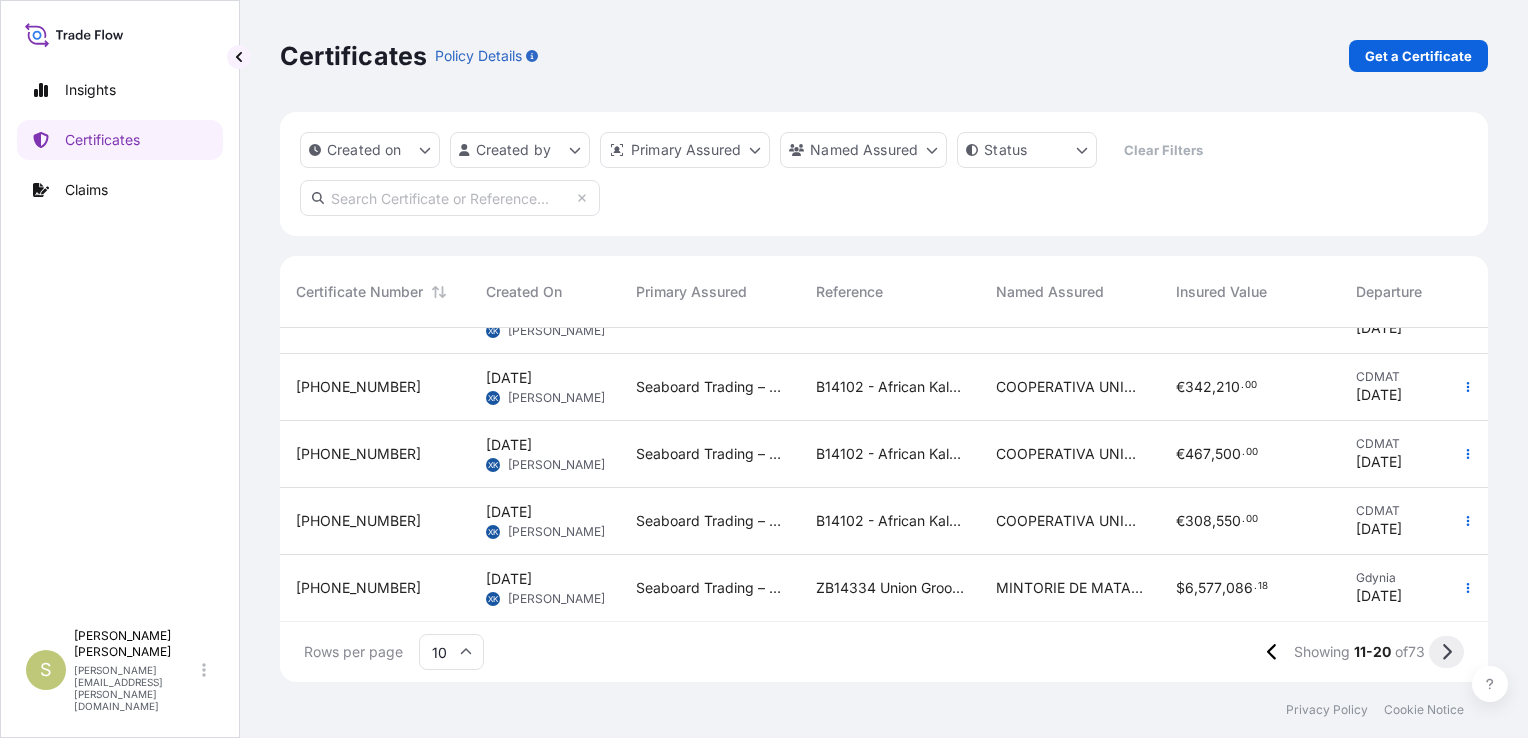 click at bounding box center [1446, 652] 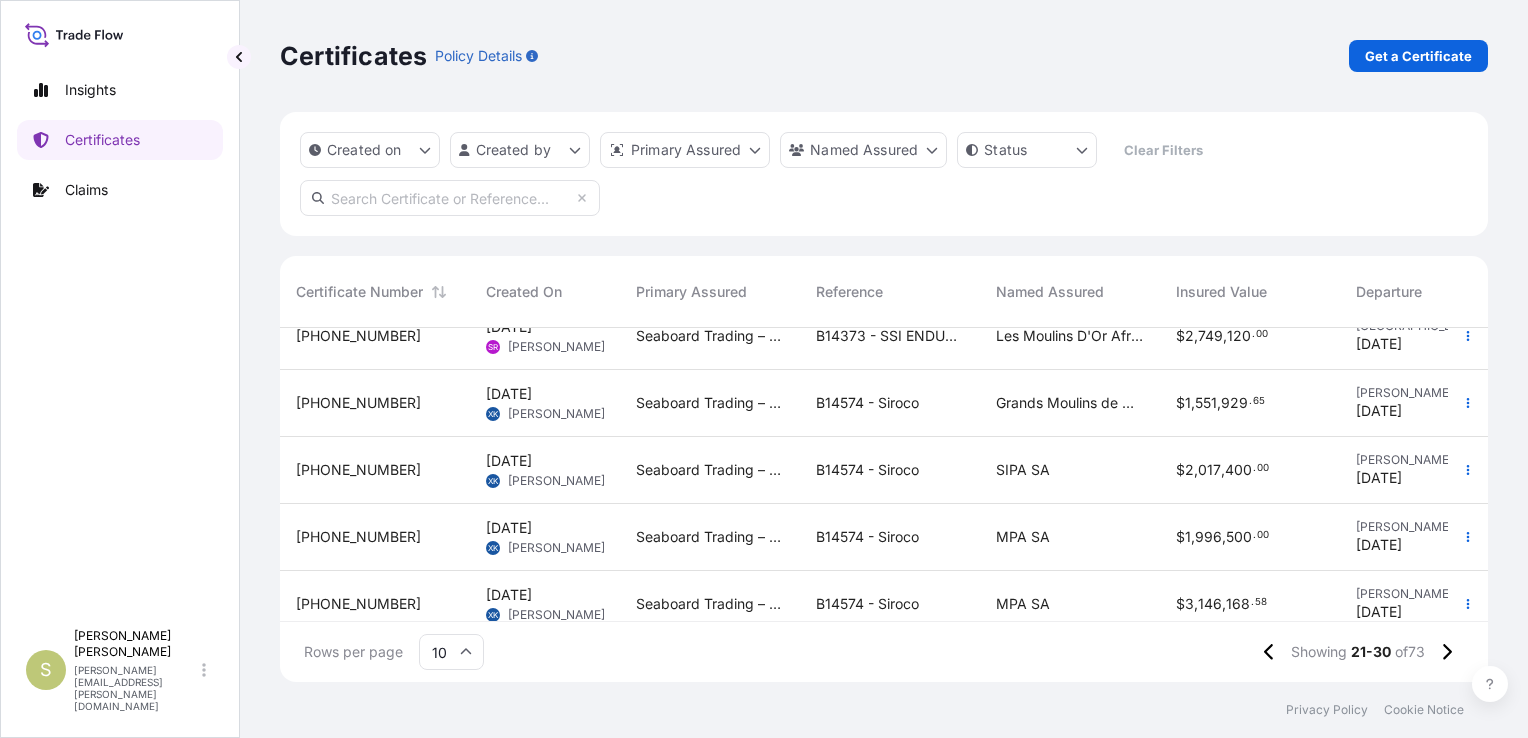 scroll, scrollTop: 391, scrollLeft: 0, axis: vertical 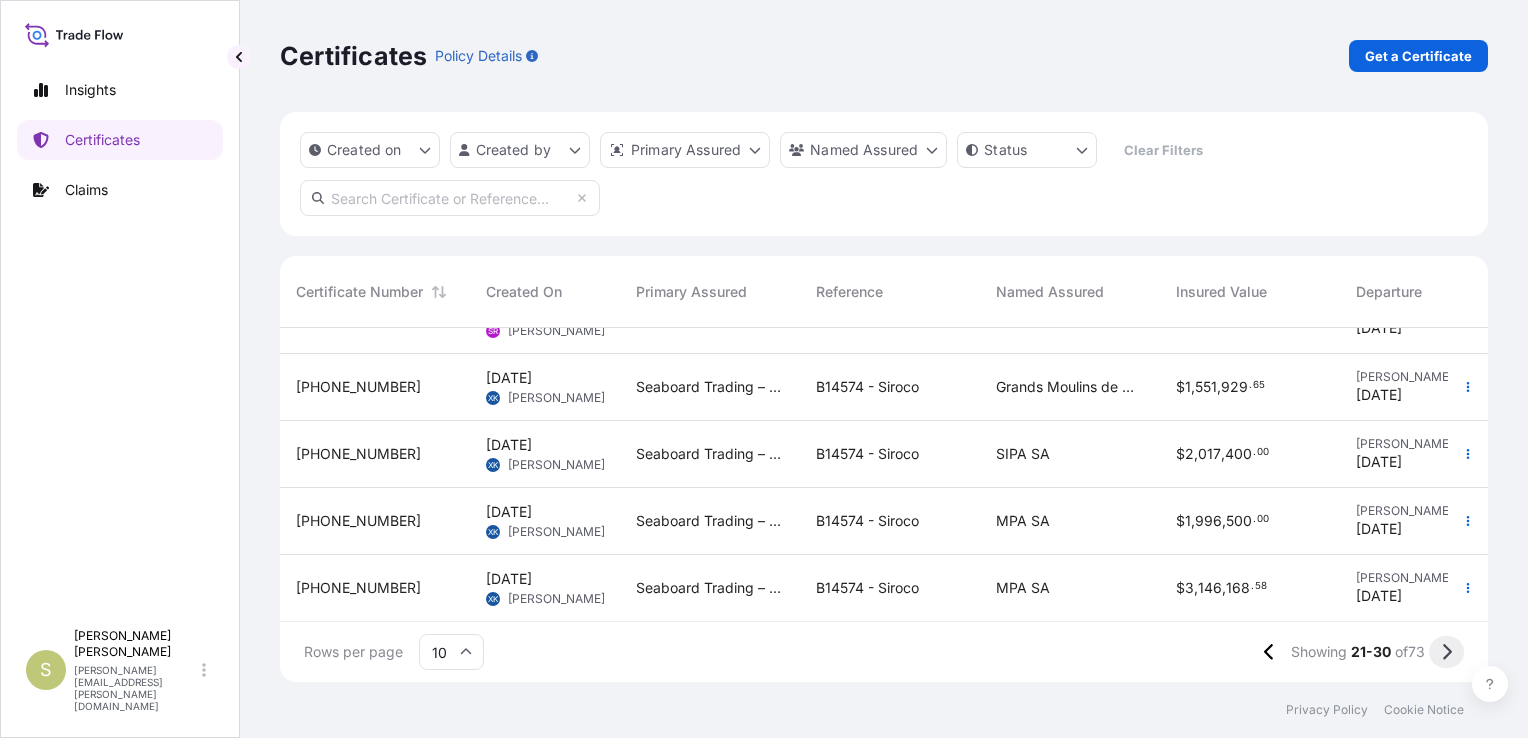 click at bounding box center [1446, 652] 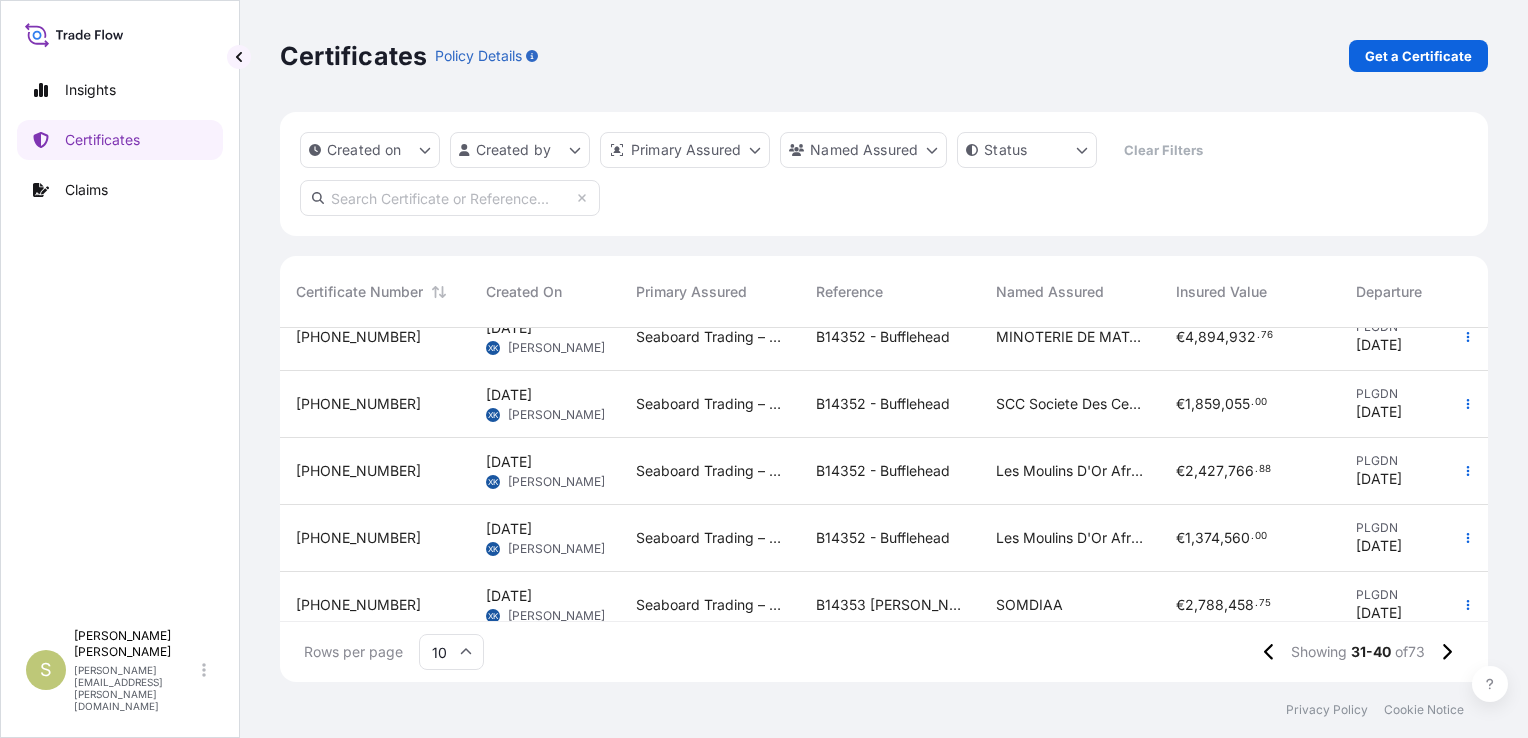 scroll, scrollTop: 391, scrollLeft: 0, axis: vertical 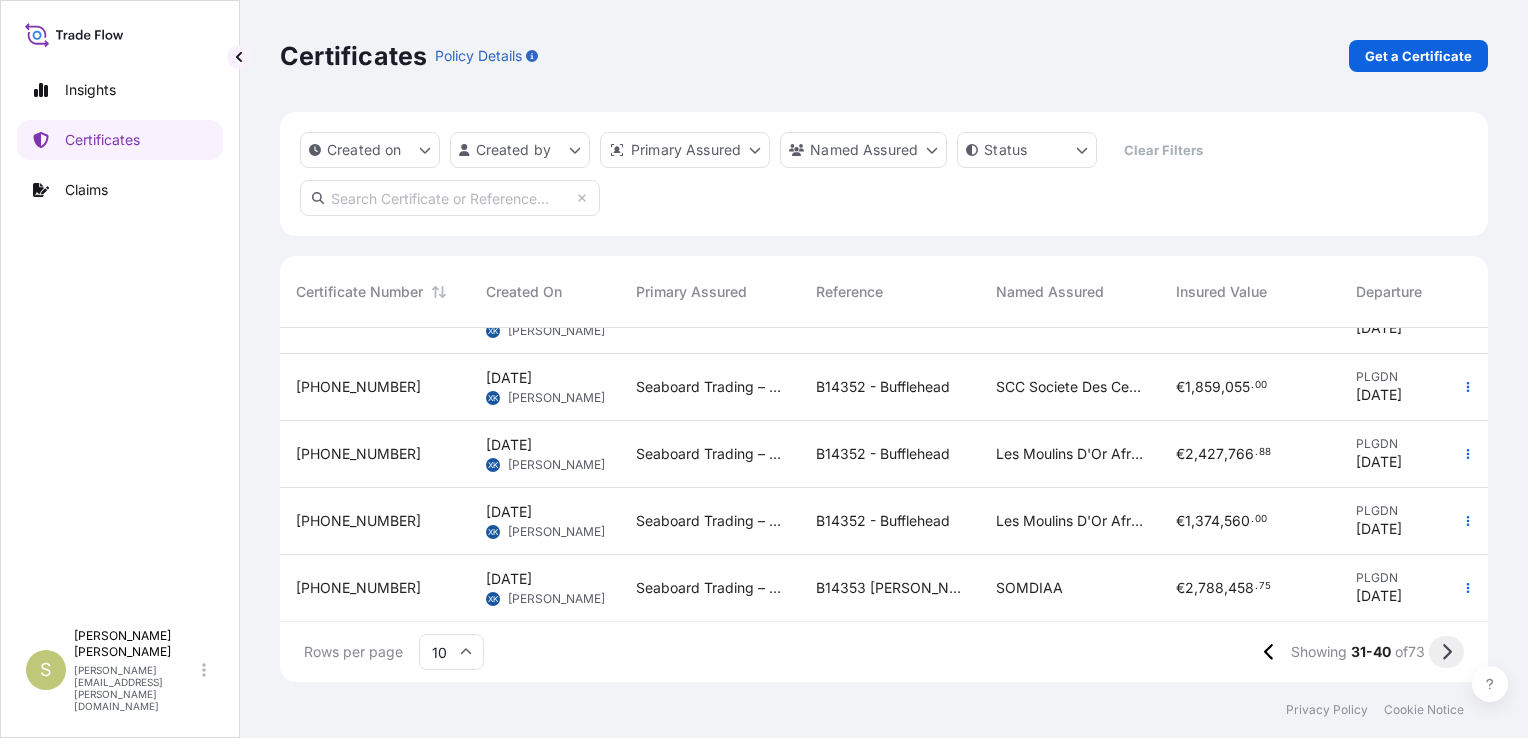 click at bounding box center (1446, 652) 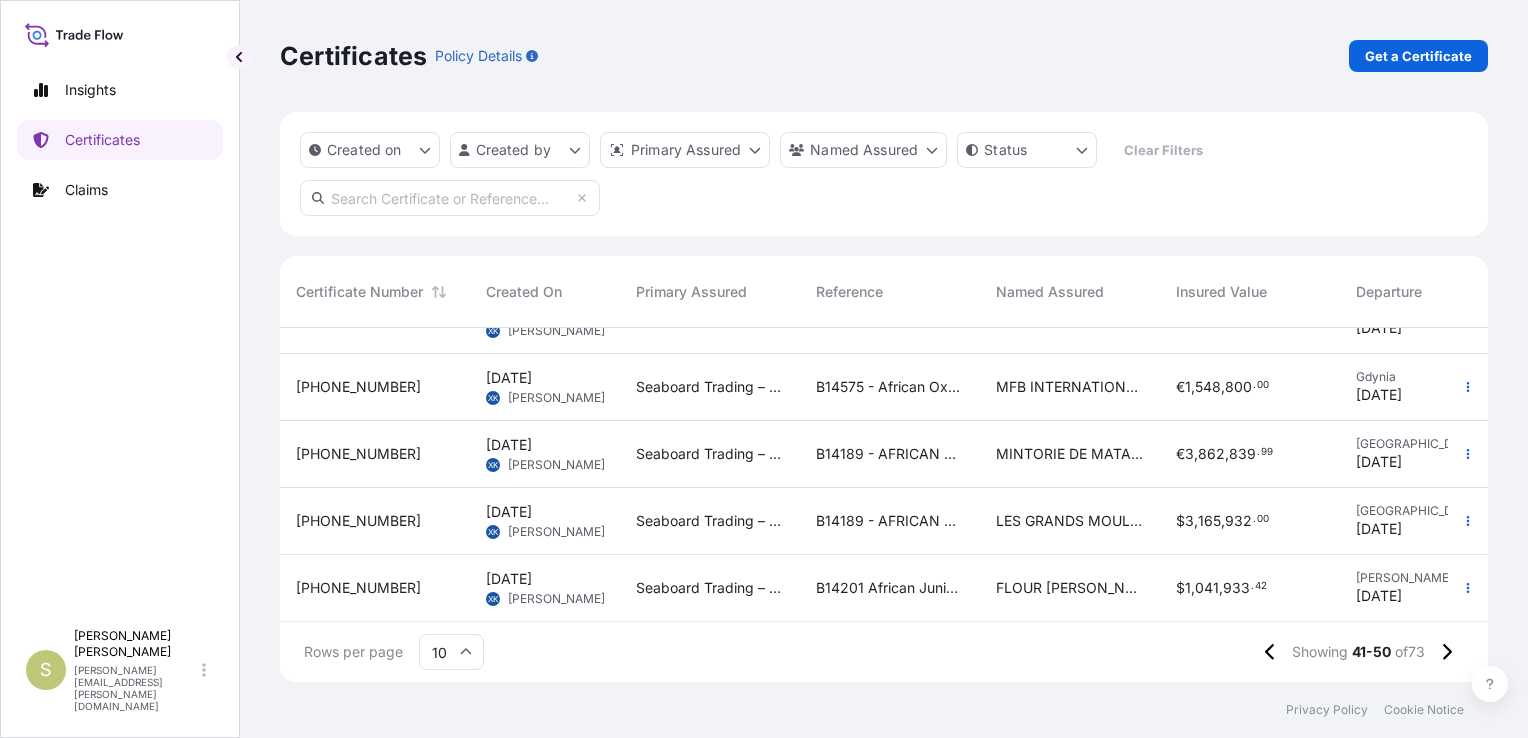 scroll, scrollTop: 391, scrollLeft: 0, axis: vertical 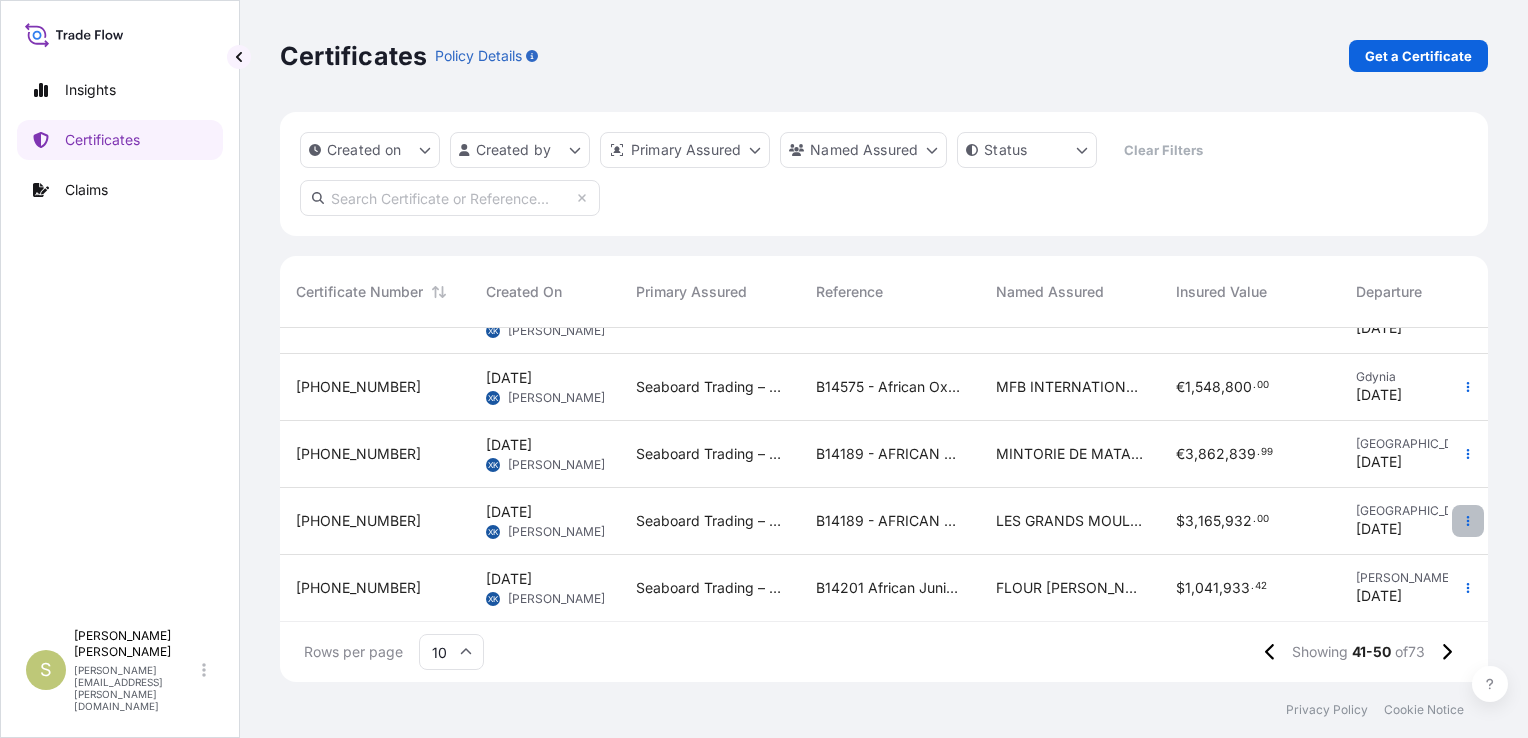 click 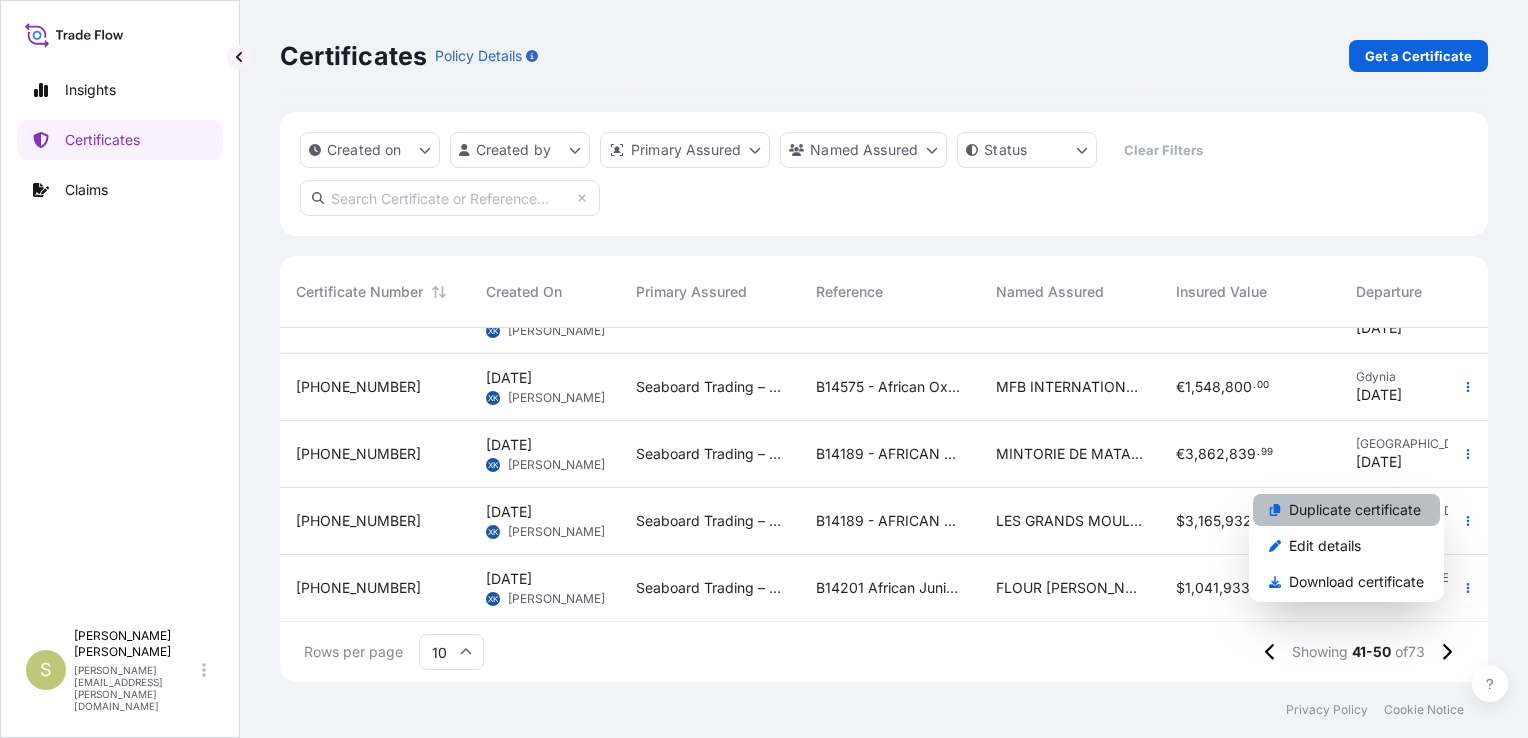 click on "Duplicate certificate" at bounding box center [1355, 510] 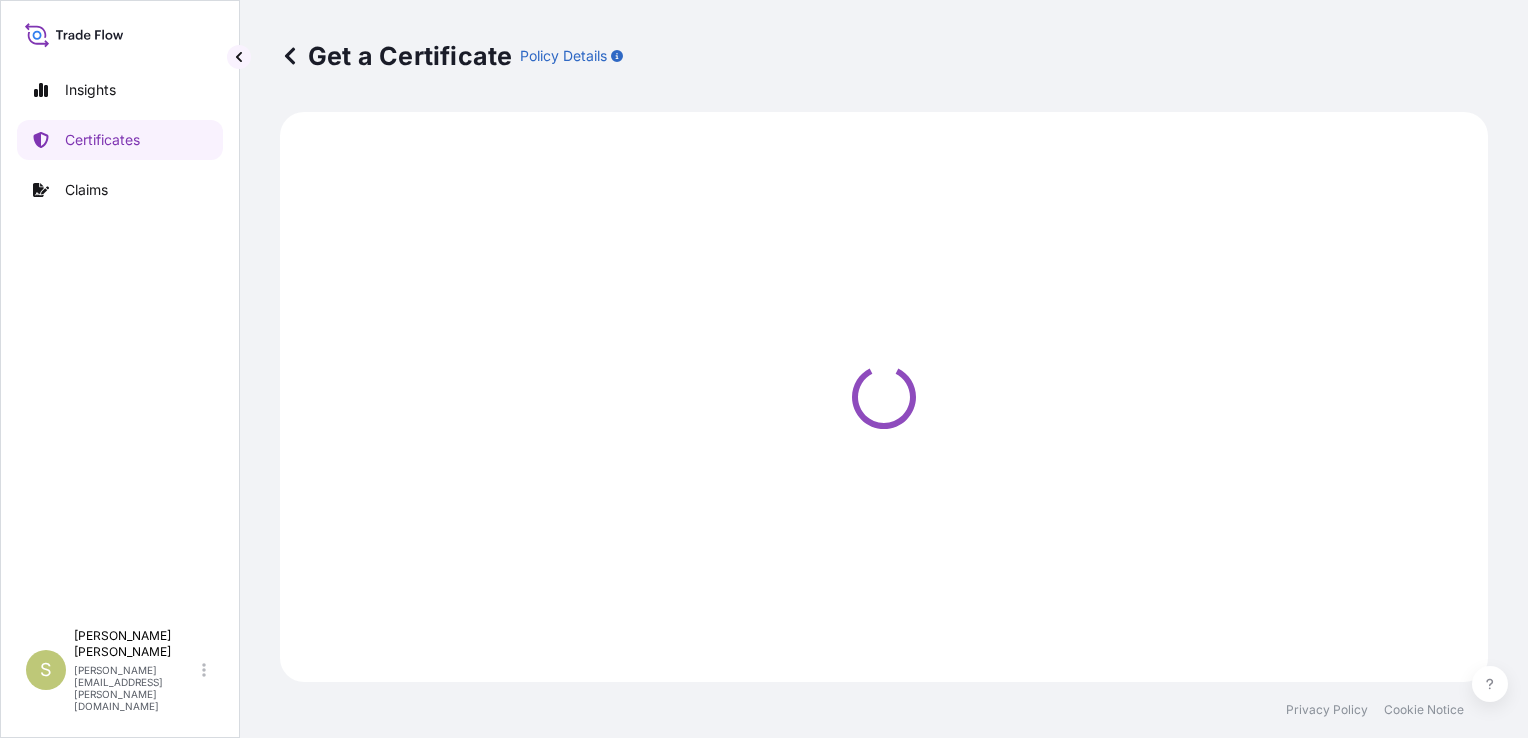 select on "Ocean Vessel" 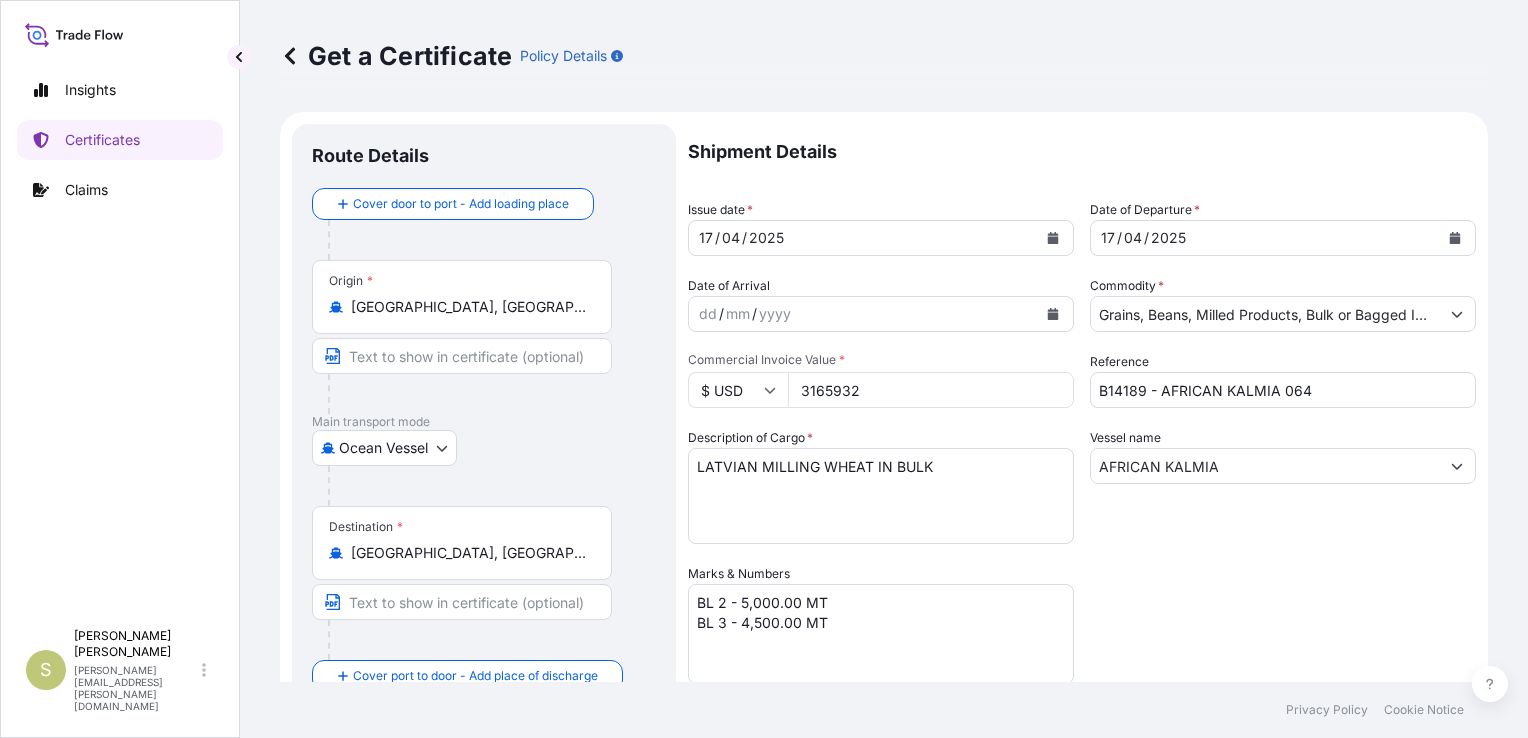 drag, startPoint x: 916, startPoint y: 273, endPoint x: 897, endPoint y: 277, distance: 19.416489 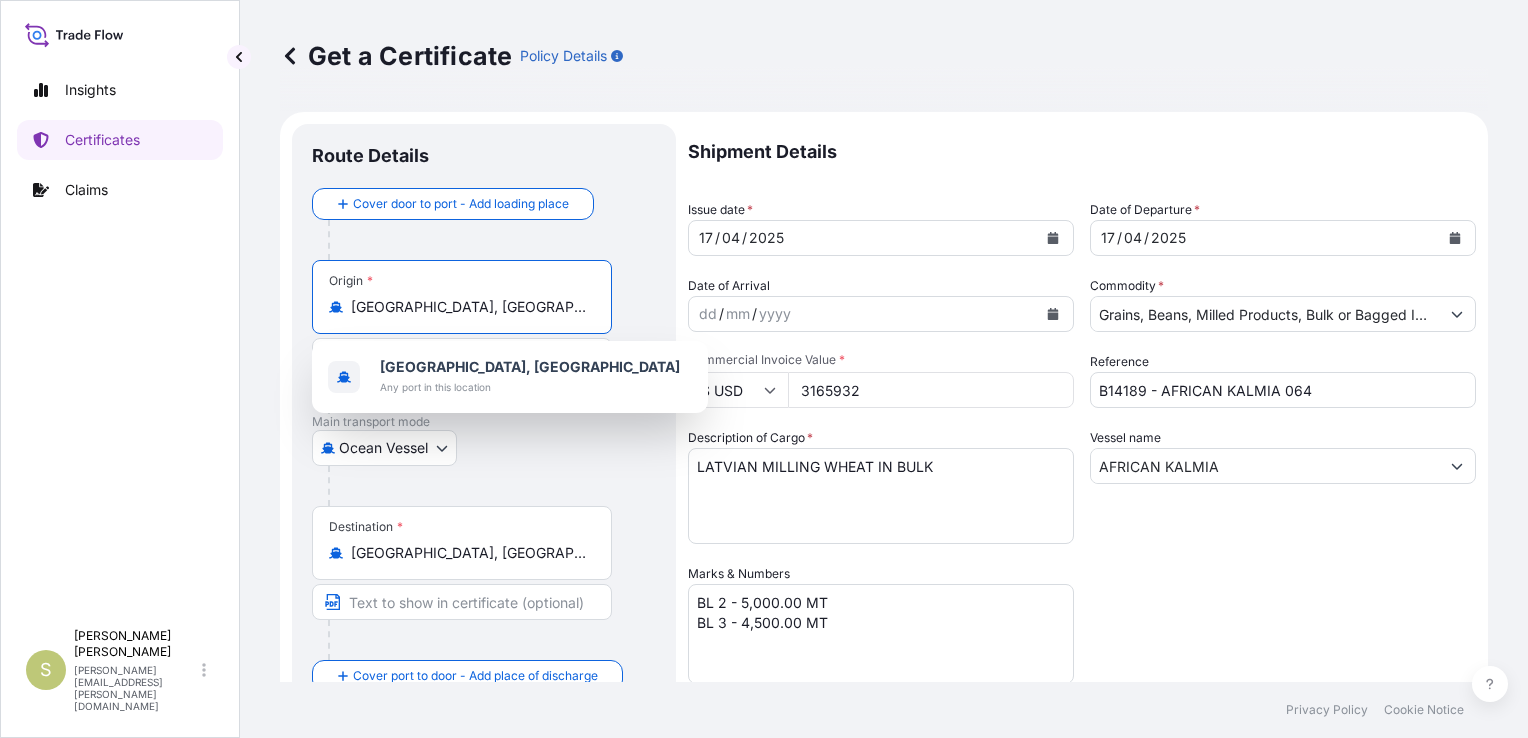 drag, startPoint x: 460, startPoint y: 313, endPoint x: 281, endPoint y: 311, distance: 179.01117 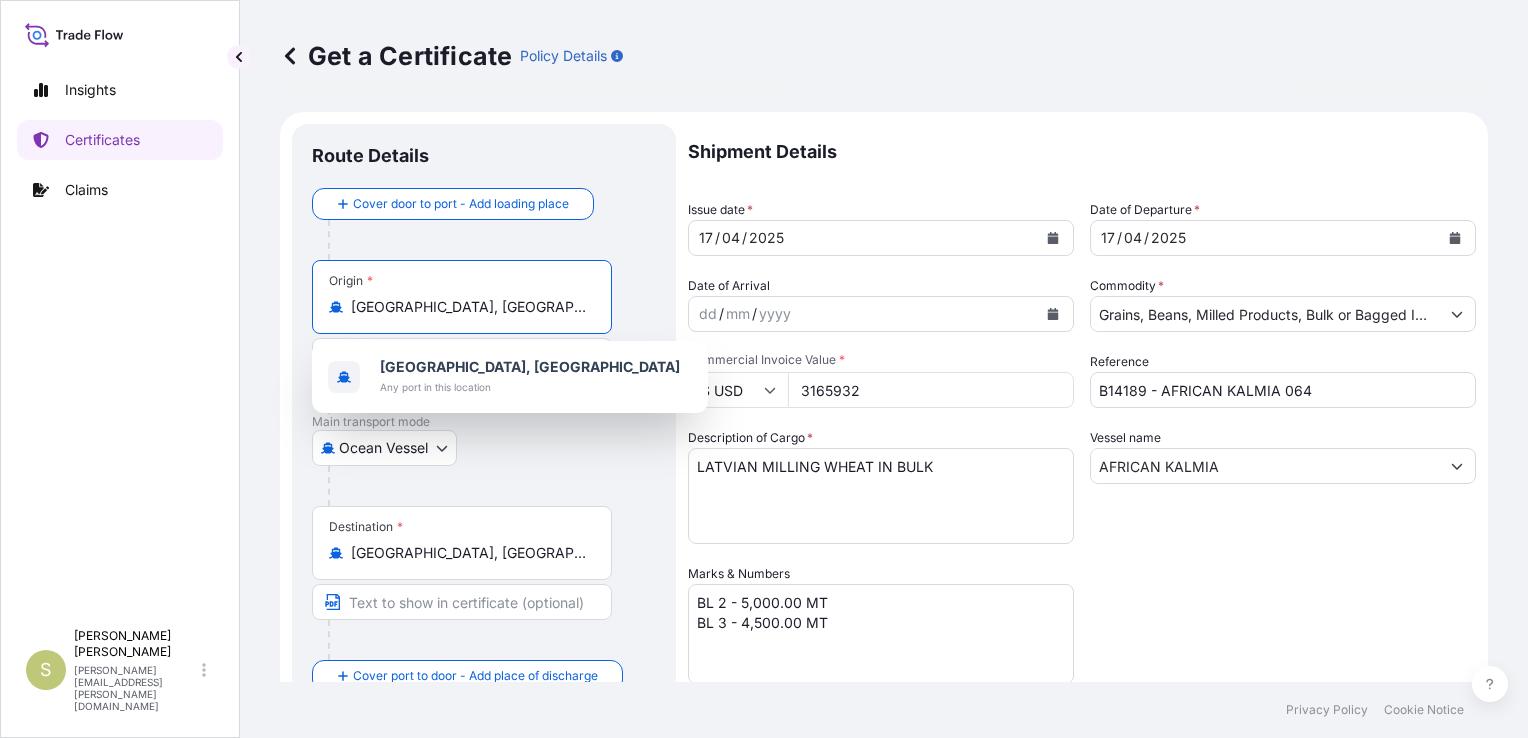 click on "Route Details   Cover door to port - Add loading place Place of loading Road / Inland Road / Inland Origin * Riga, Latvia Main transport mode Ocean Vessel Air Barge Road Ocean Vessel Destination * Pointe-Noire, Republic of the Congo Cover port to door - Add place of discharge Road / Inland Road / Inland Place of Discharge Shipment Details Issue date * 17 / 04 / 2025 Date of Departure * 17 / 04 / 2025 Date of Arrival dd / mm / yyyy Commodity * Grains, Beans, Milled Products, Bulk or Bagged Interest Packing Category Commercial Invoice Value    * $ USD 3165932 Reference B14189 - AFRICAN KALMIA 064 Description of Cargo * LATVIAN MILLING WHEAT IN BULK Vessel name AFRICAN KALMIA Marks & Numbers BL 2 - 5,000.00 MT
BL 3 - 4,500.00 MT Letter of Credit This shipment has a letter of credit Letter of credit * Letter of credit may not exceed 12000 characters Assured Details Primary Assured * Seaboard Trading – IOM Seaboard Trading – IOM Named Assured LES GRANDS MOULINS DE POINTE-NOIRE SA Named Assured Address" at bounding box center [884, 590] 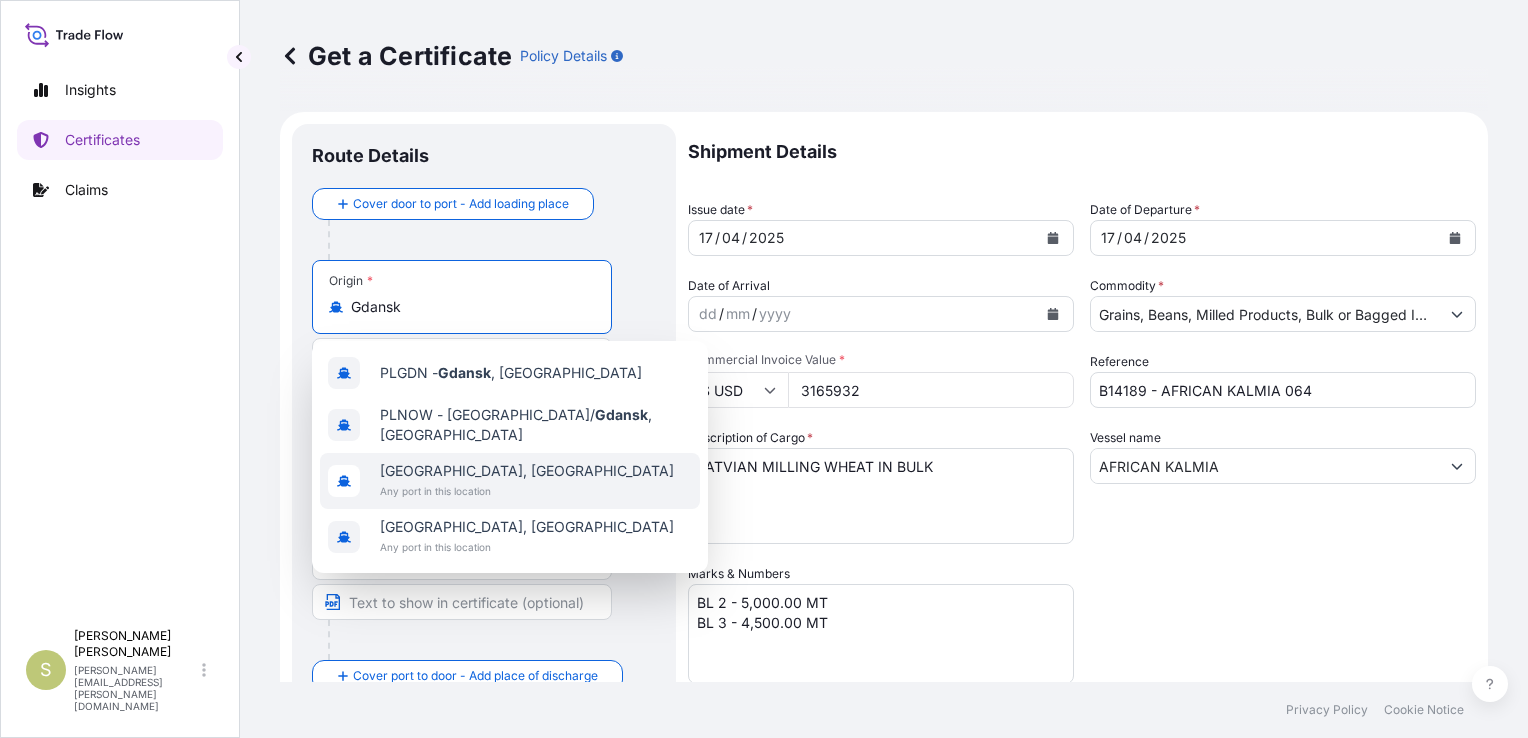 click on "[GEOGRAPHIC_DATA], [GEOGRAPHIC_DATA]" at bounding box center [527, 471] 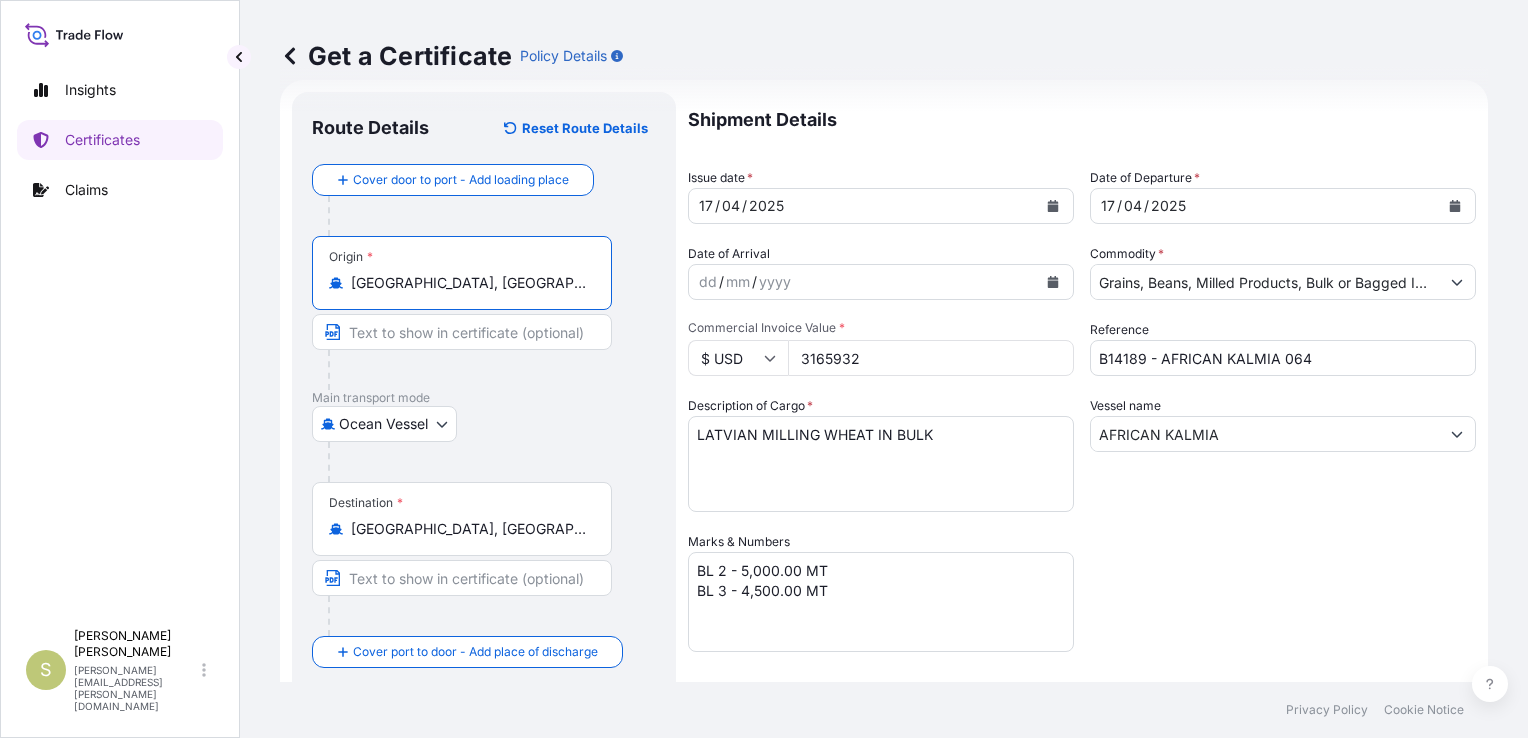 scroll, scrollTop: 0, scrollLeft: 0, axis: both 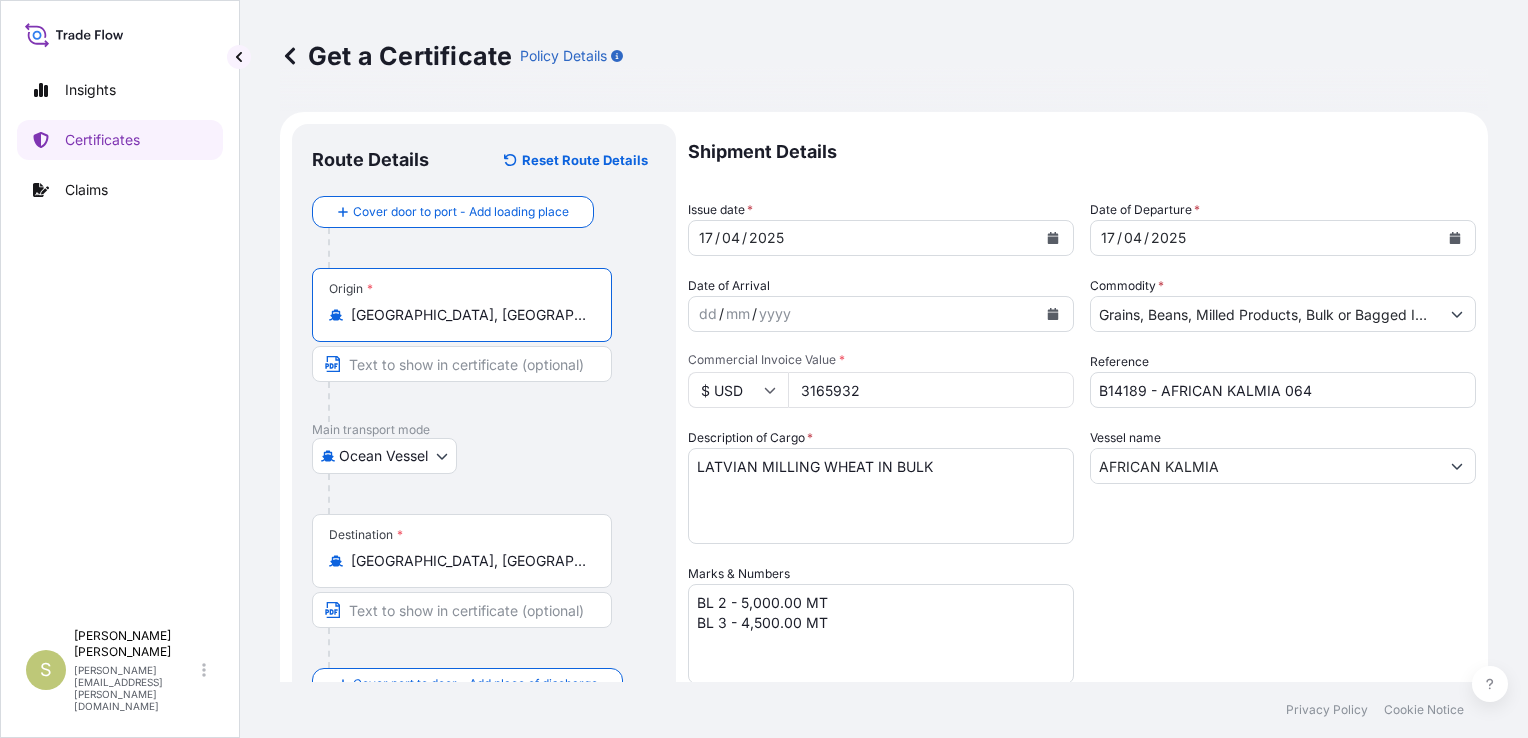 type on "[GEOGRAPHIC_DATA], [GEOGRAPHIC_DATA]" 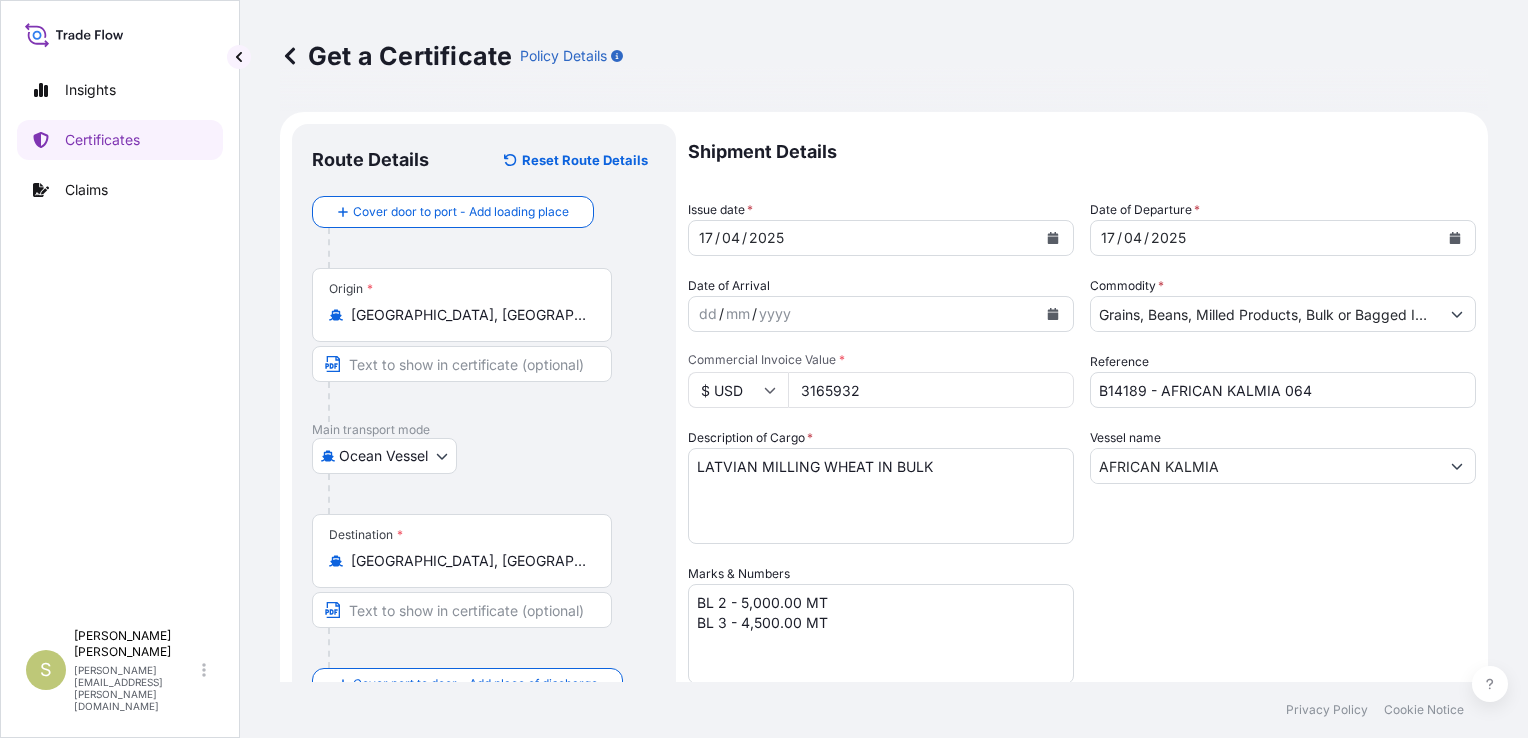 click on "17 / 04 / 2025" at bounding box center (863, 238) 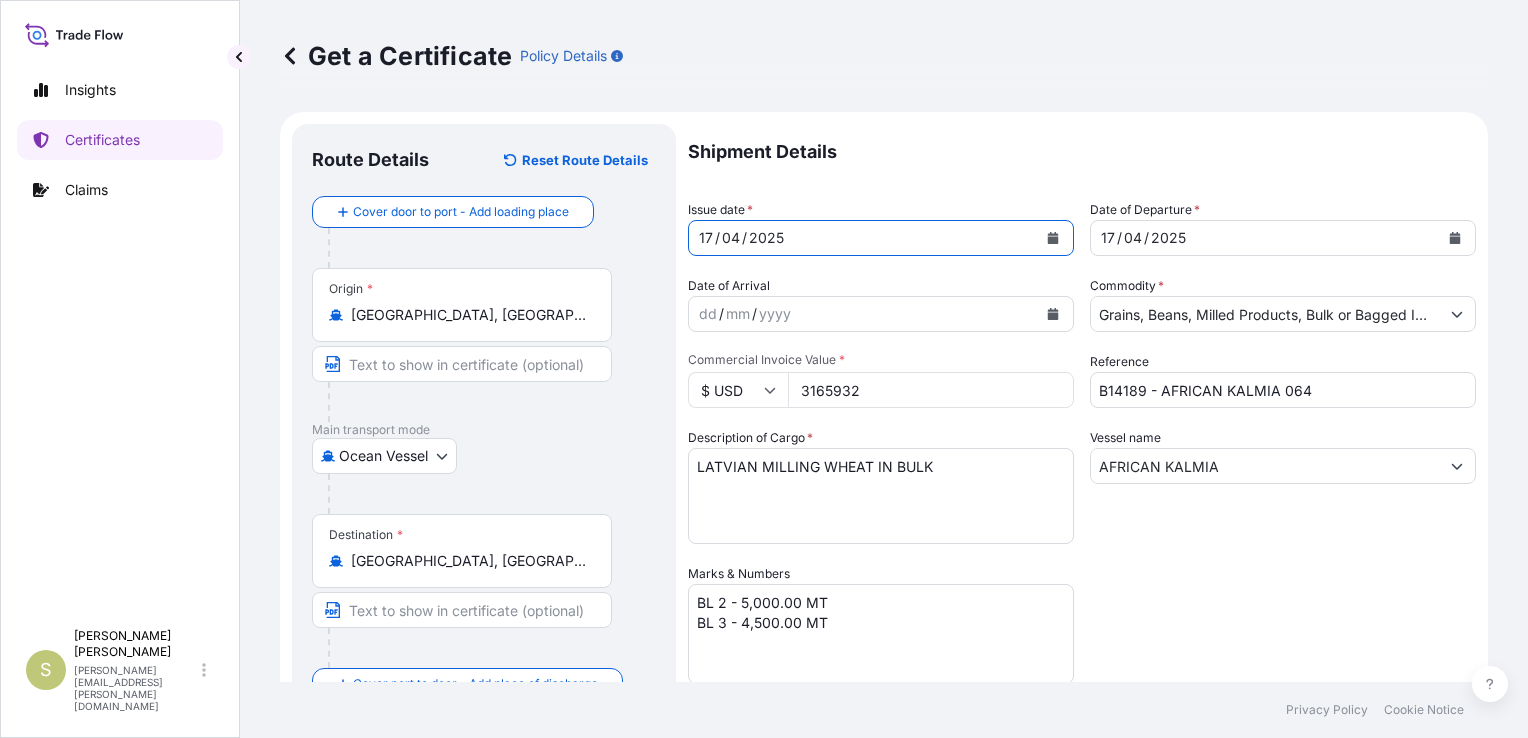 click 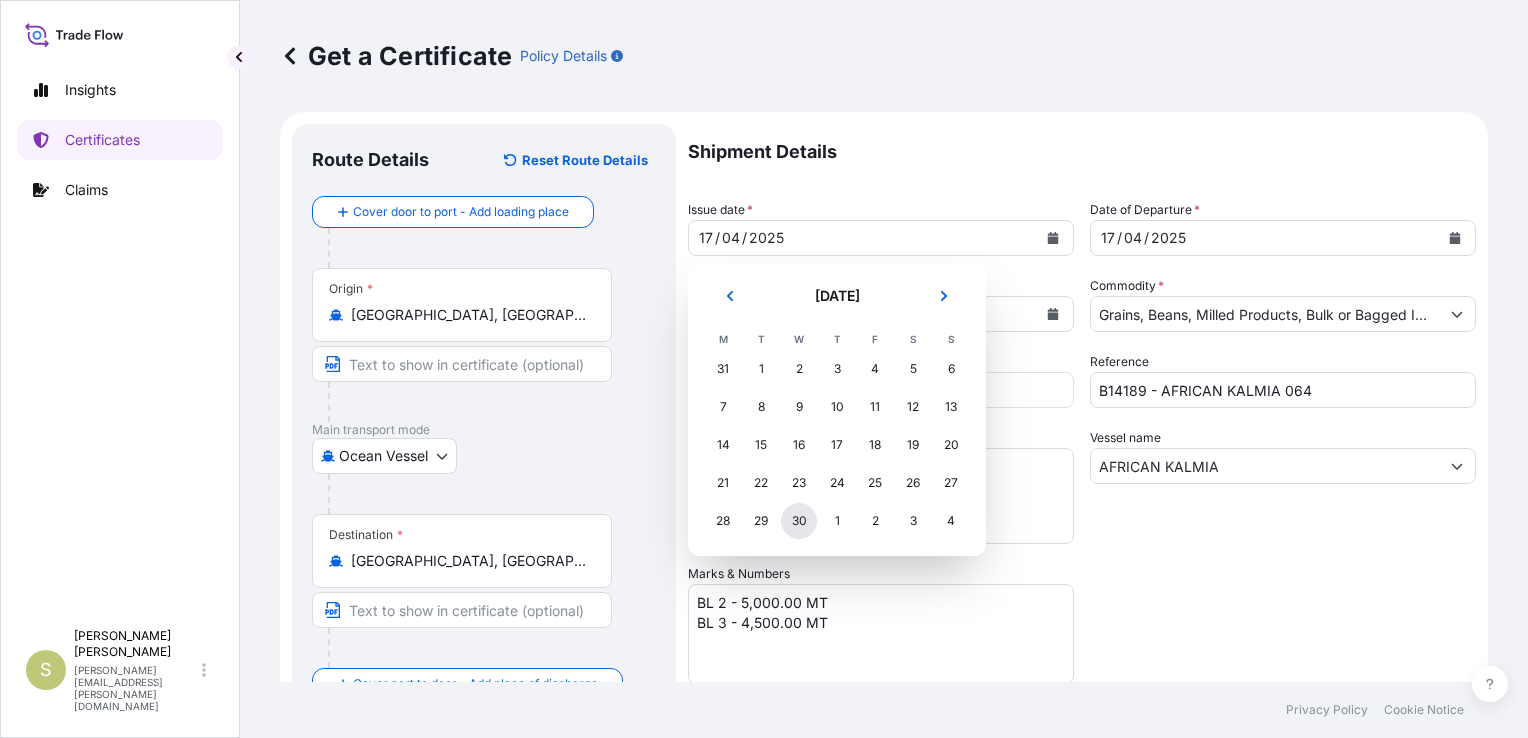 click on "30" at bounding box center [799, 521] 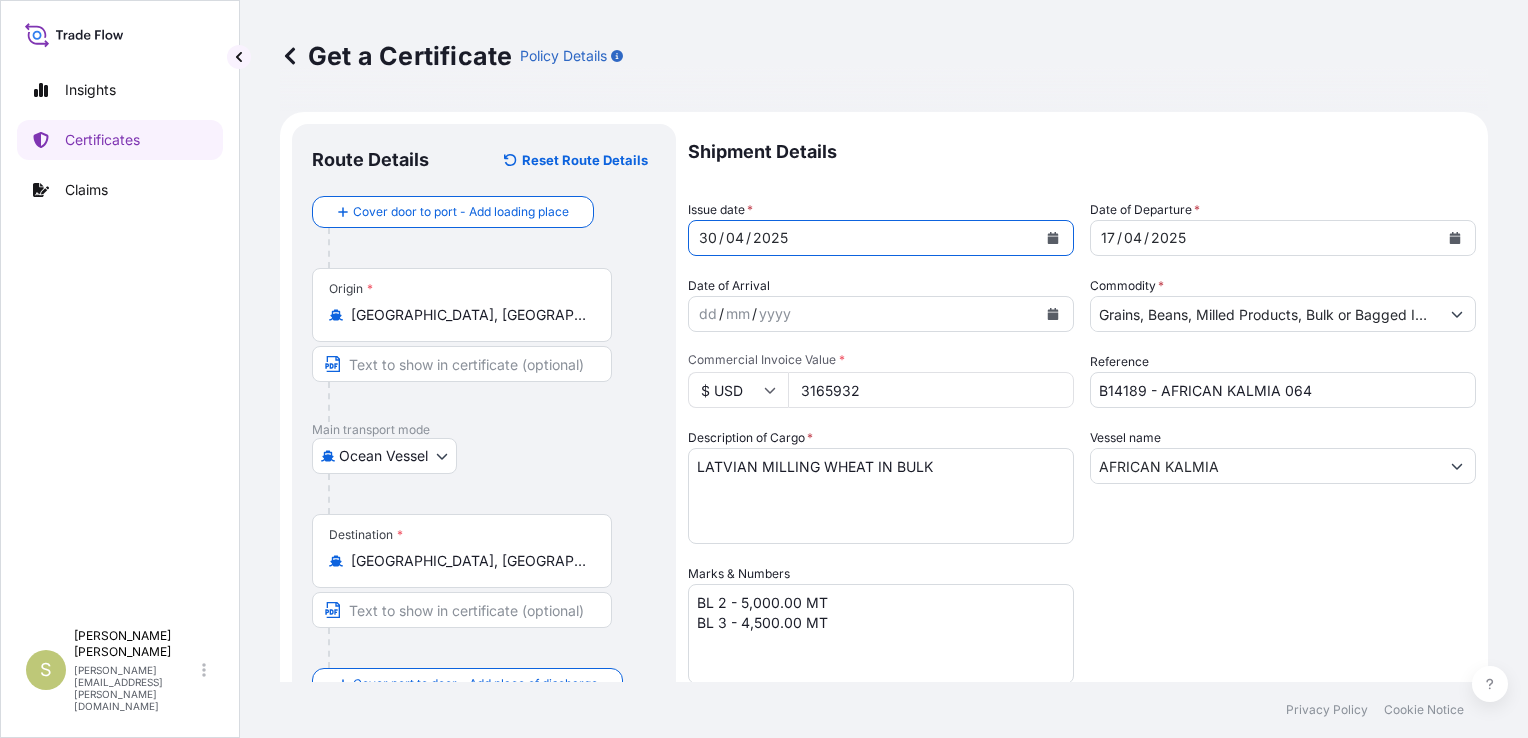 click 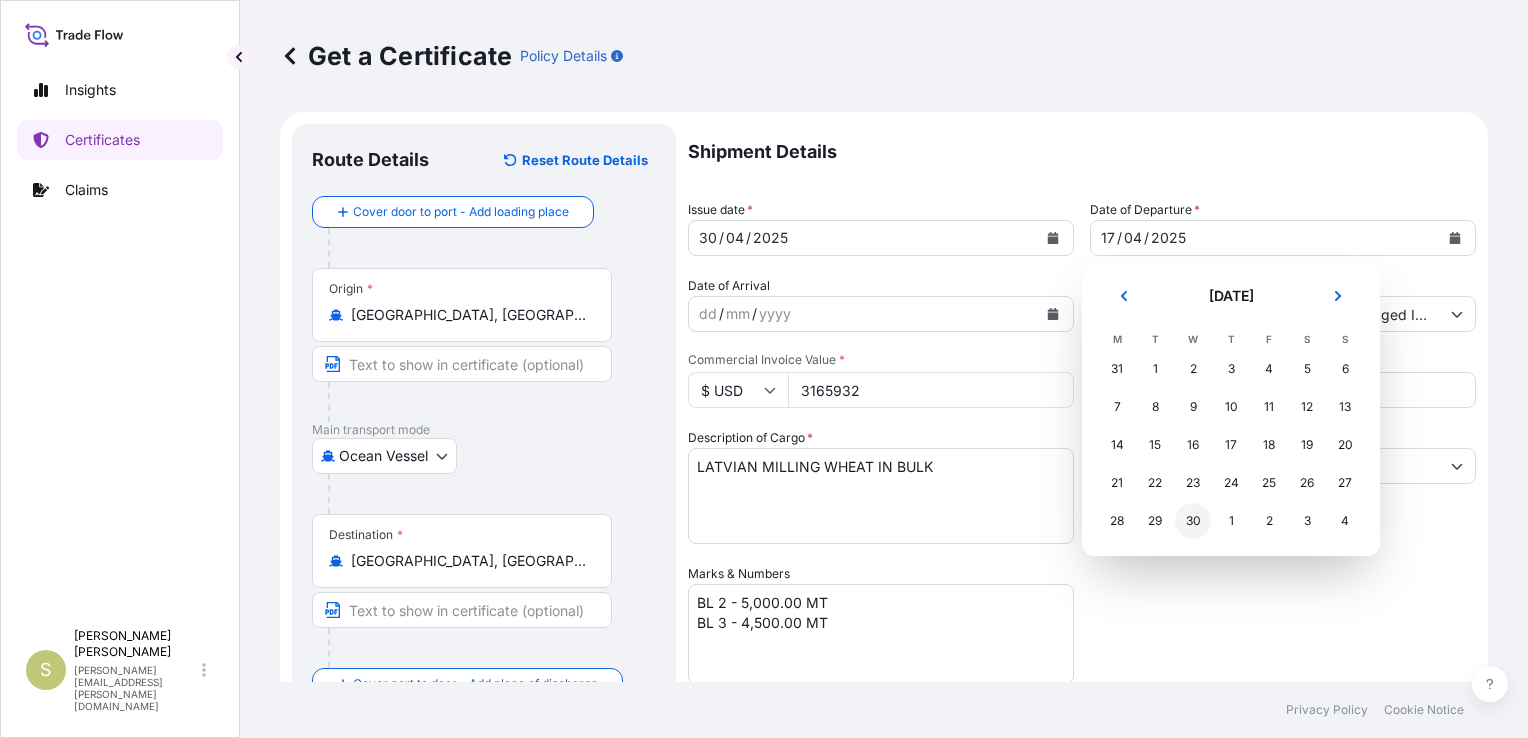 click on "30" at bounding box center [1193, 521] 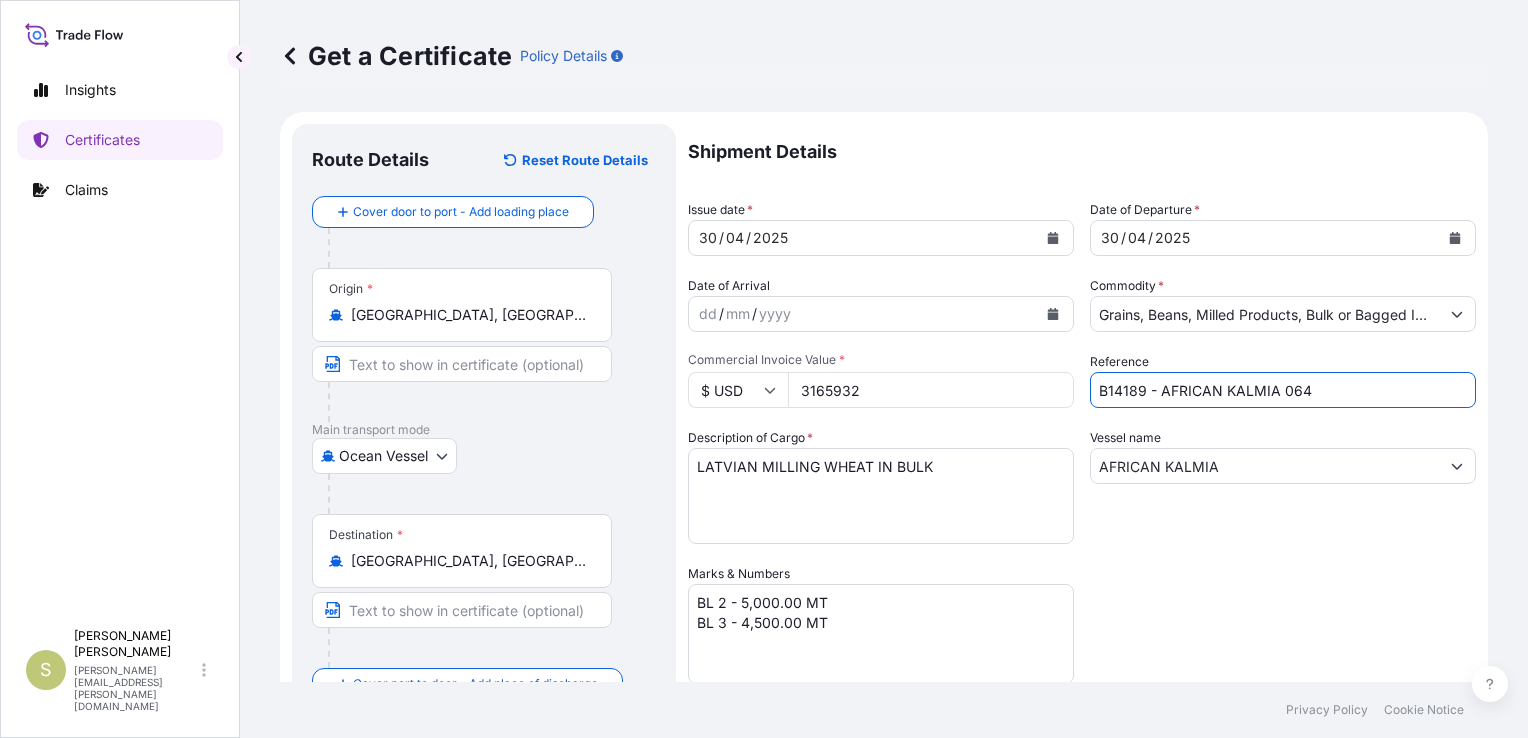 drag, startPoint x: 1155, startPoint y: 390, endPoint x: 1318, endPoint y: 373, distance: 163.88411 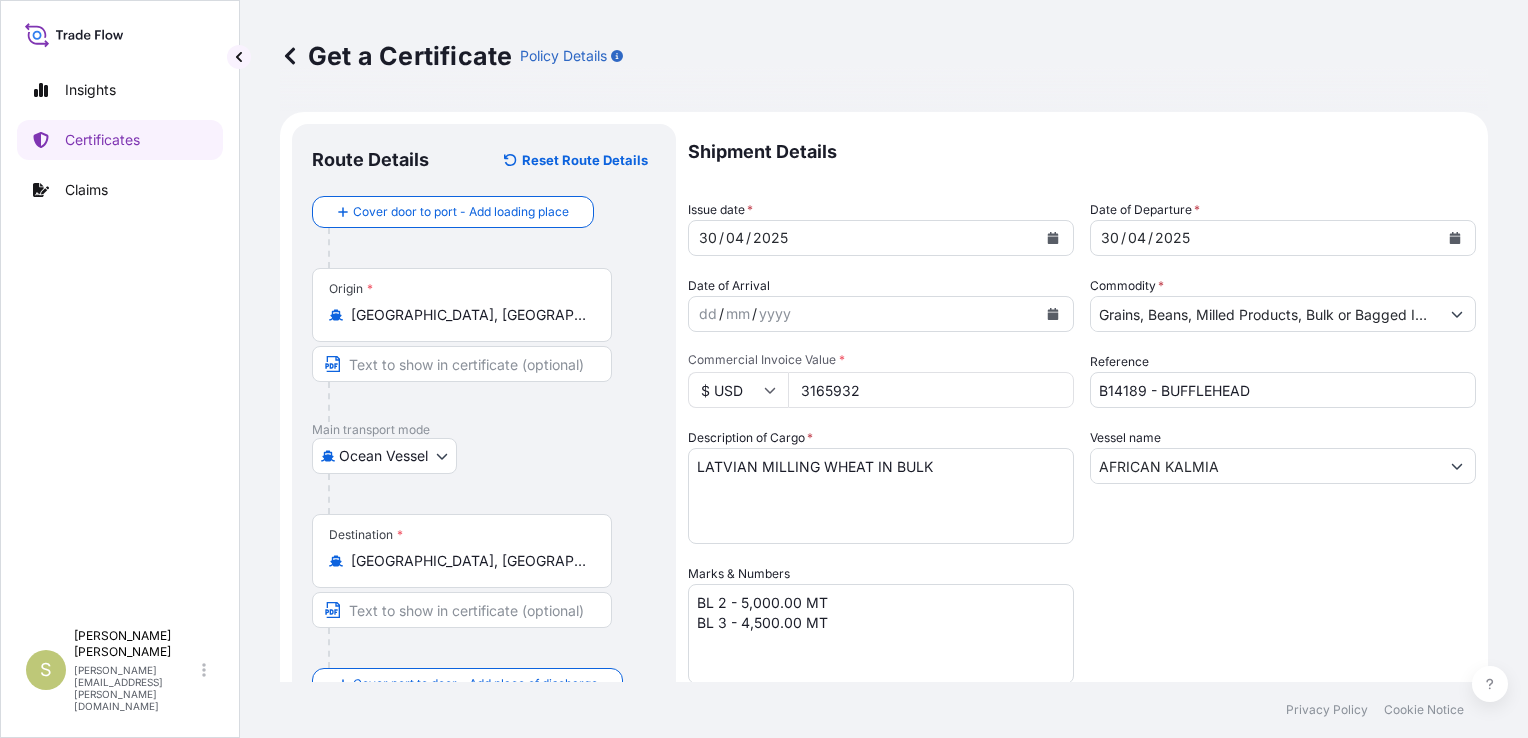 drag, startPoint x: 1136, startPoint y: 402, endPoint x: 1104, endPoint y: 399, distance: 32.140316 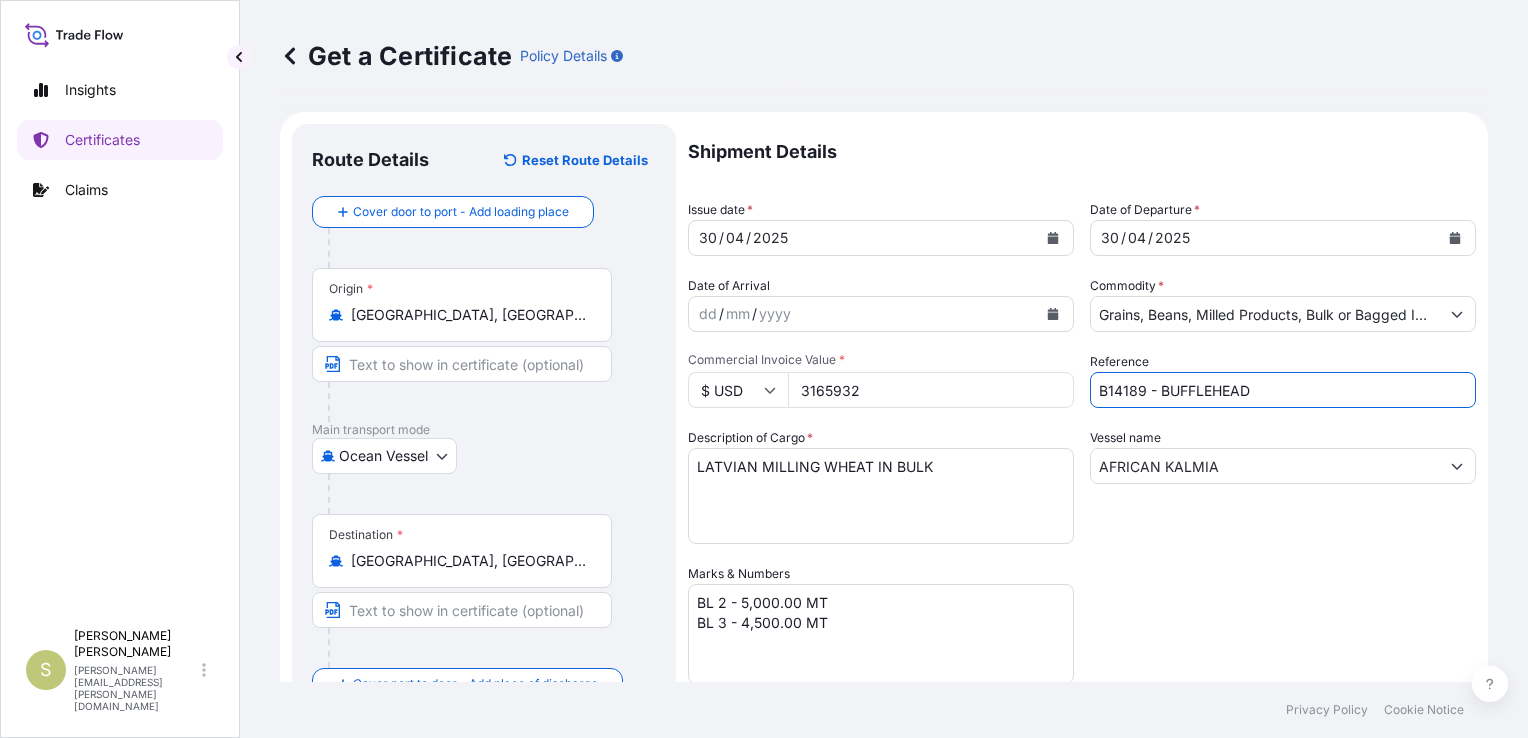 click on "B14189 - BUFFLEHEAD" at bounding box center (1283, 390) 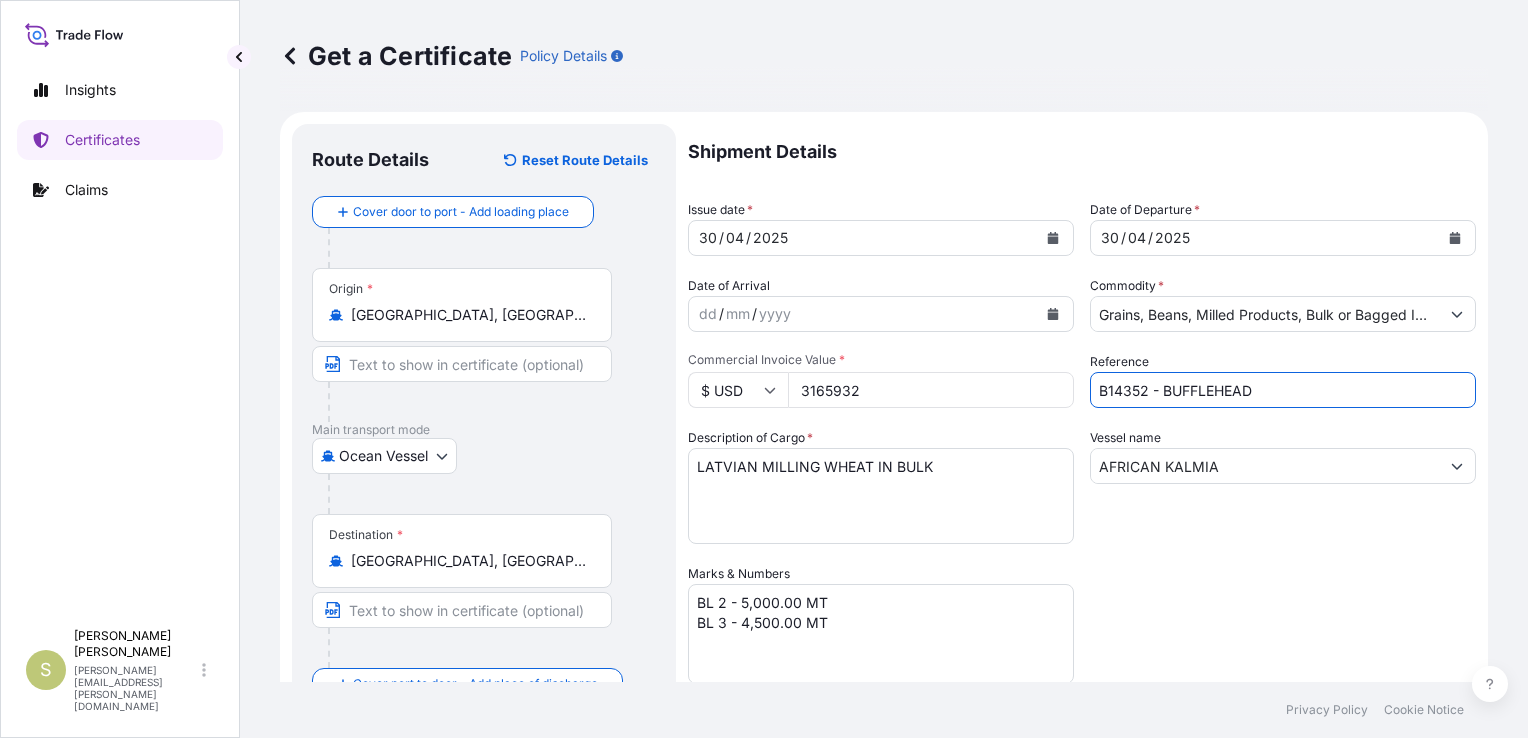 type on "B14352 - BUFFLEHEAD" 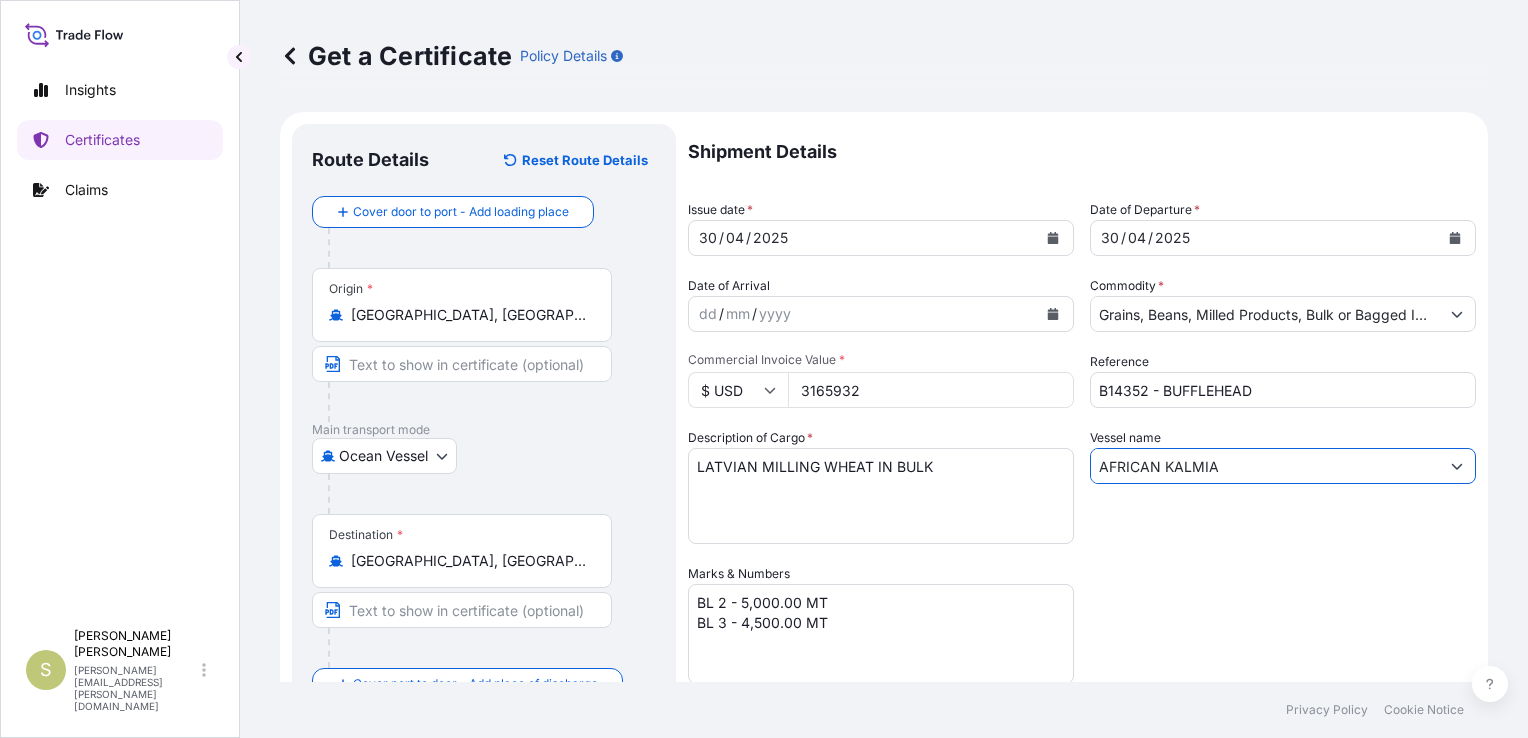 drag, startPoint x: 1240, startPoint y: 462, endPoint x: 998, endPoint y: 472, distance: 242.20653 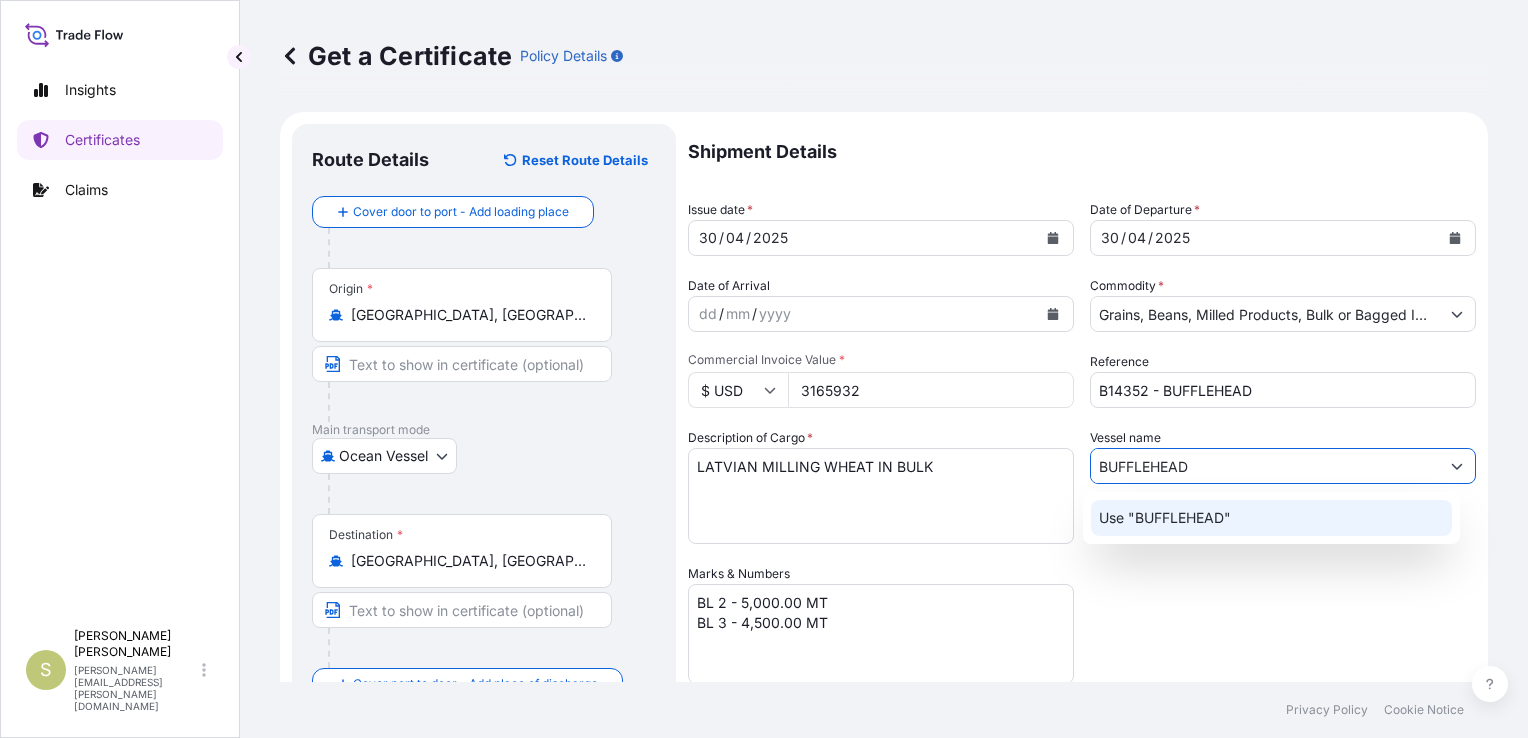 click on "Use "BUFFLEHEAD"" 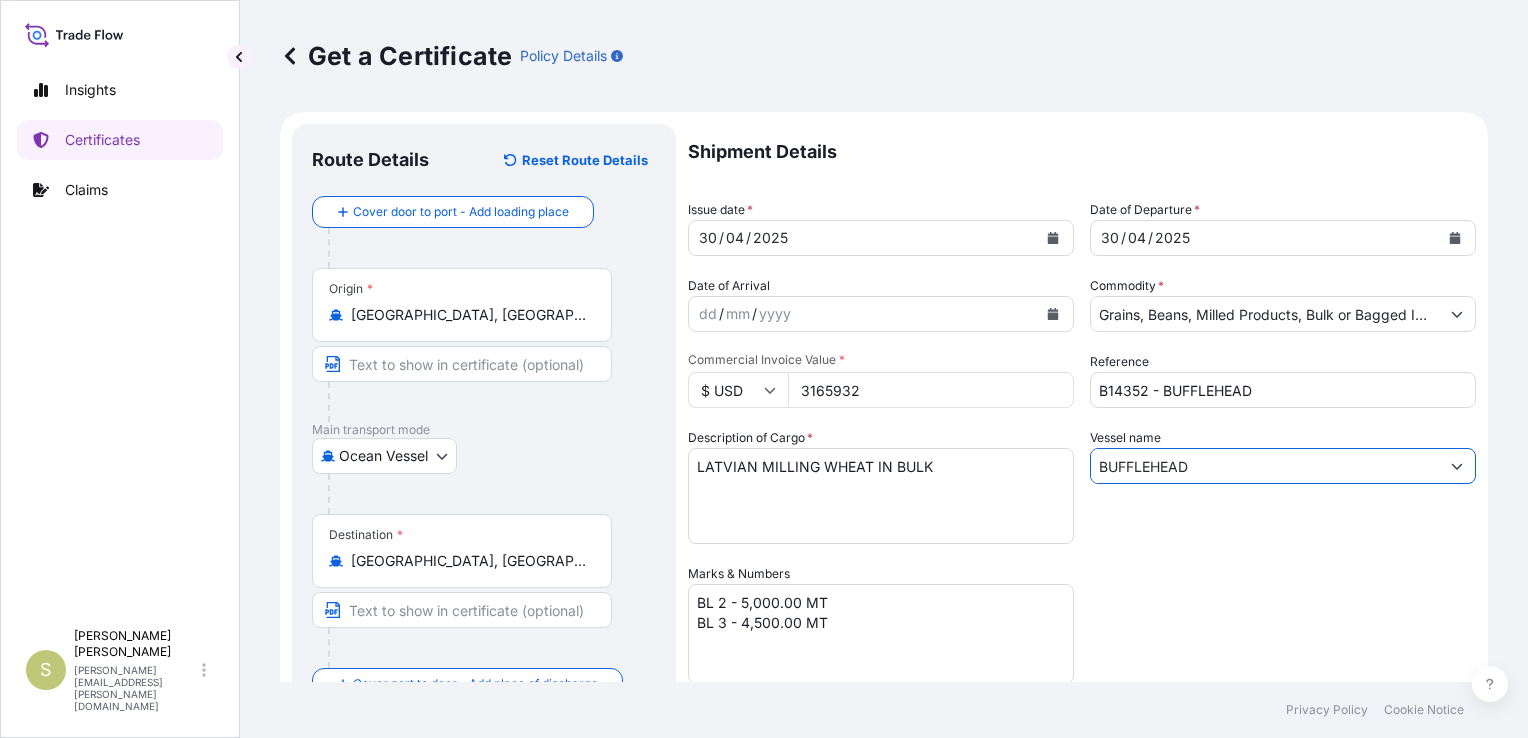type on "BUFFLEHEAD" 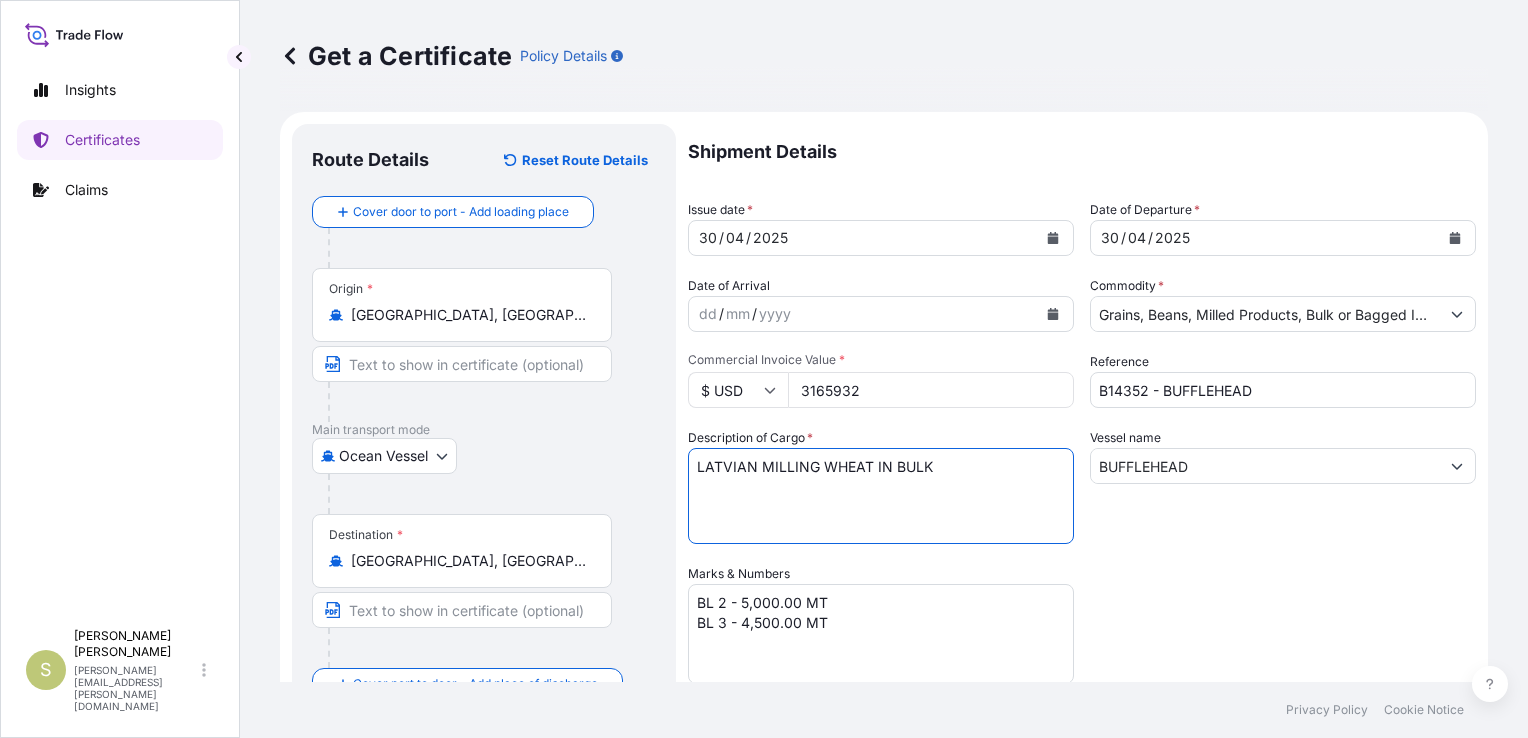 drag, startPoint x: 699, startPoint y: 464, endPoint x: 753, endPoint y: 478, distance: 55.7853 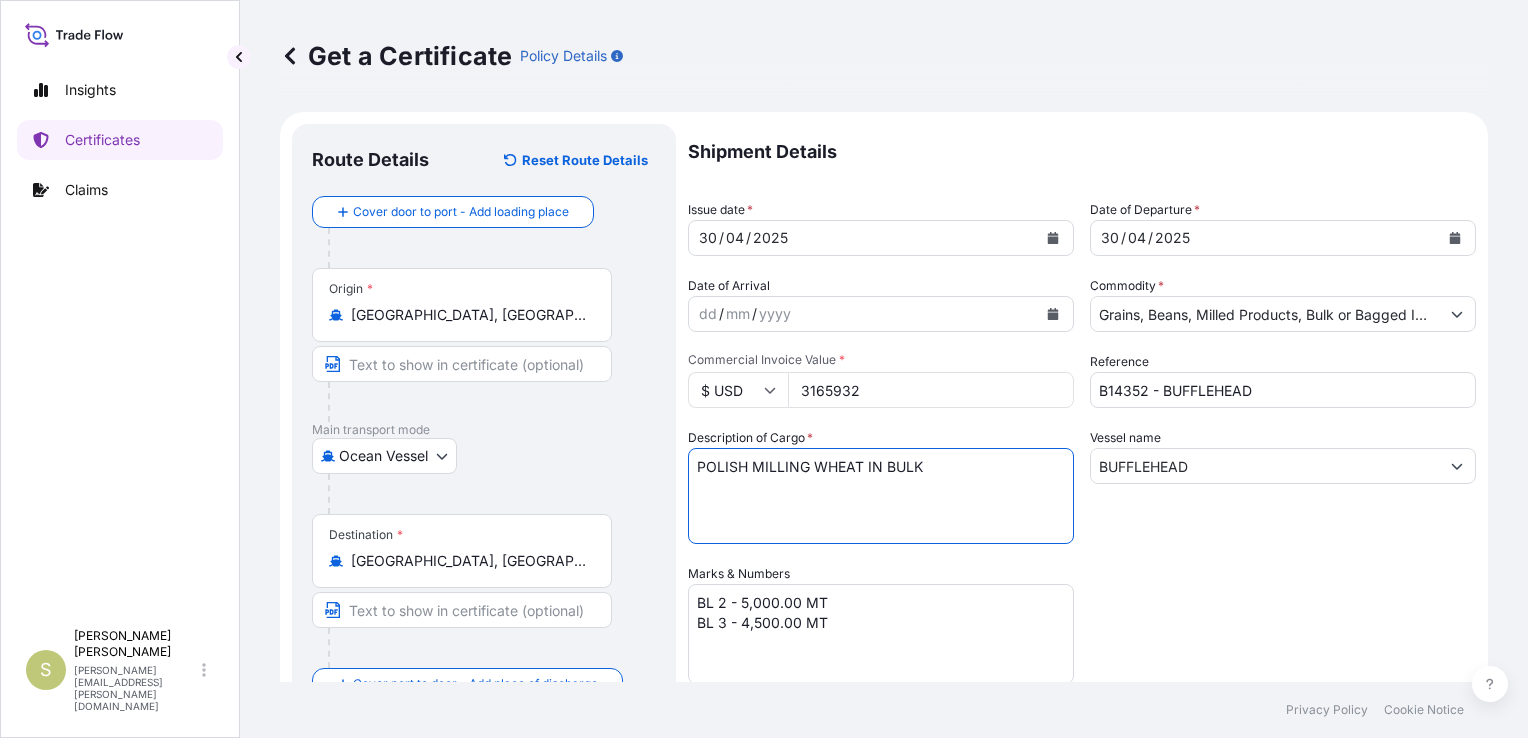 type on "POLISH MILLING WHEAT IN BULK" 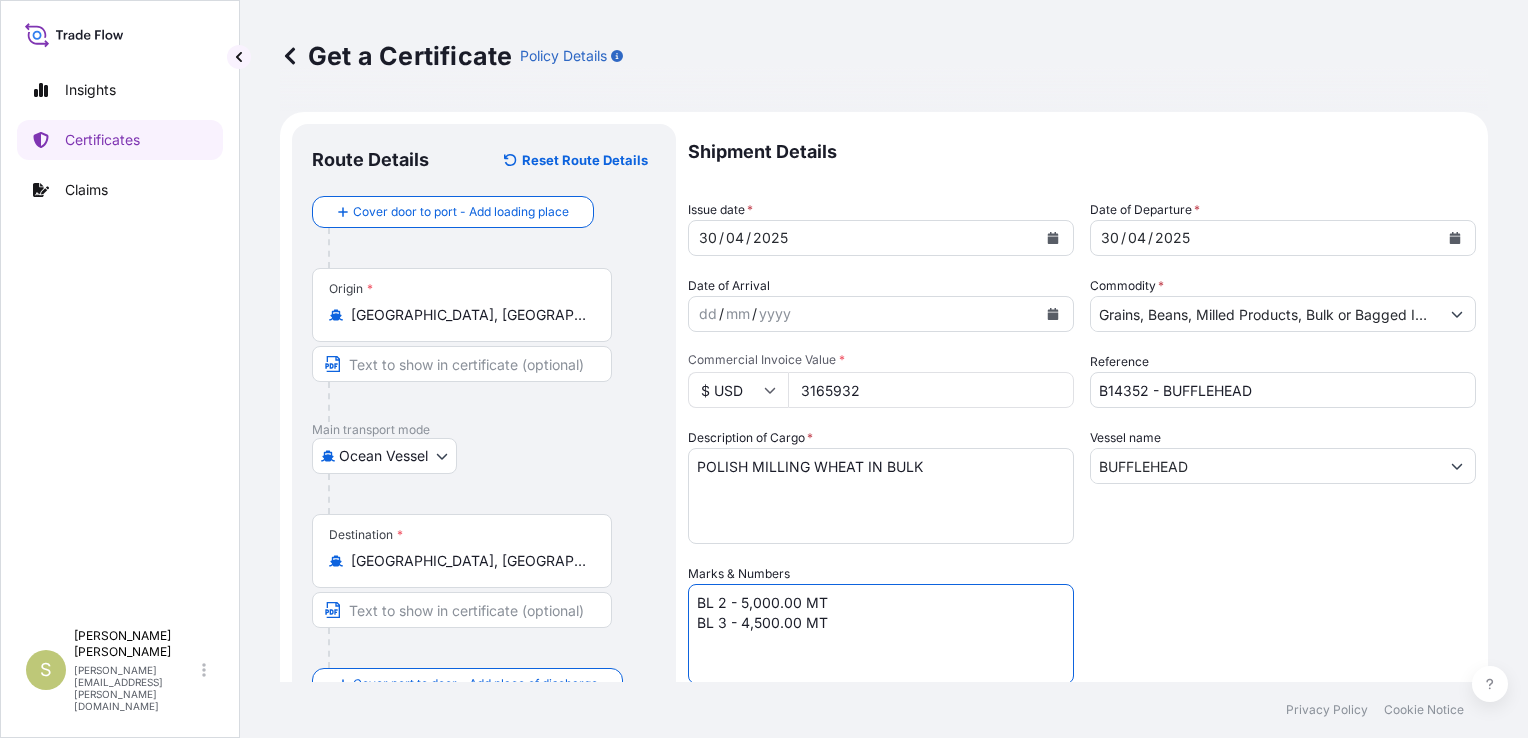 drag, startPoint x: 837, startPoint y: 614, endPoint x: 668, endPoint y: 622, distance: 169.18924 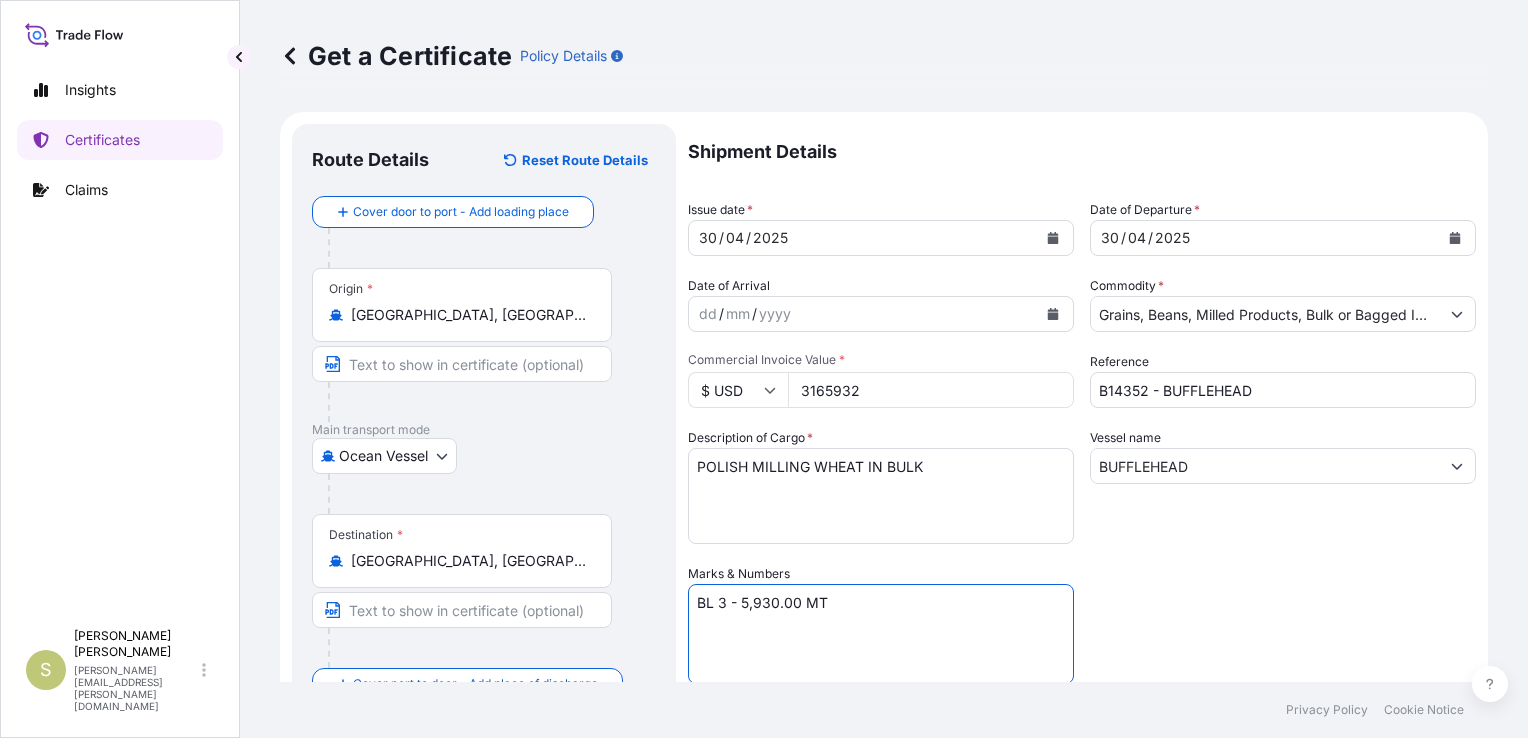 type on "BL 3 - 5,930.00 MT" 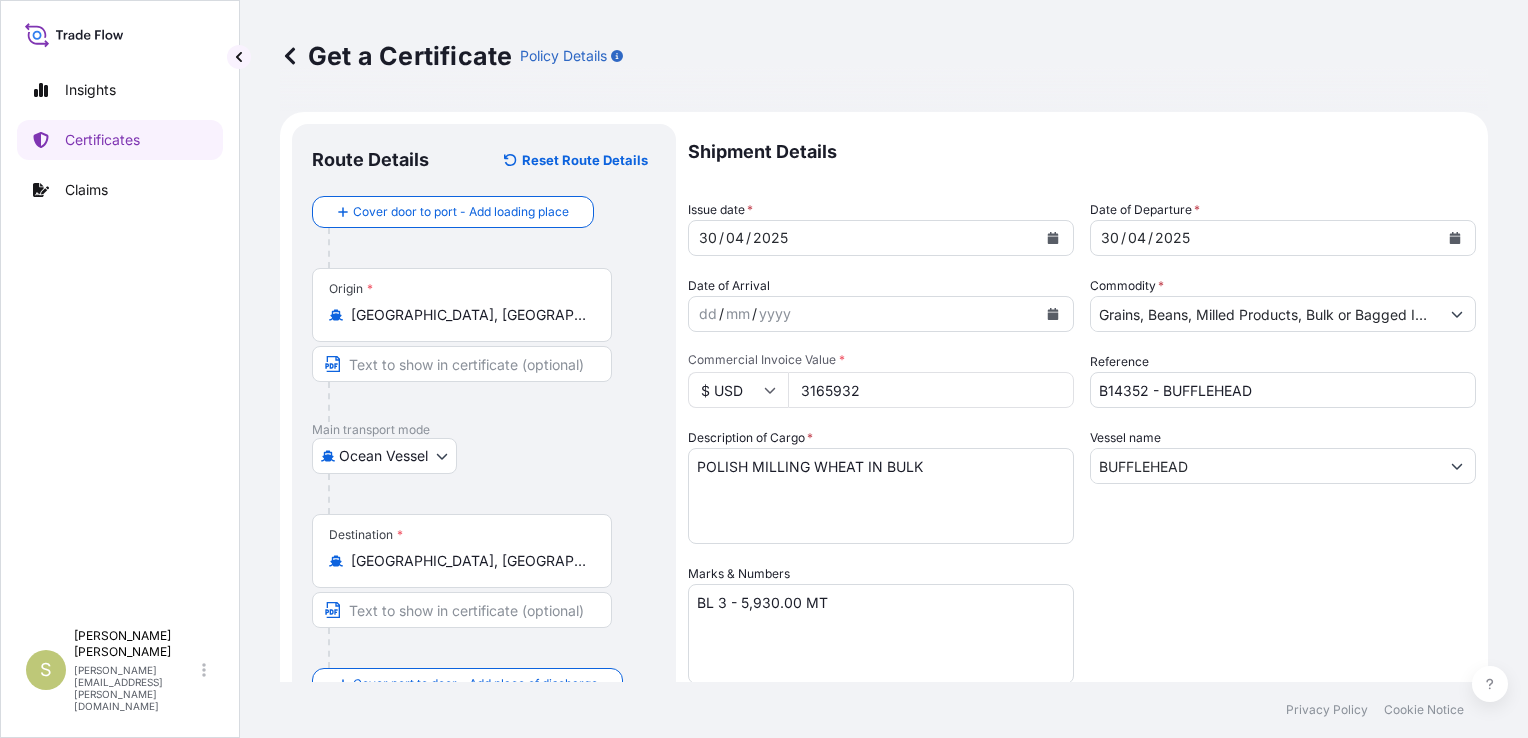 drag, startPoint x: 935, startPoint y: 390, endPoint x: 654, endPoint y: 405, distance: 281.4001 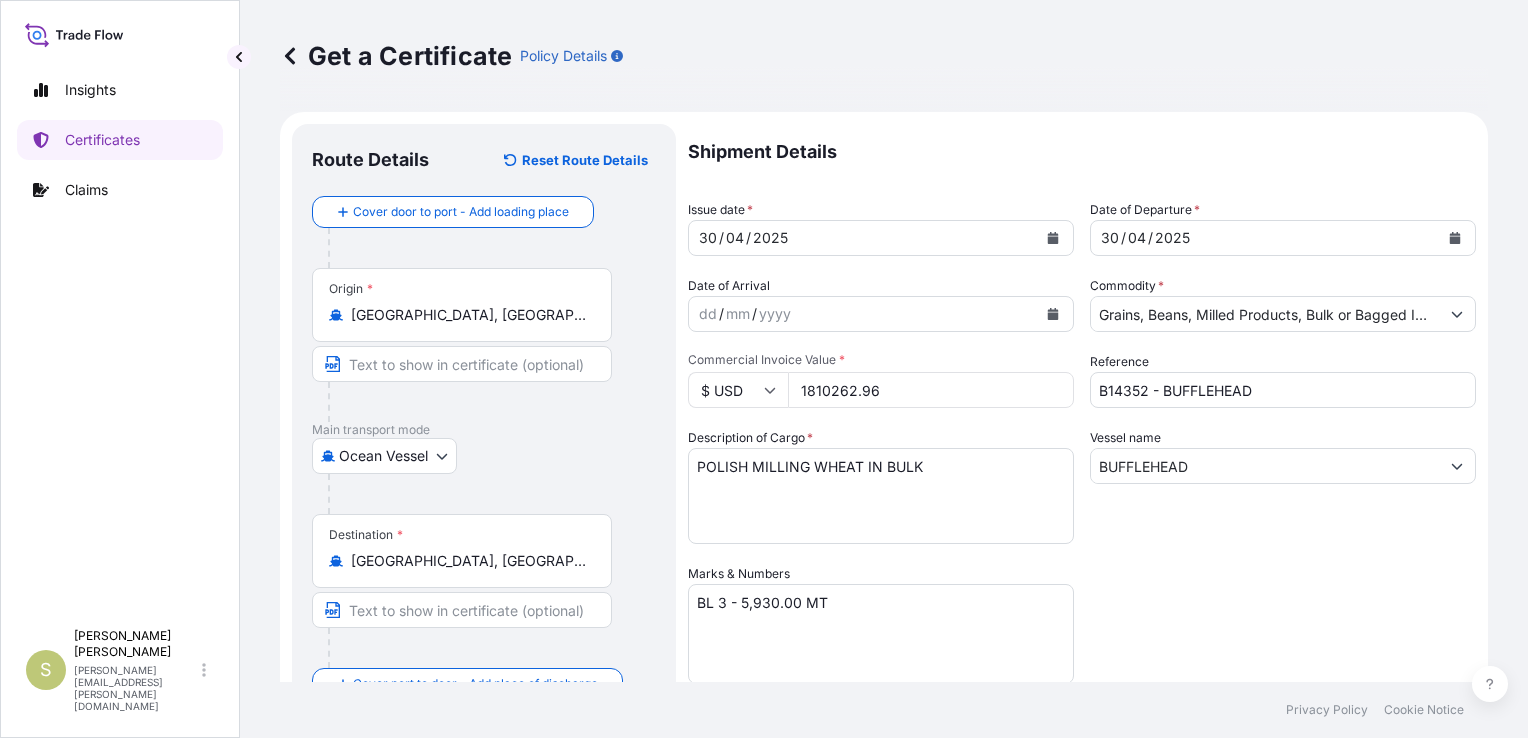 type on "1810262.96" 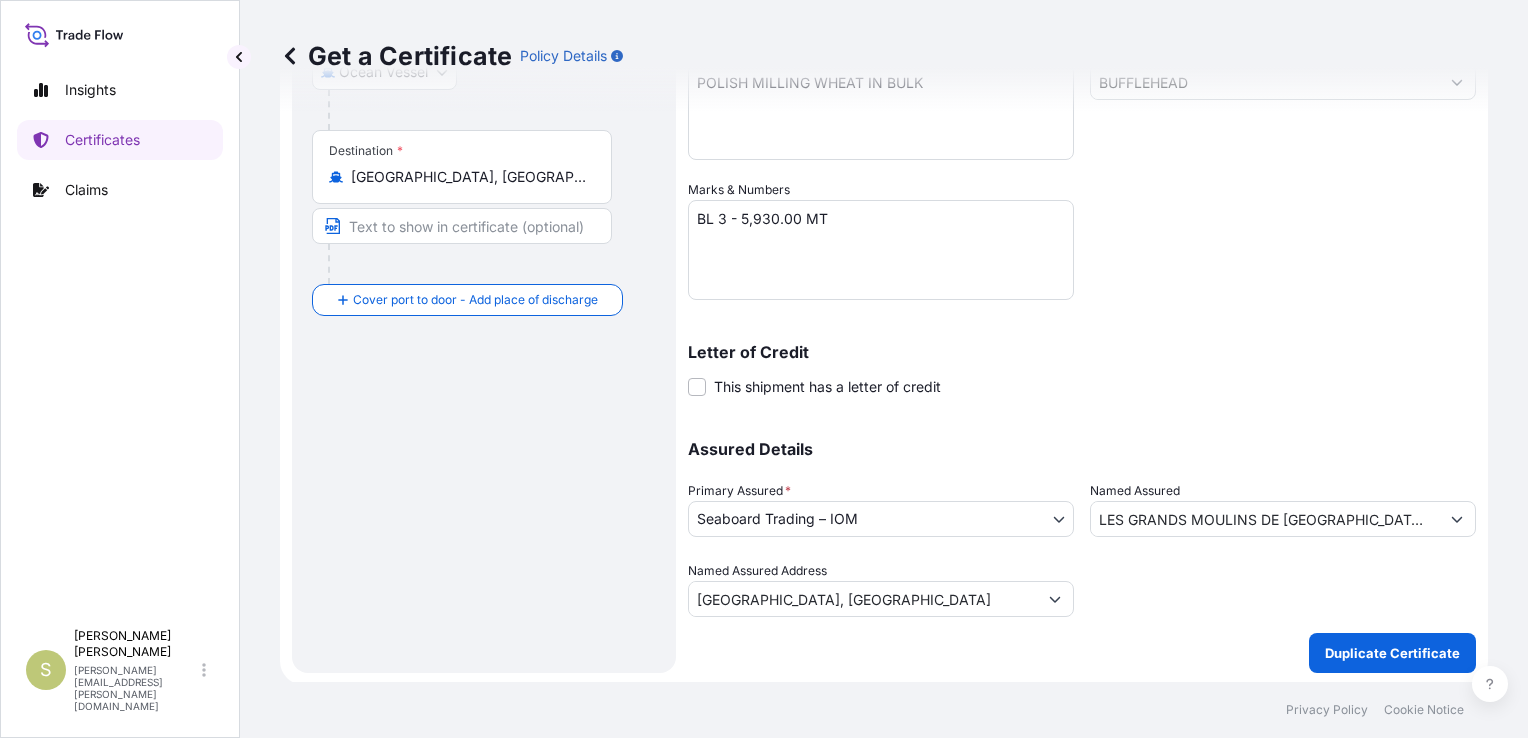 scroll, scrollTop: 385, scrollLeft: 0, axis: vertical 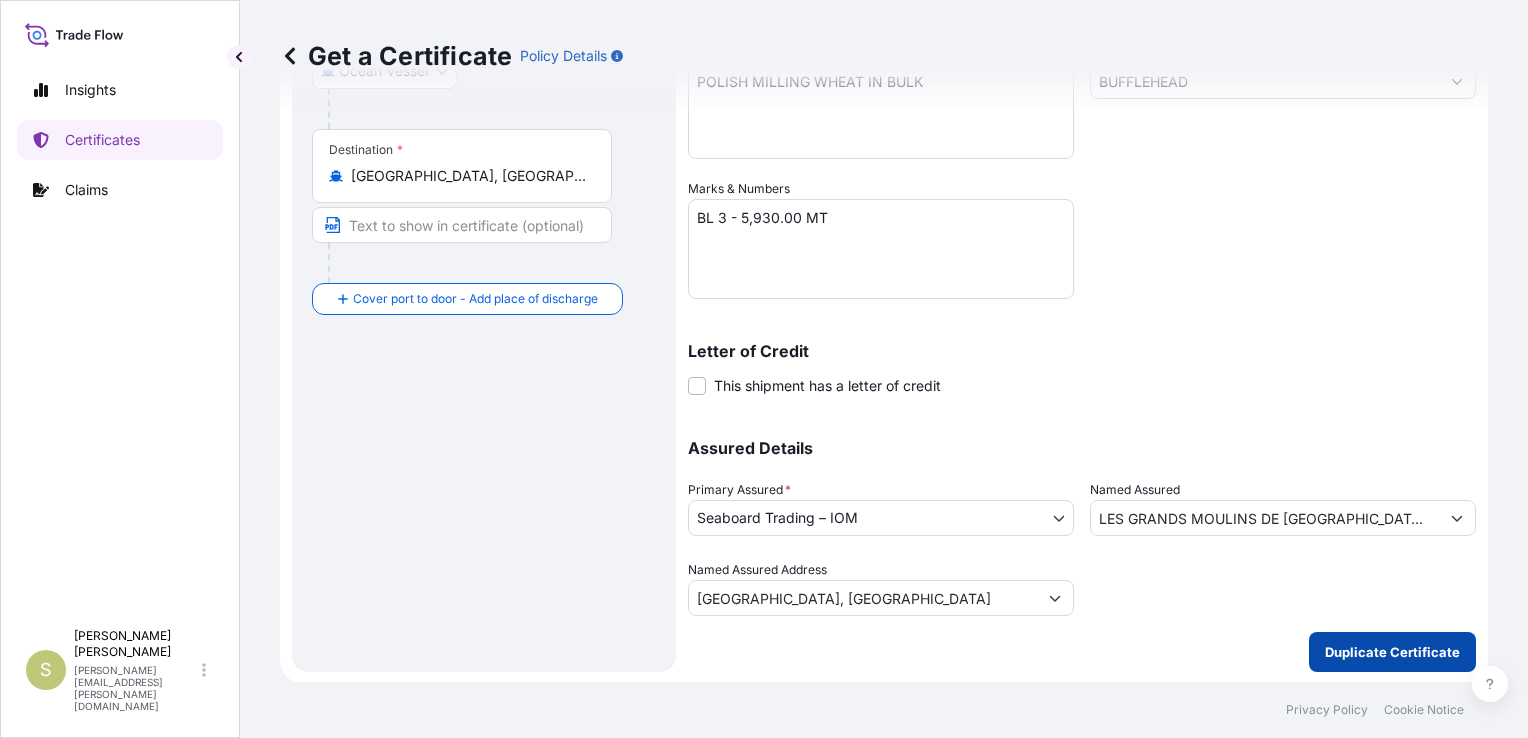 click on "Duplicate Certificate" at bounding box center (1392, 652) 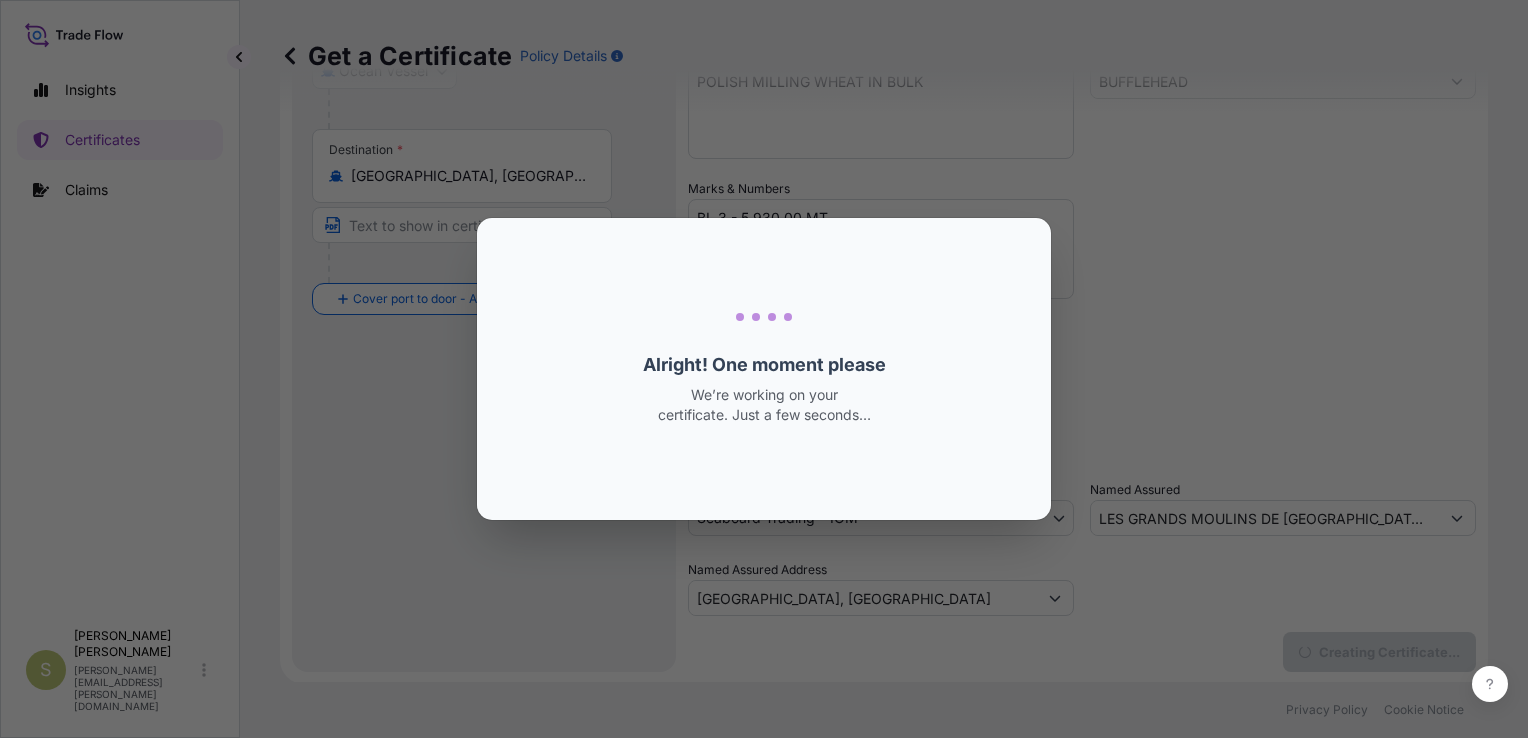 scroll, scrollTop: 0, scrollLeft: 0, axis: both 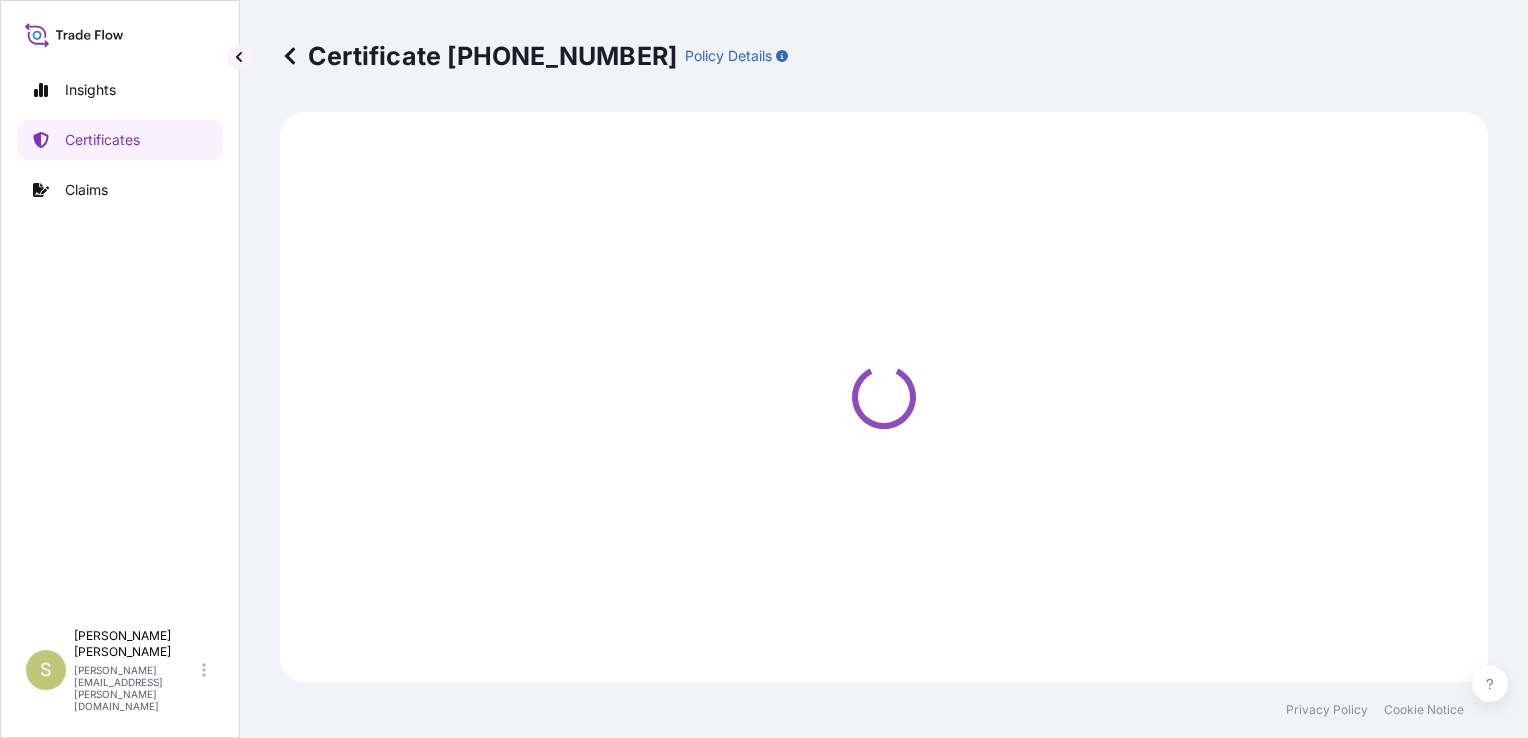 select on "Ocean Vessel" 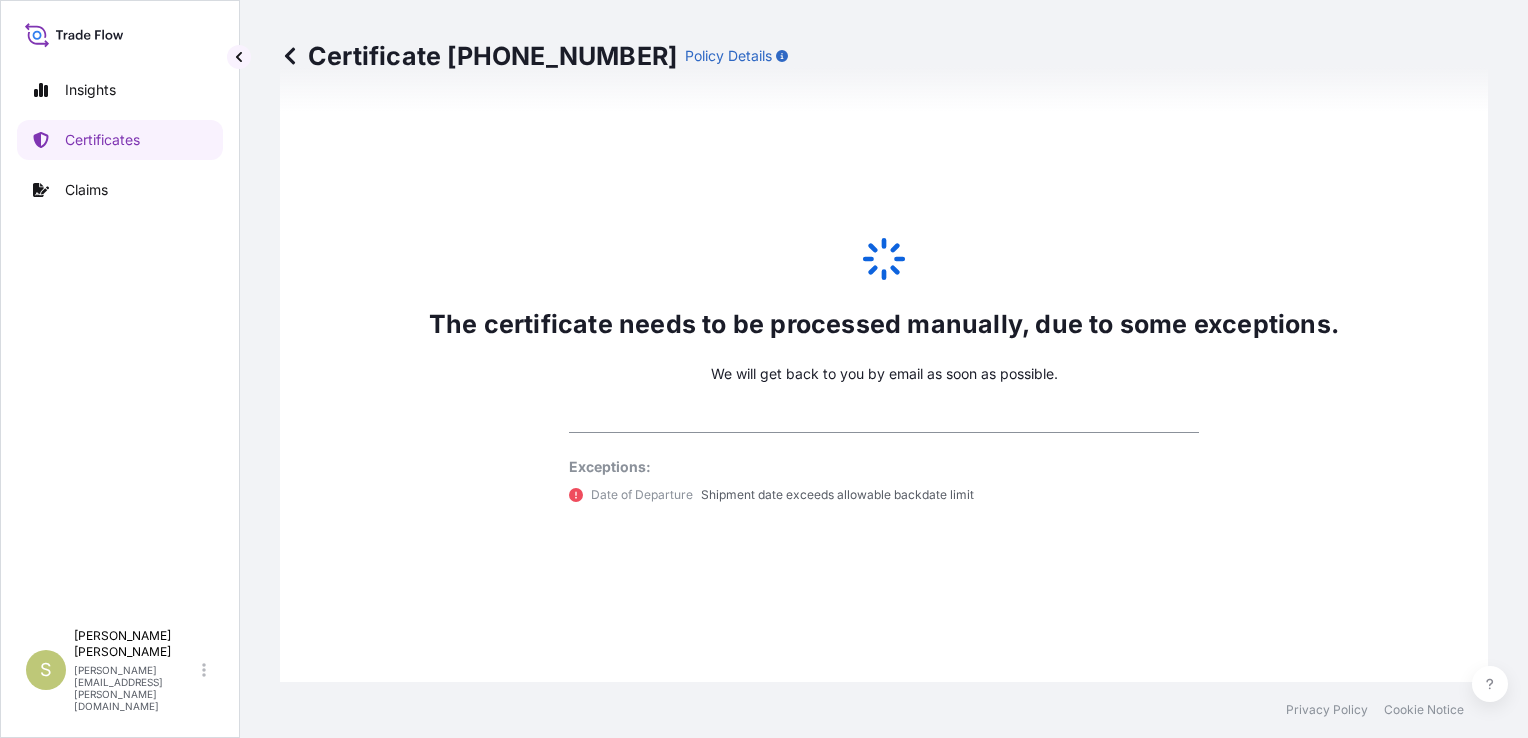scroll, scrollTop: 1116, scrollLeft: 0, axis: vertical 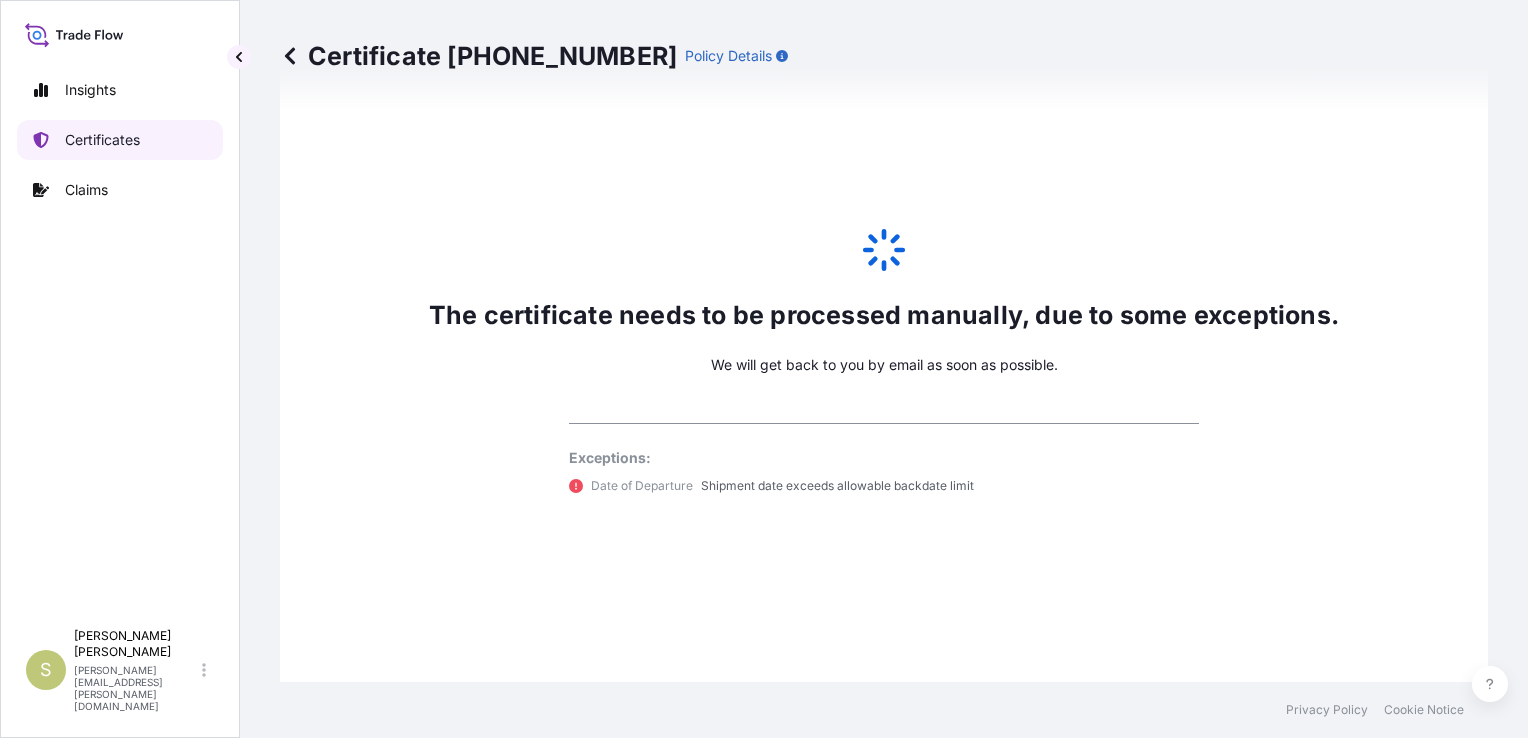 click on "Certificates" at bounding box center [102, 140] 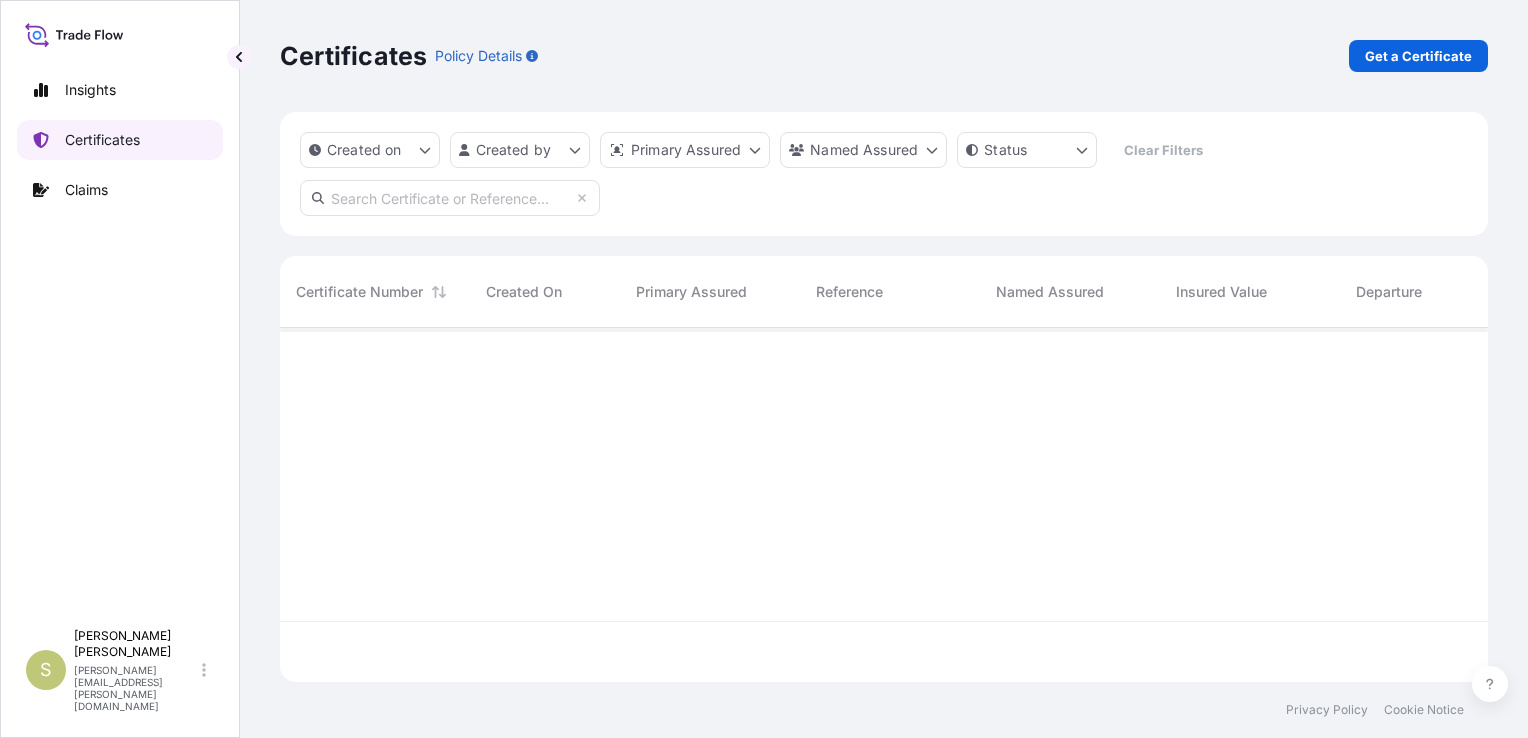 scroll, scrollTop: 16, scrollLeft: 16, axis: both 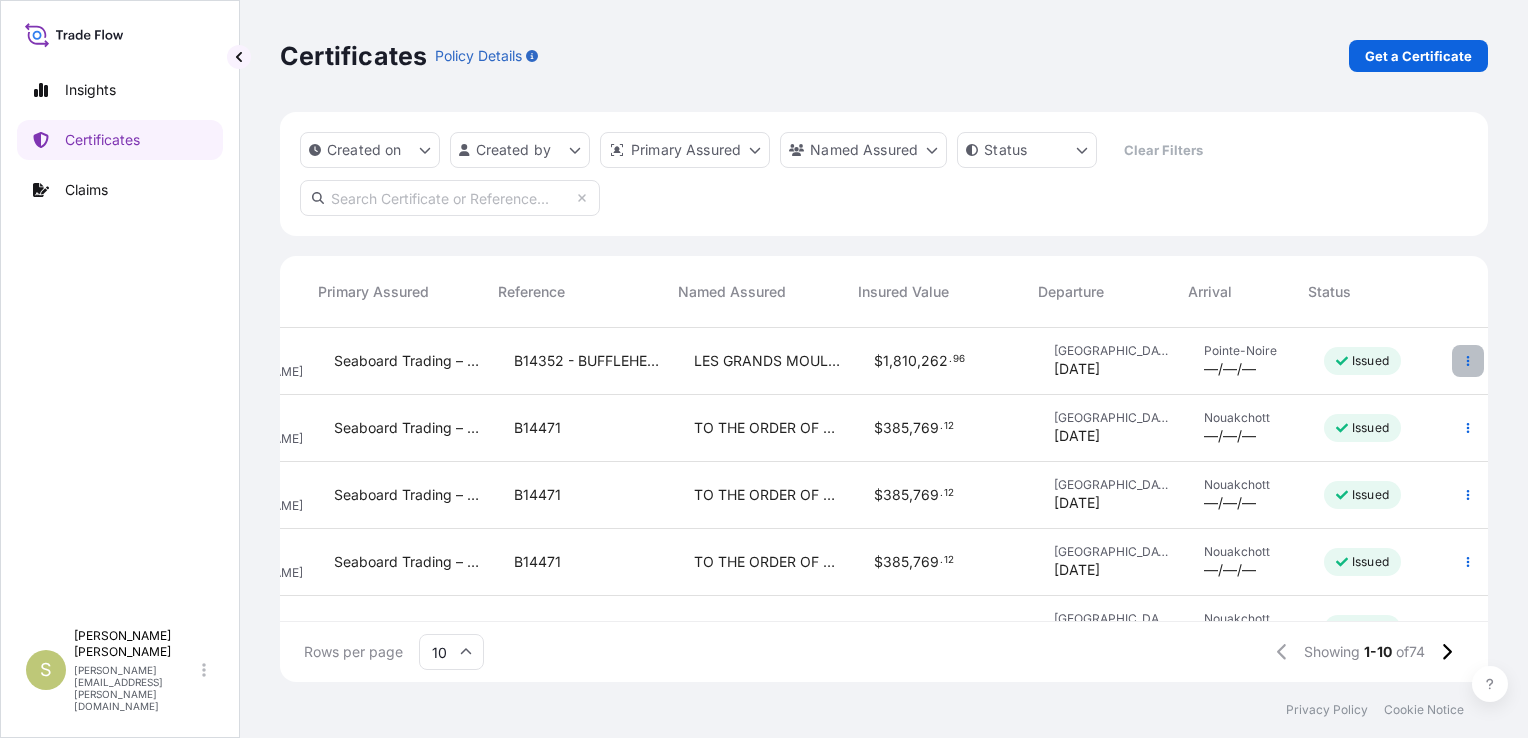 click 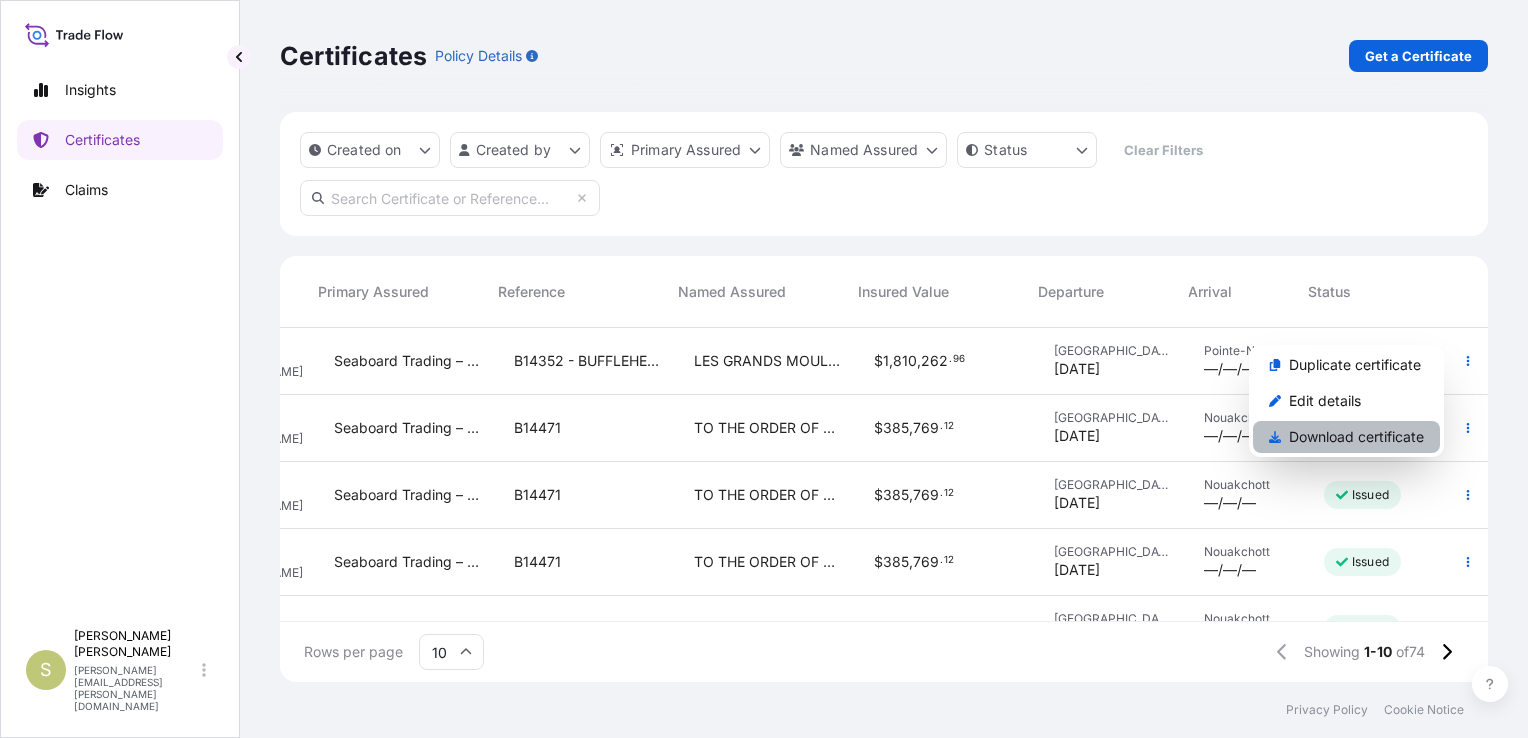 click on "Download certificate" at bounding box center [1356, 437] 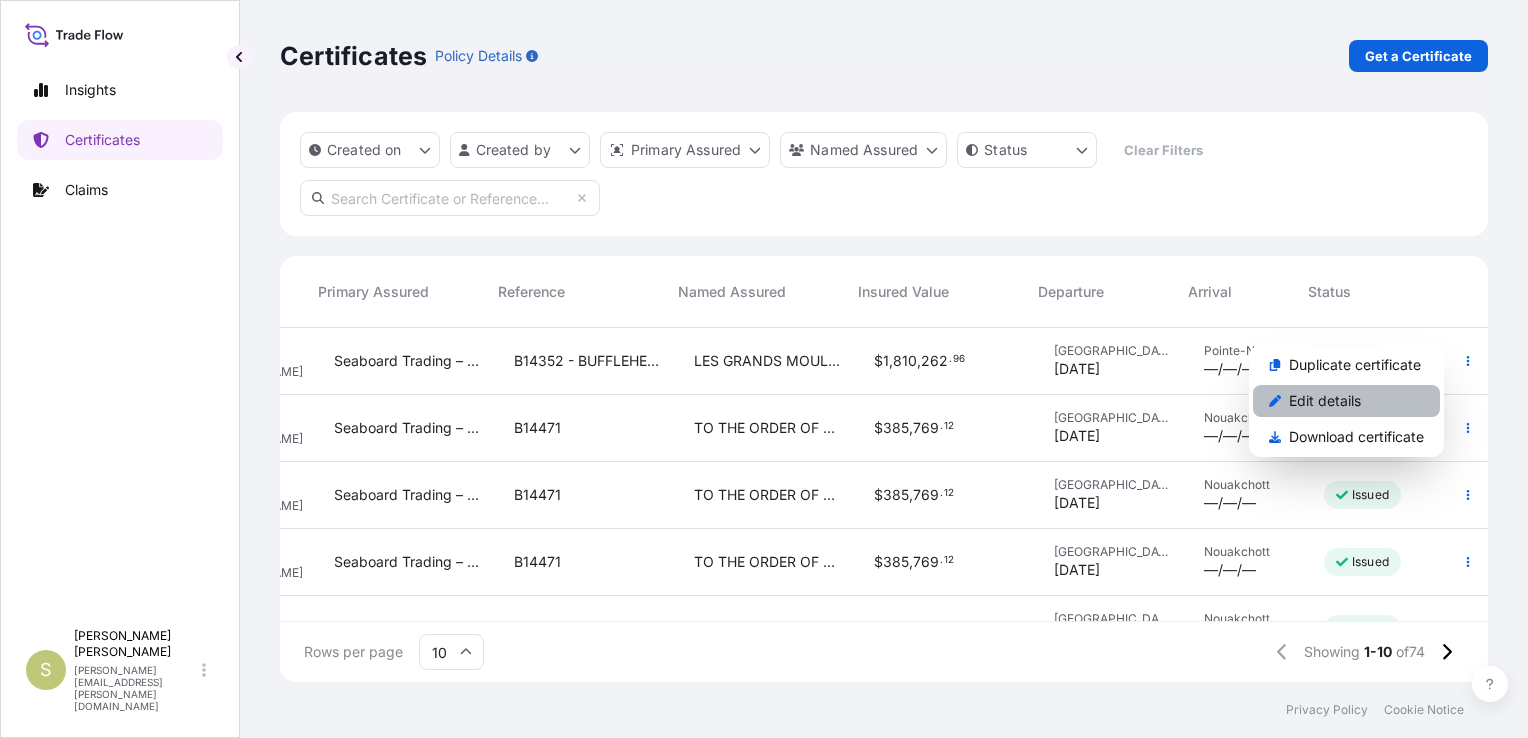 click on "Edit details" at bounding box center [1325, 401] 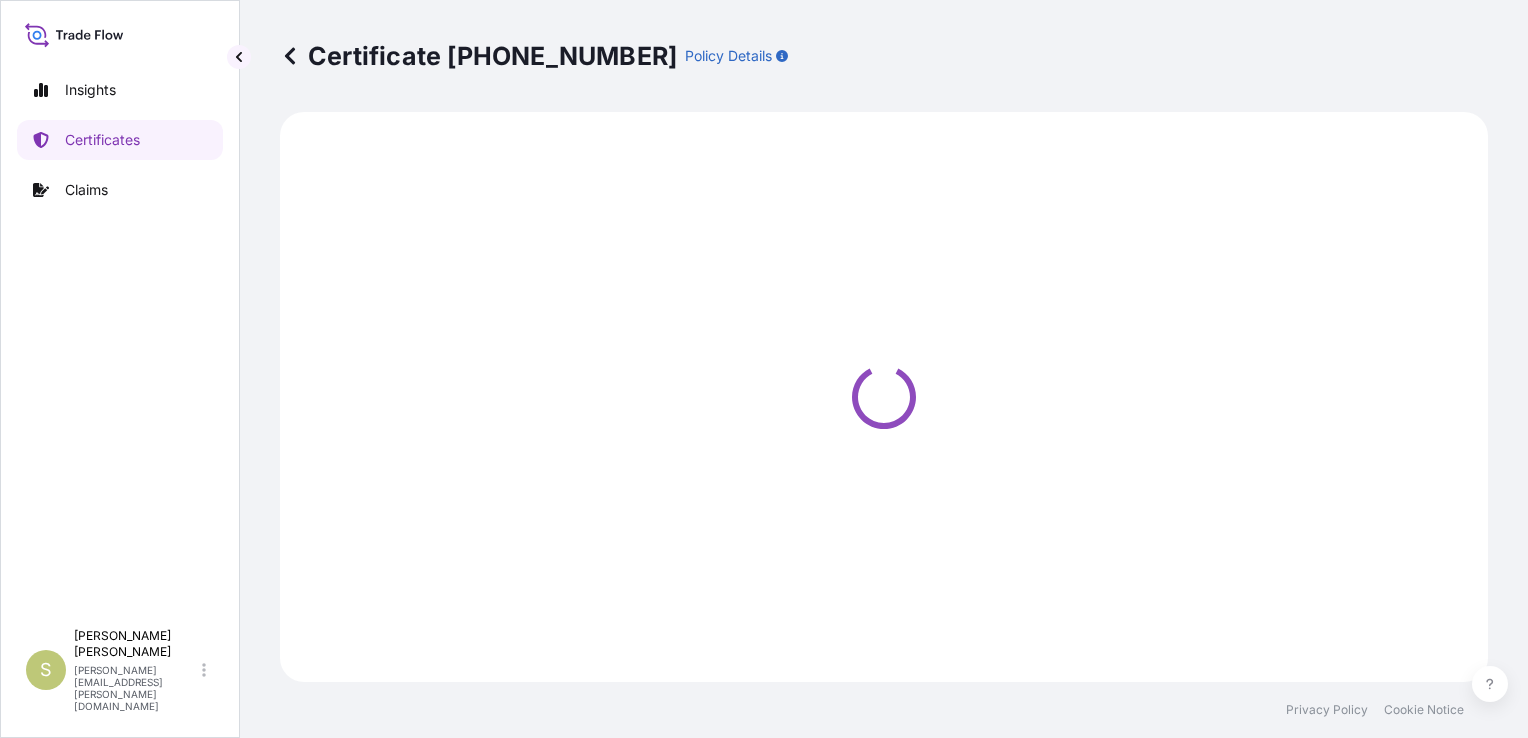 select on "Ocean Vessel" 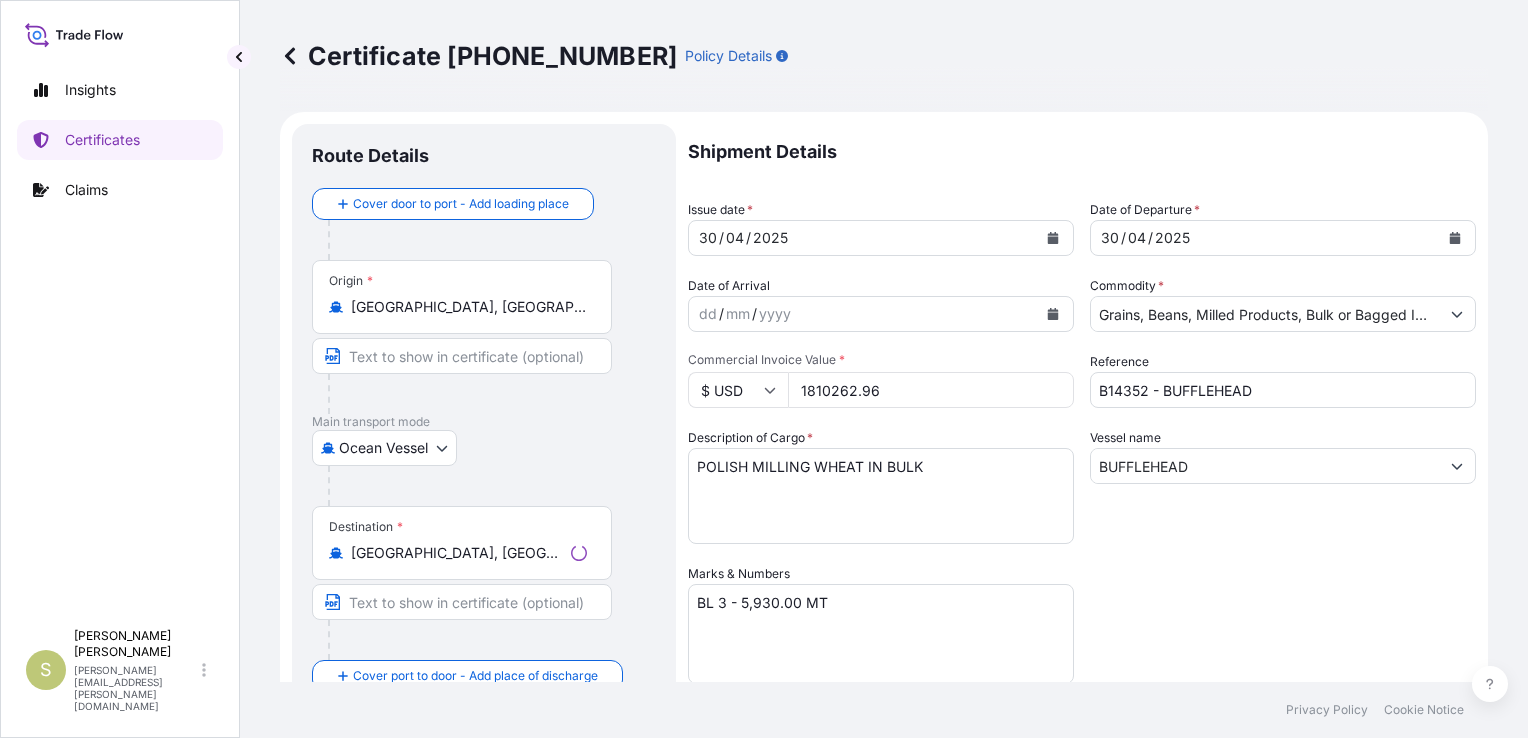 select on "31640" 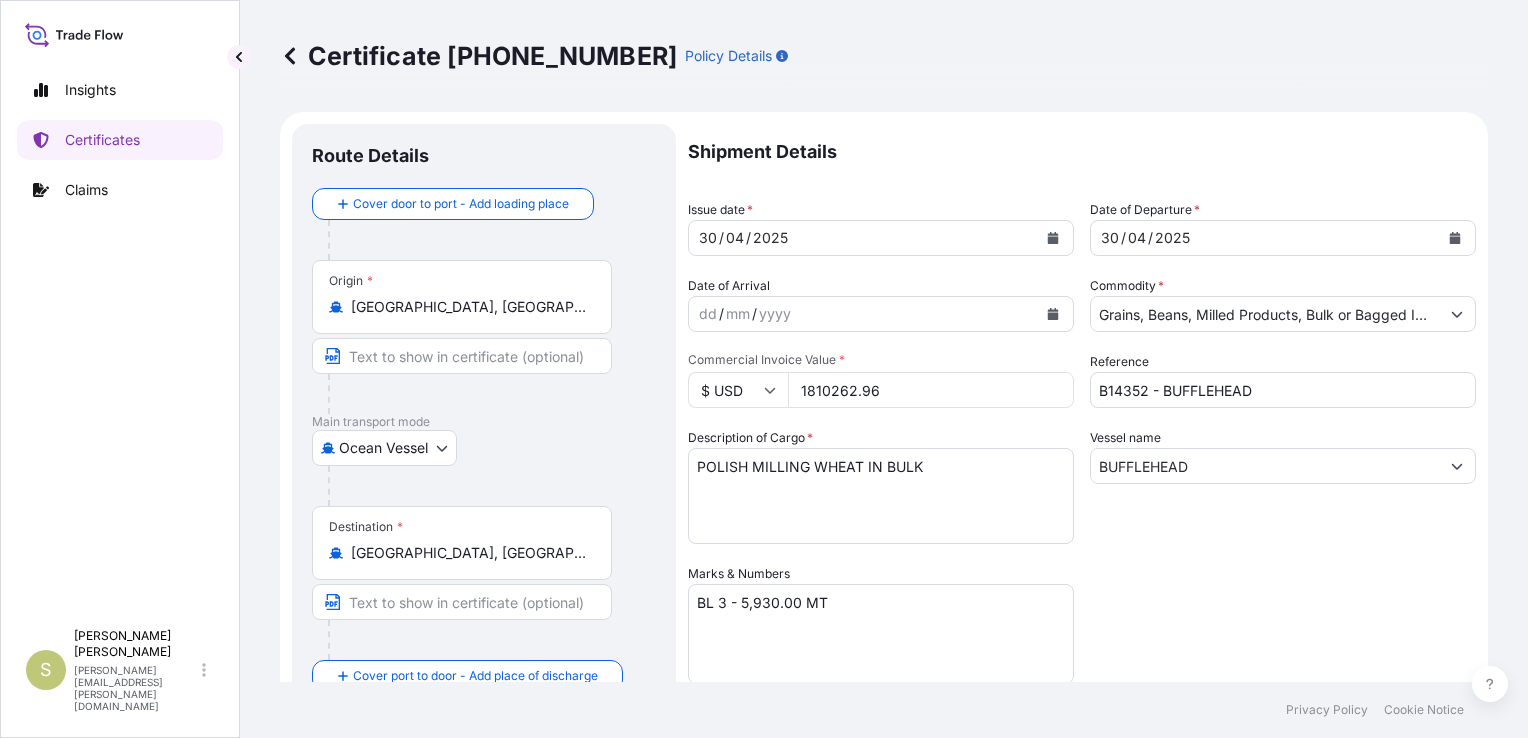 click 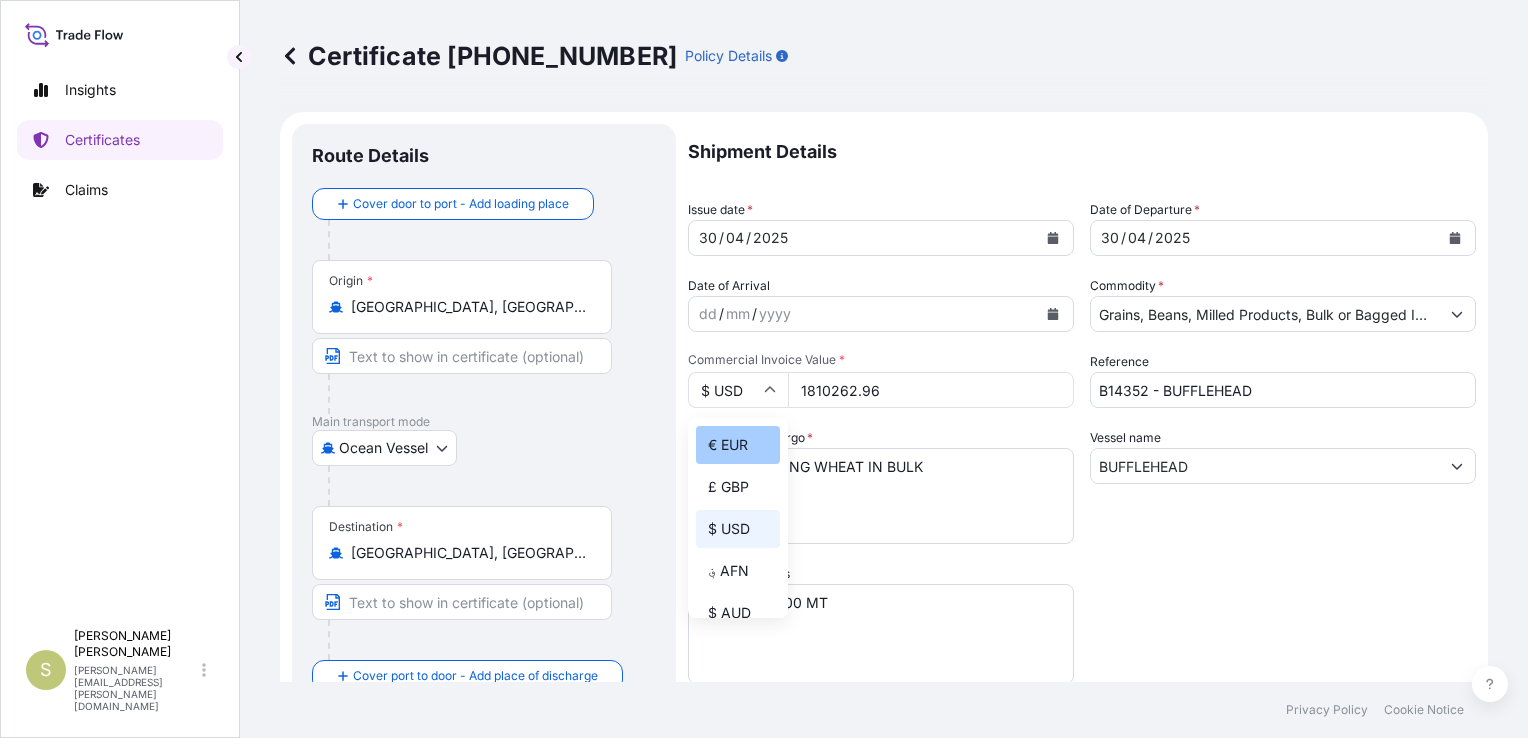 click on "€ EUR" at bounding box center (738, 445) 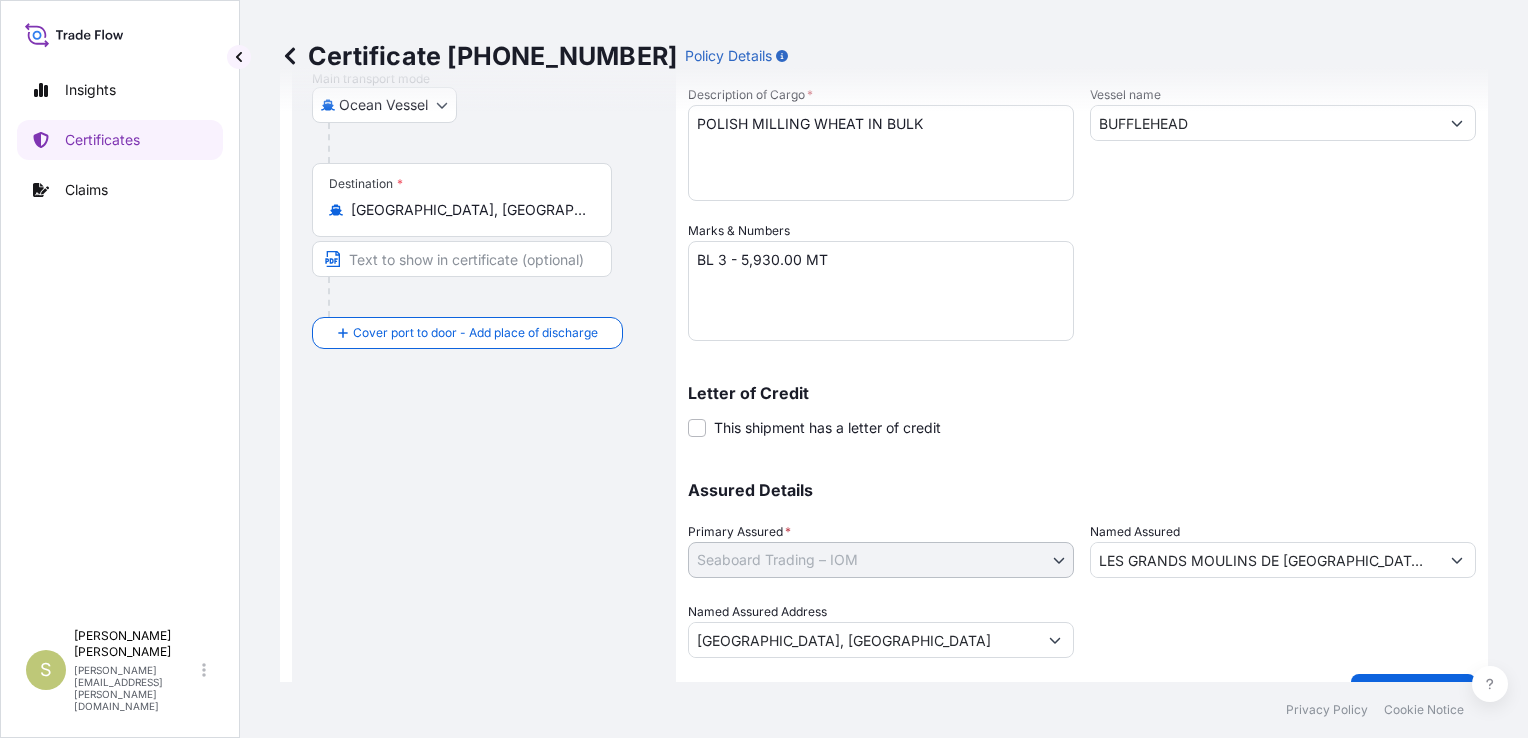 scroll, scrollTop: 385, scrollLeft: 0, axis: vertical 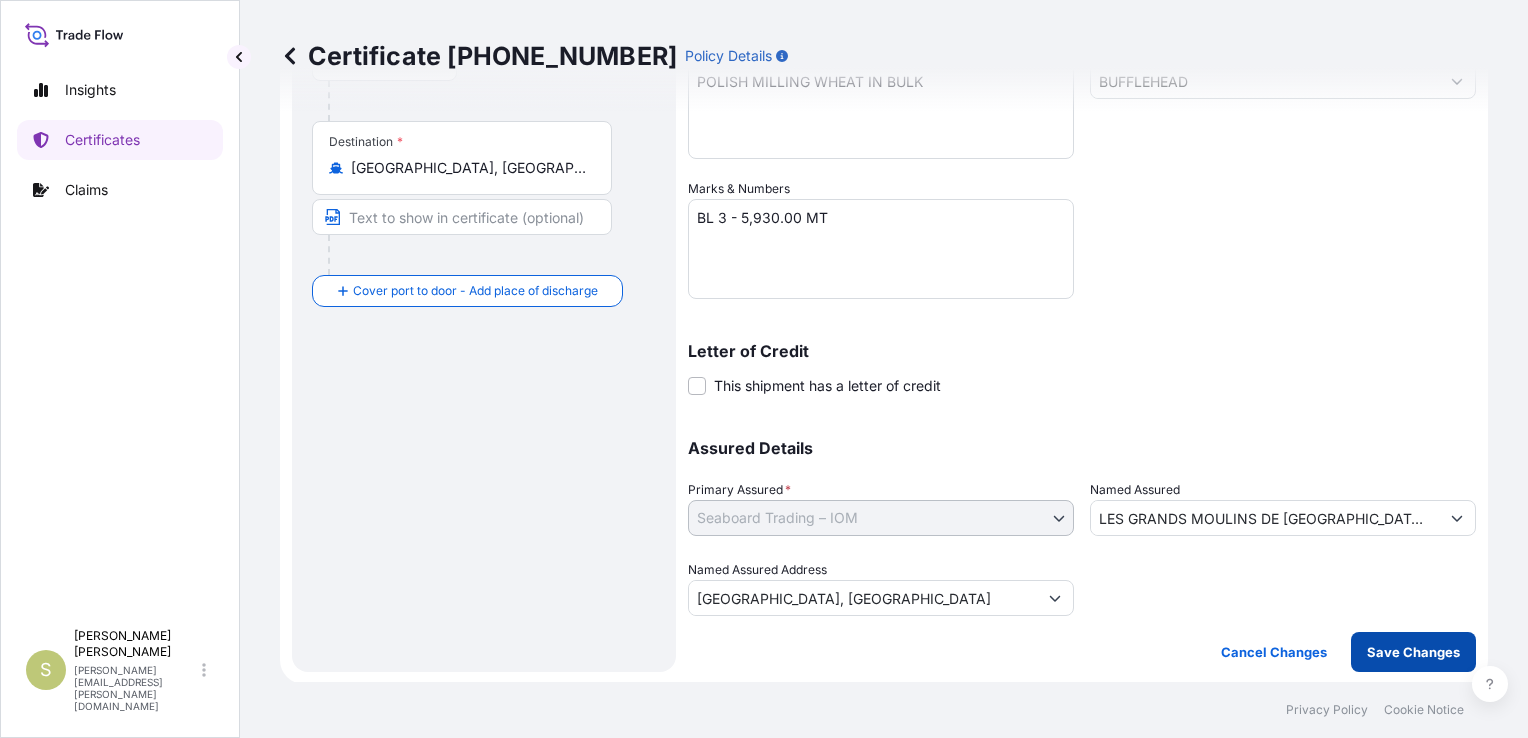 click on "Save Changes" at bounding box center (1413, 652) 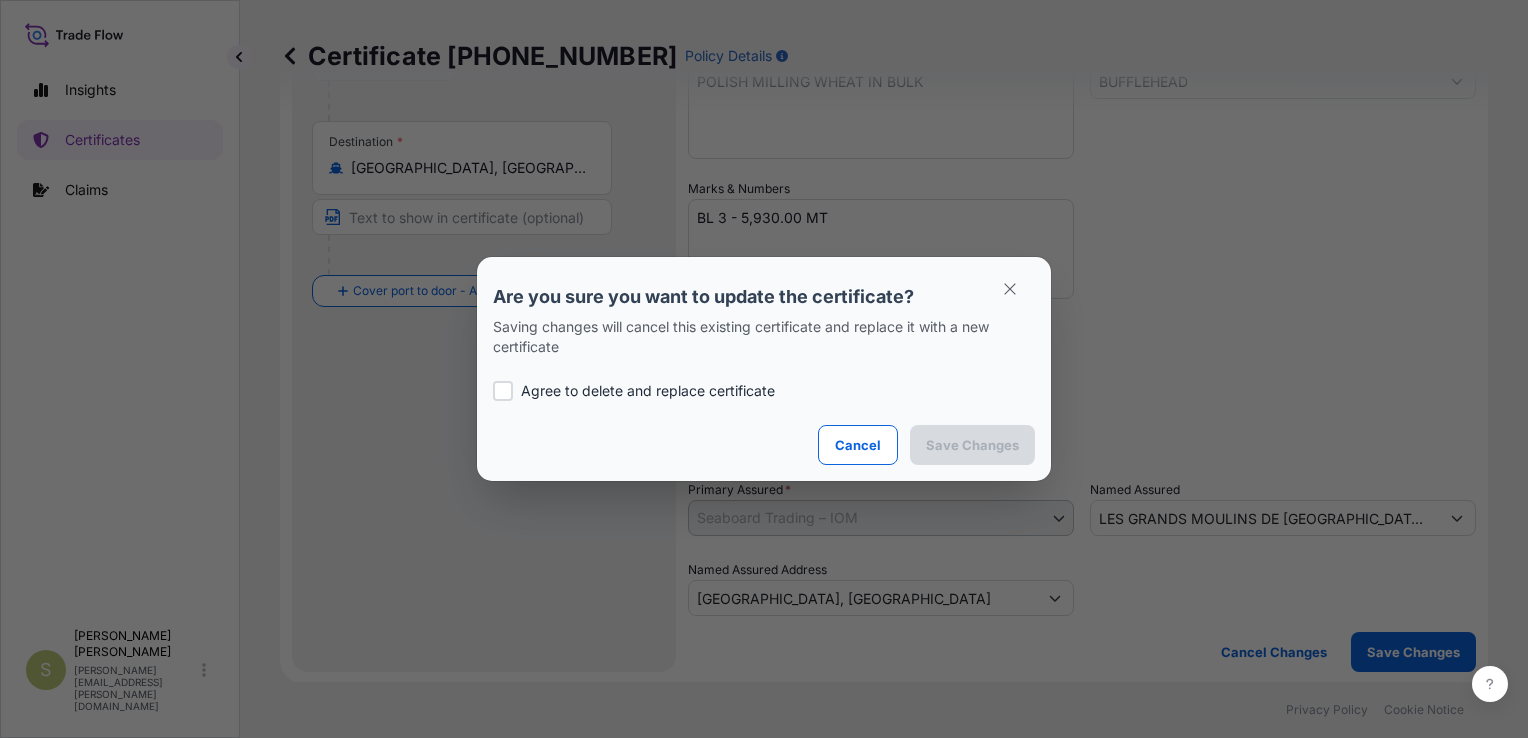 click on "Agree to delete and replace certificate" at bounding box center (648, 391) 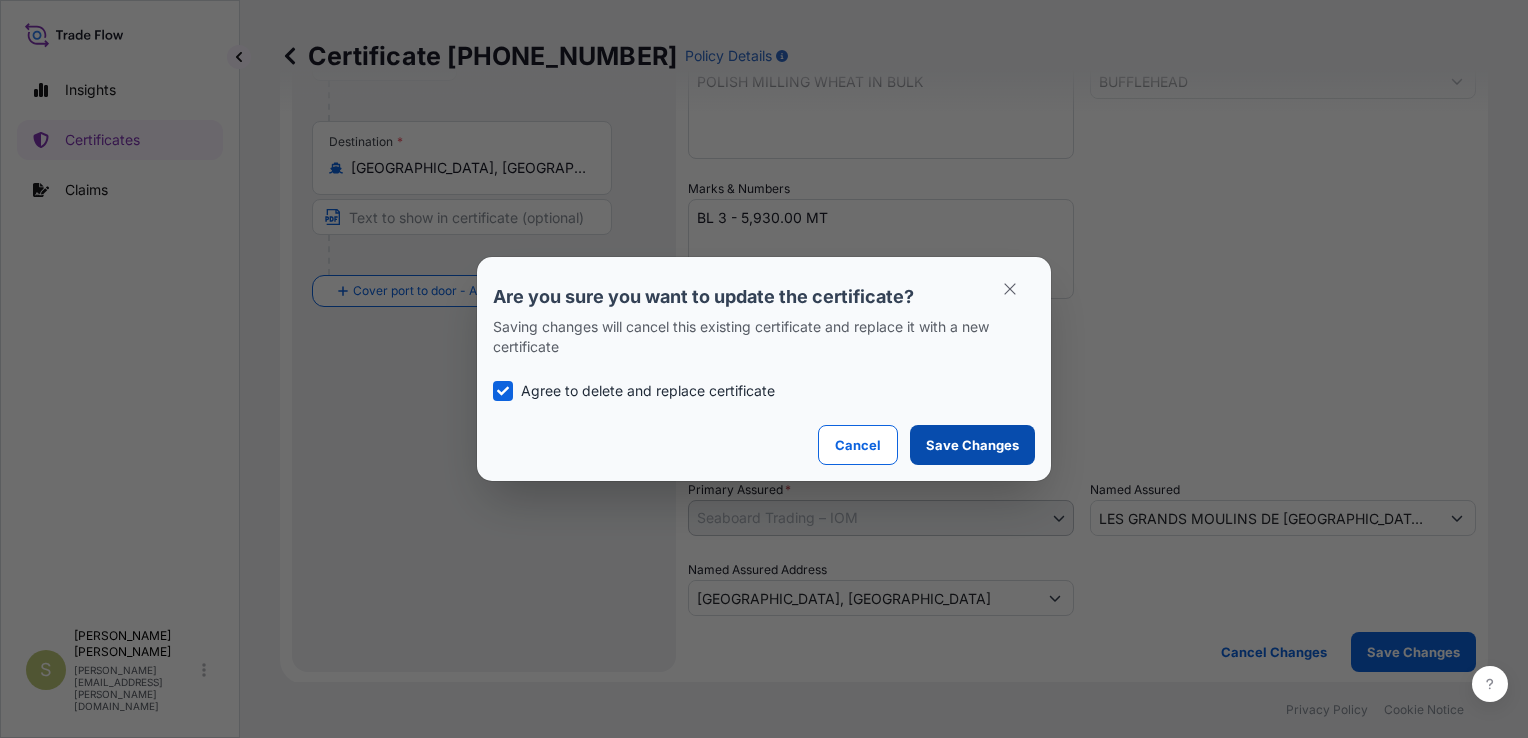 click on "Save Changes" at bounding box center (972, 445) 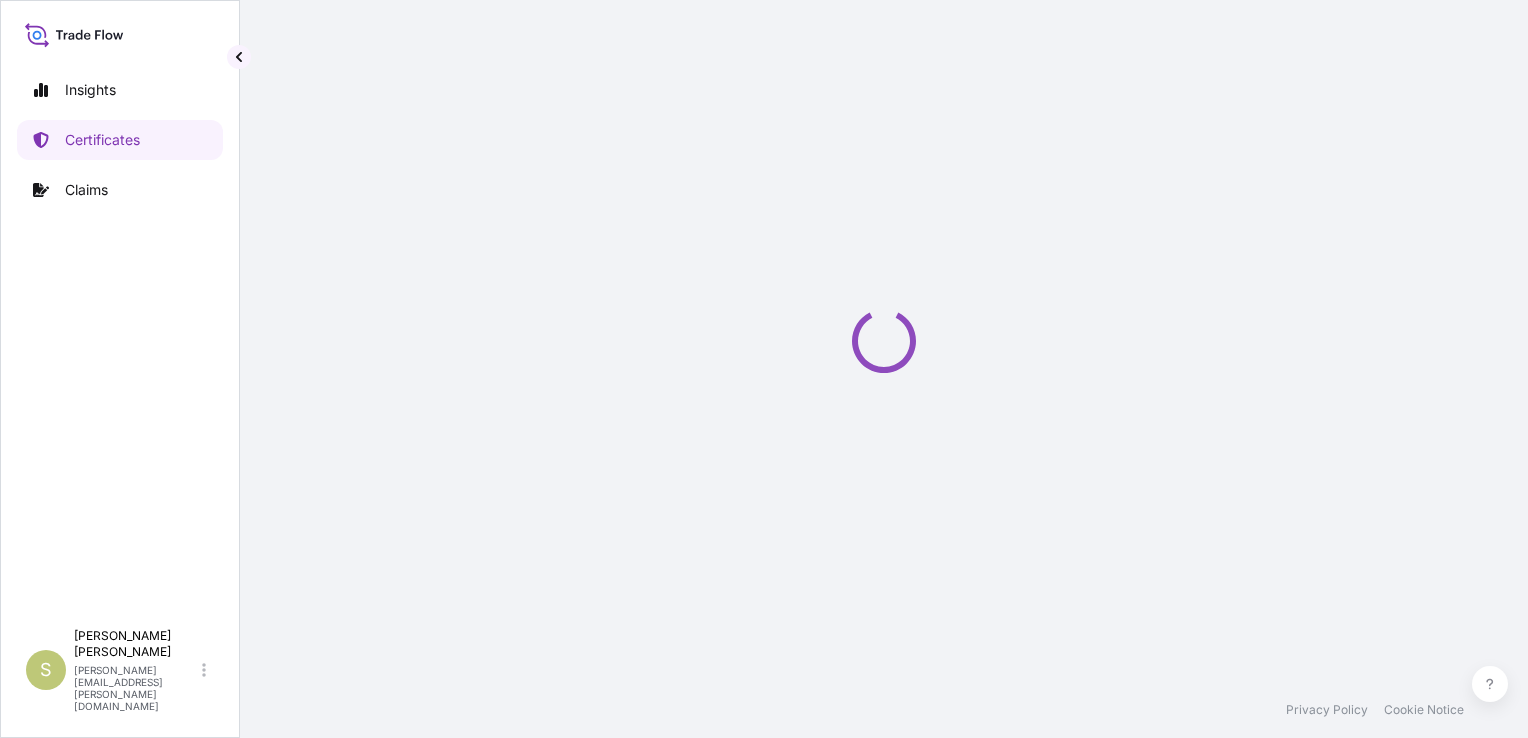scroll, scrollTop: 0, scrollLeft: 0, axis: both 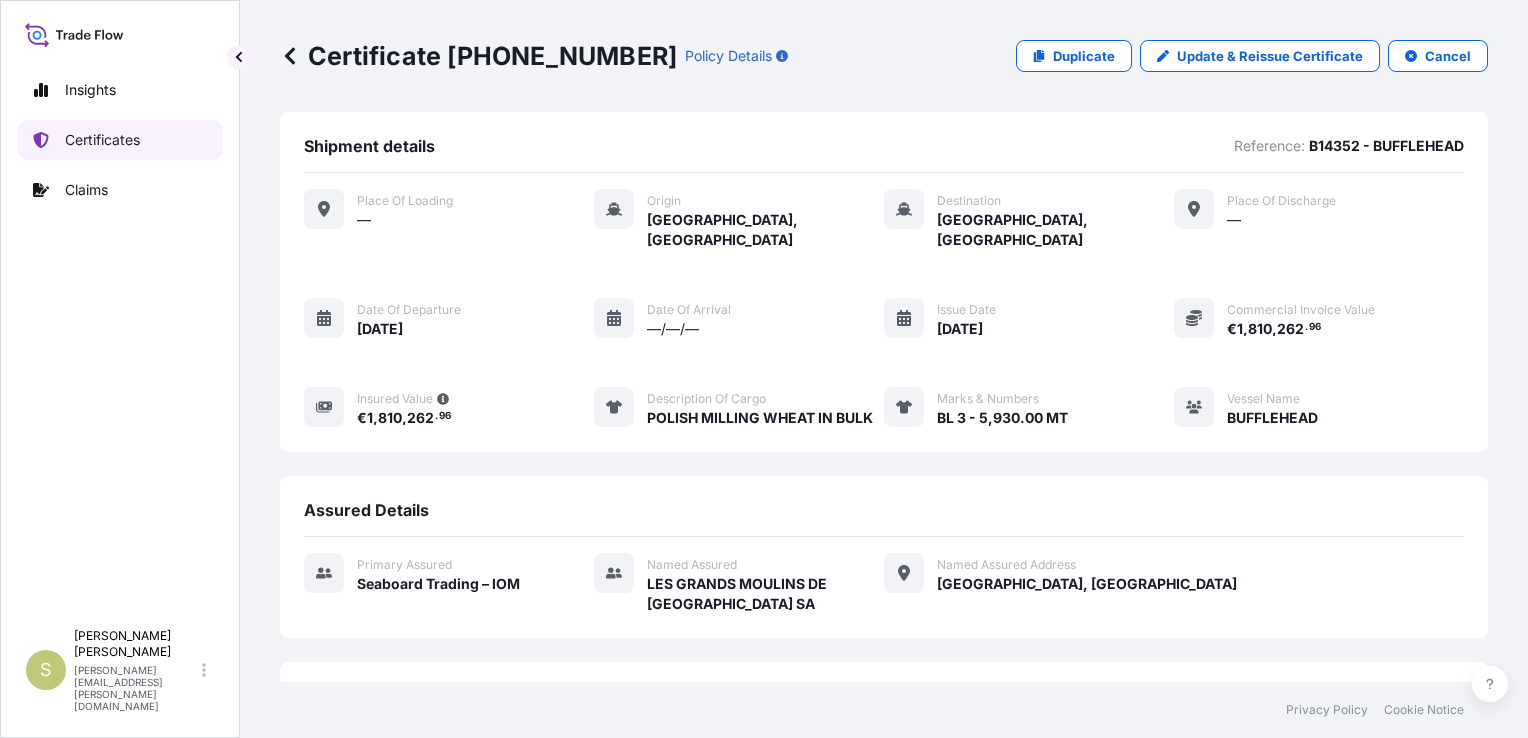 click on "Certificates" at bounding box center (120, 140) 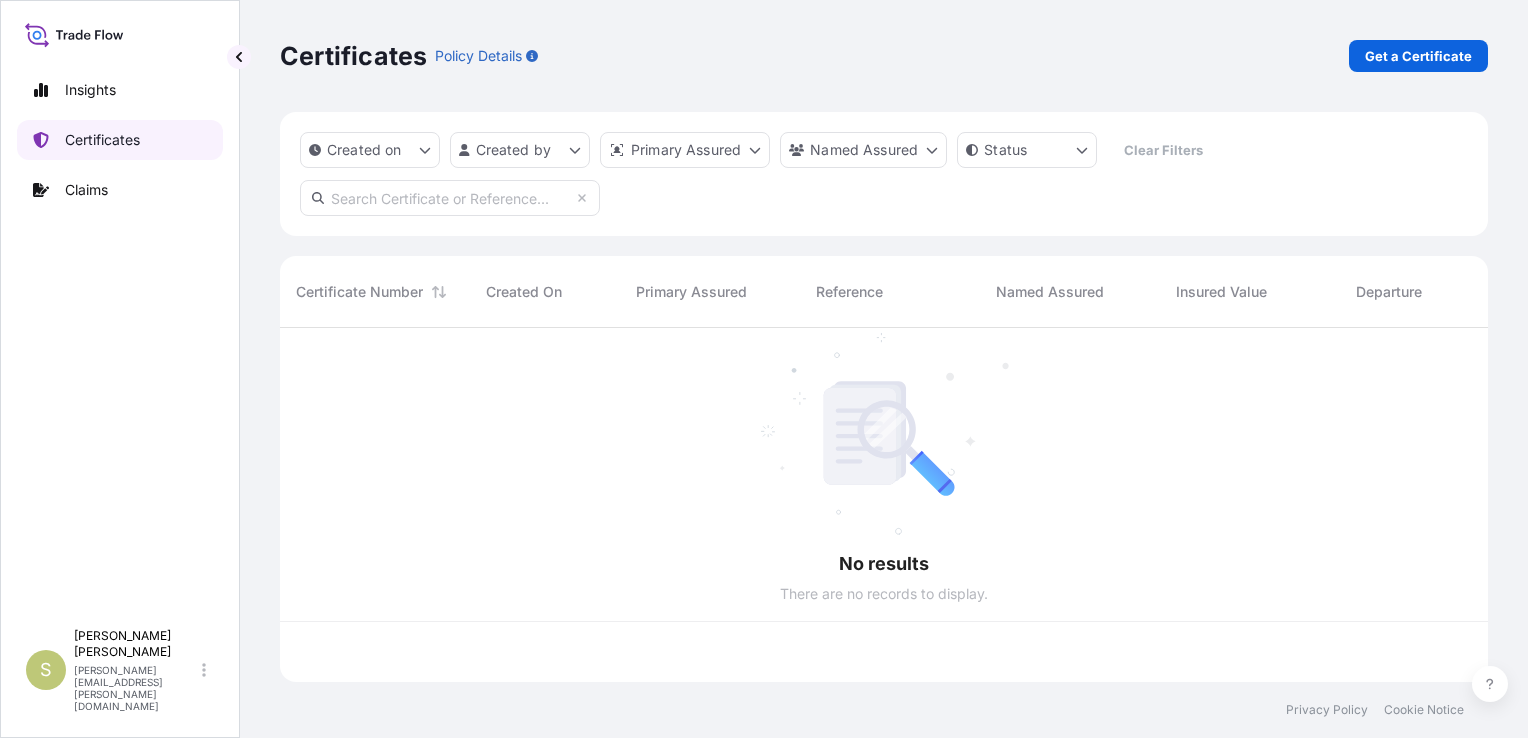 scroll, scrollTop: 16, scrollLeft: 16, axis: both 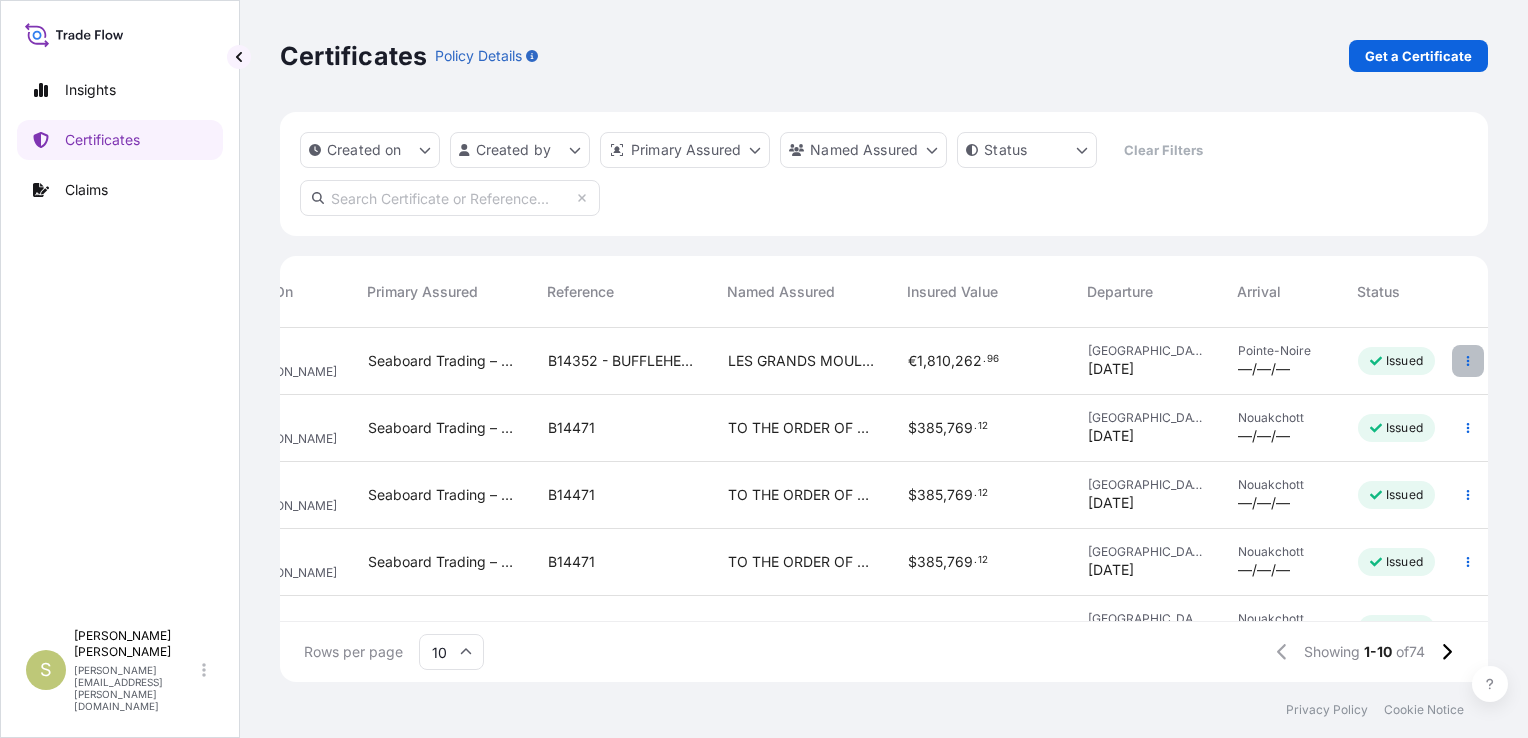 click 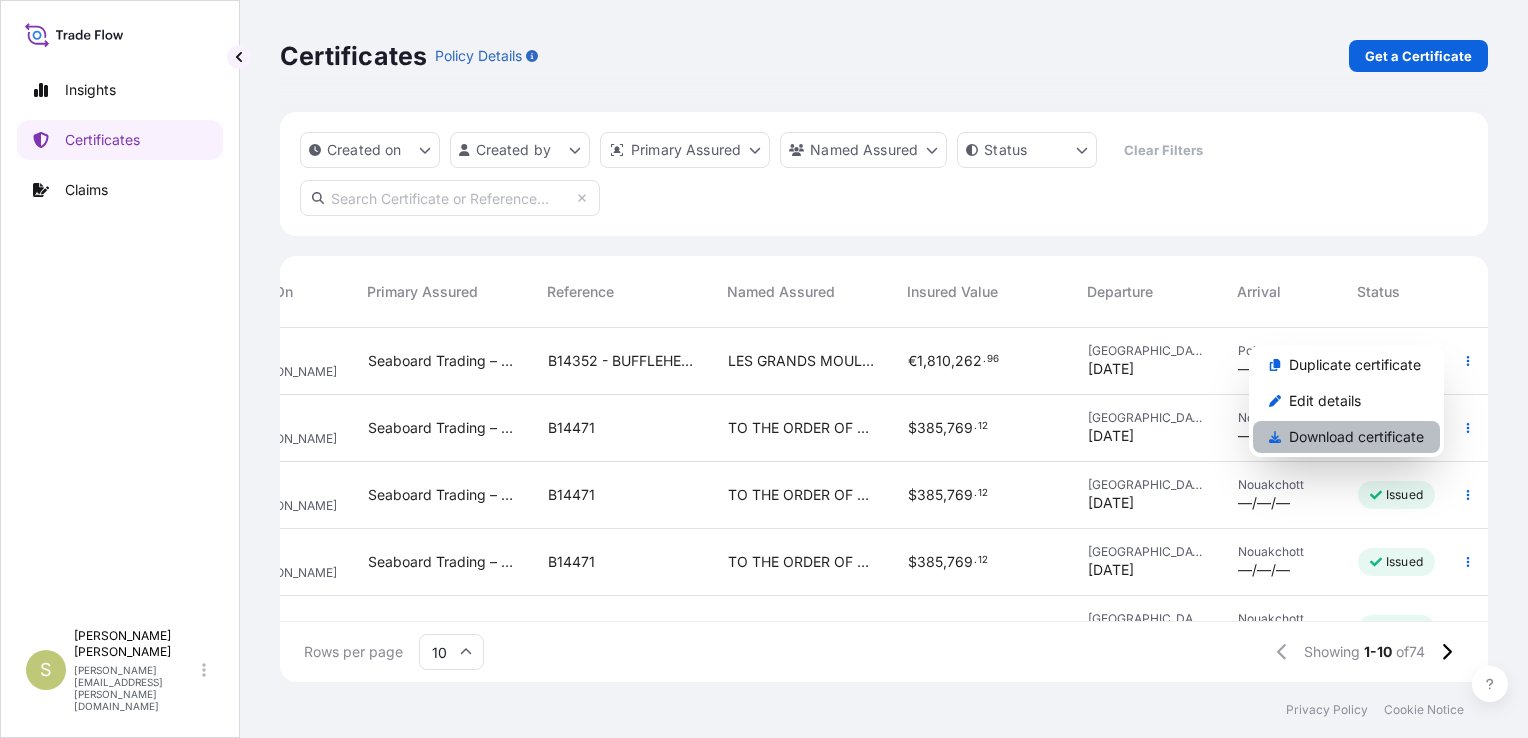 click on "Download certificate" at bounding box center (1356, 437) 